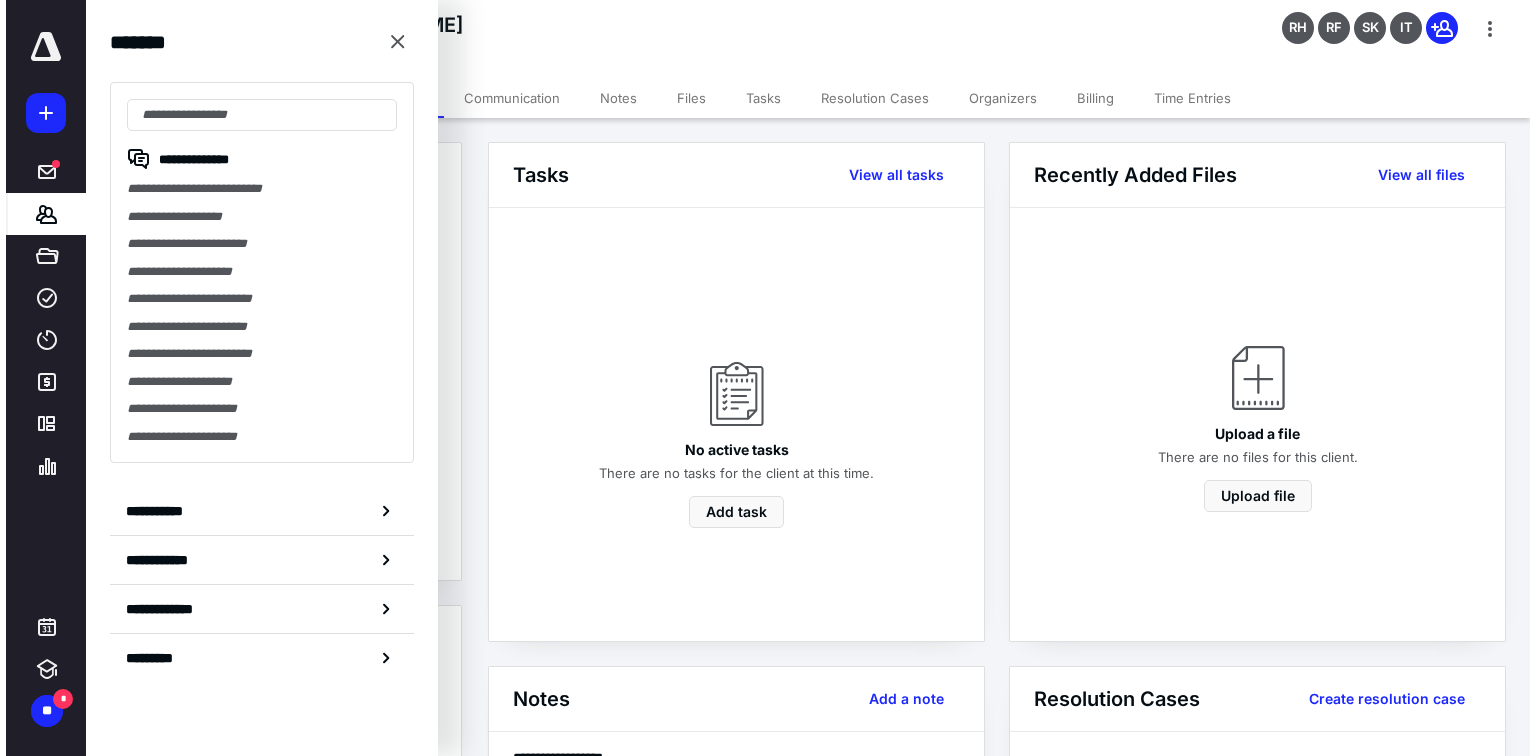 scroll, scrollTop: 0, scrollLeft: 0, axis: both 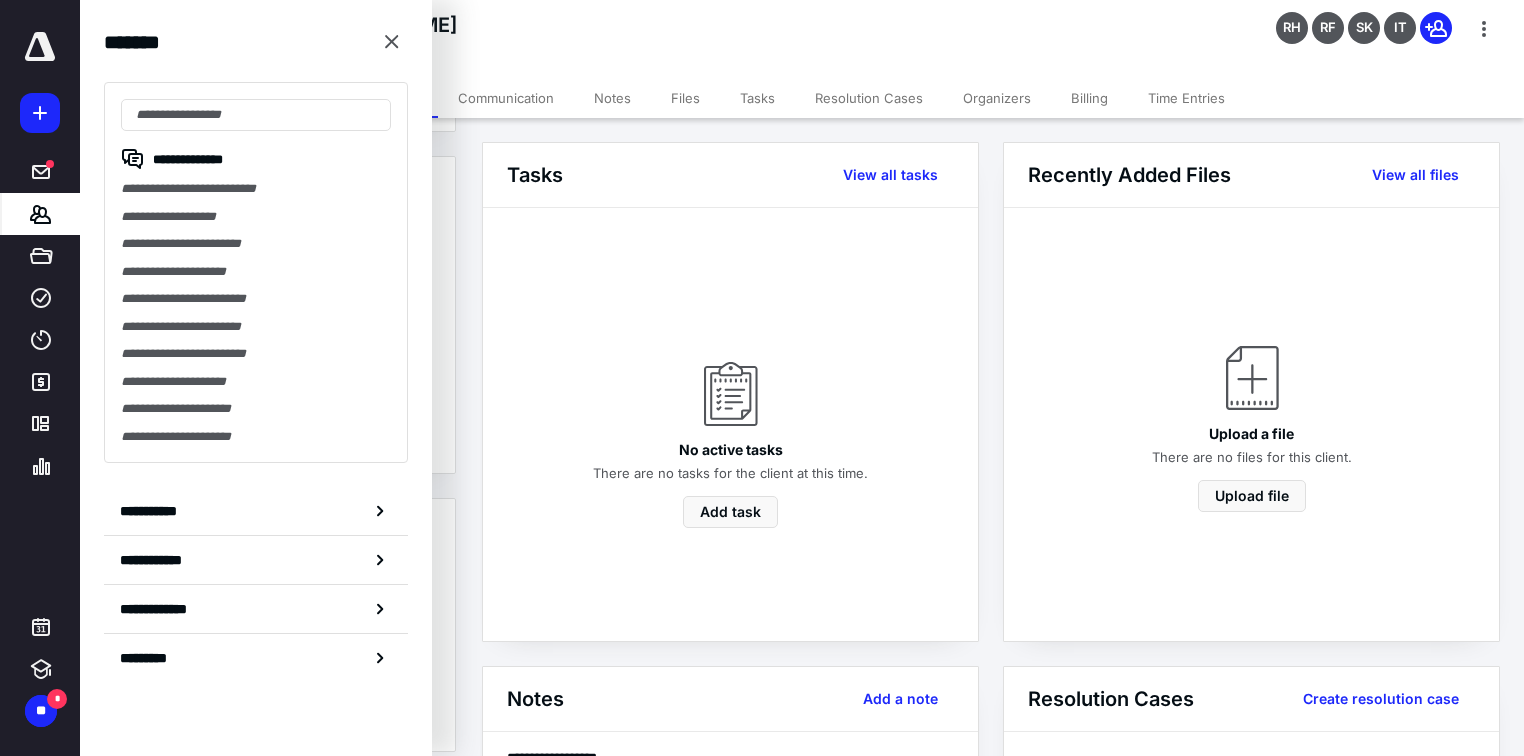 click 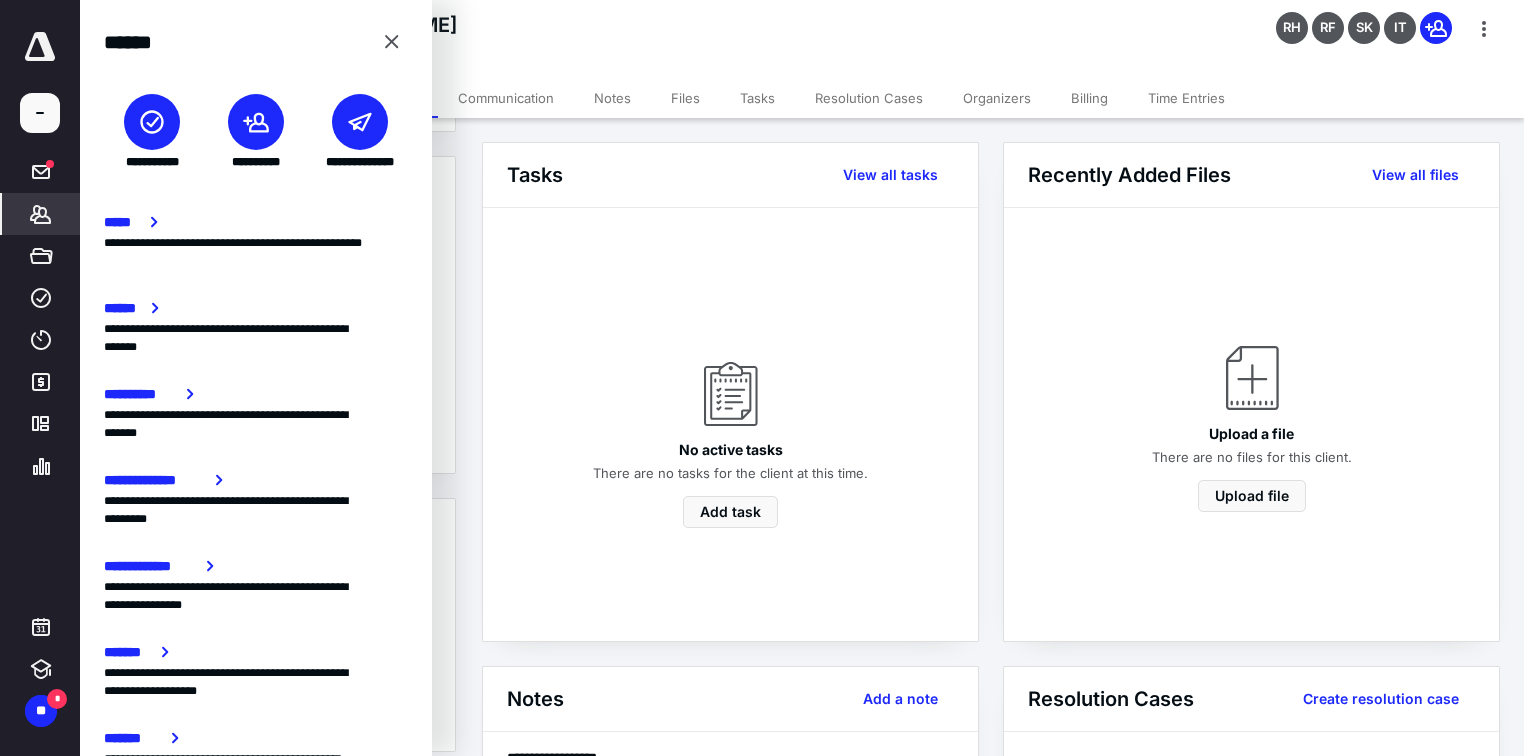 click 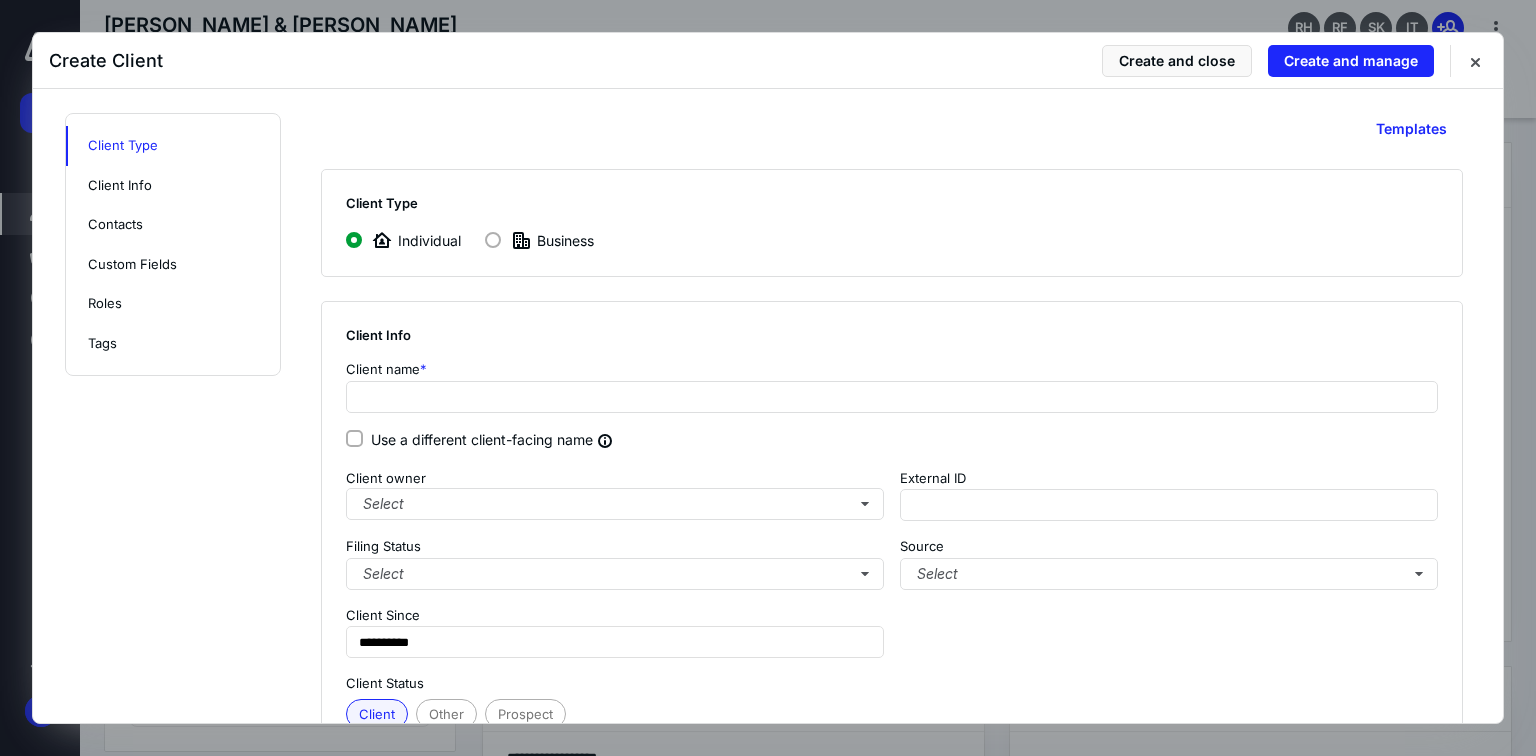 click 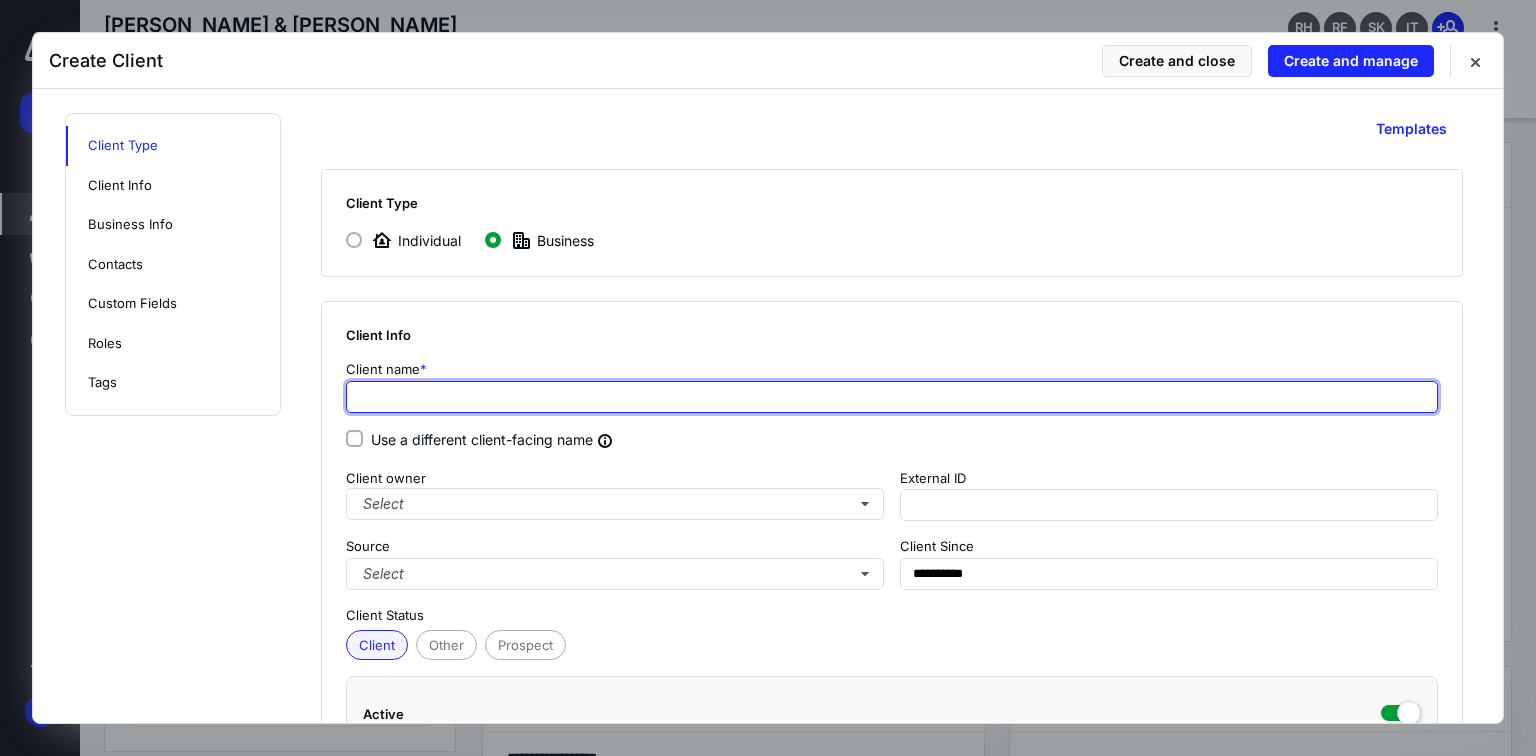 click at bounding box center [892, 397] 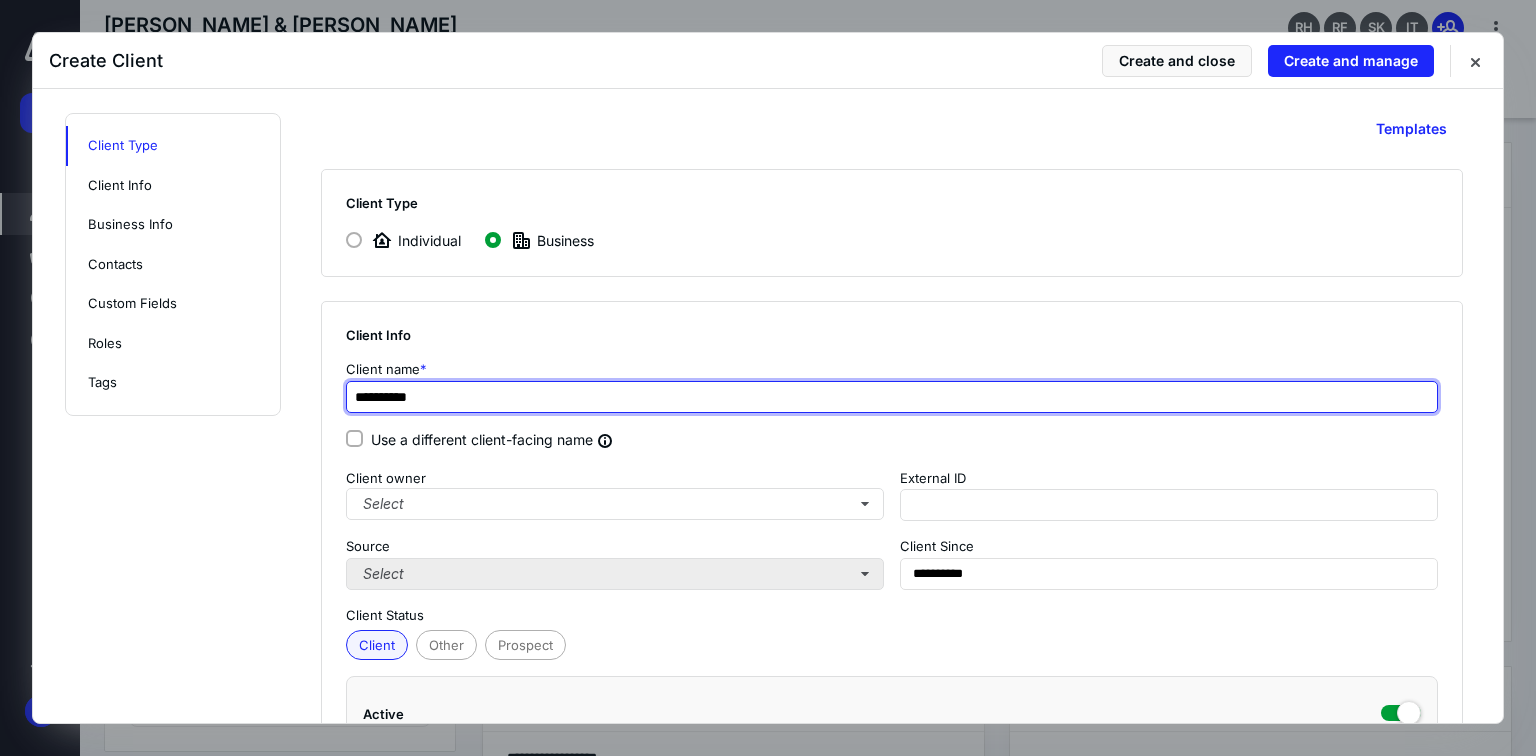 type on "**********" 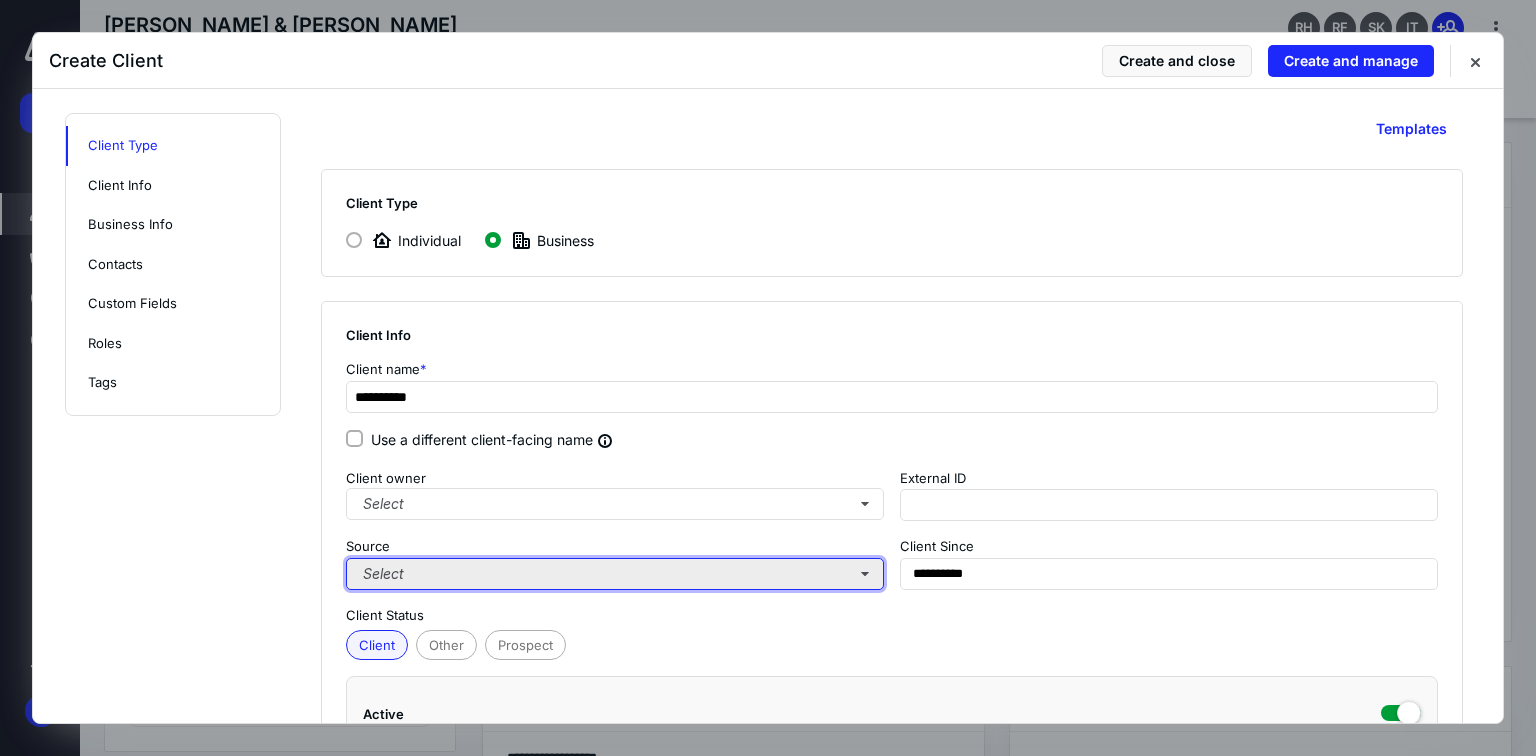 type on "**********" 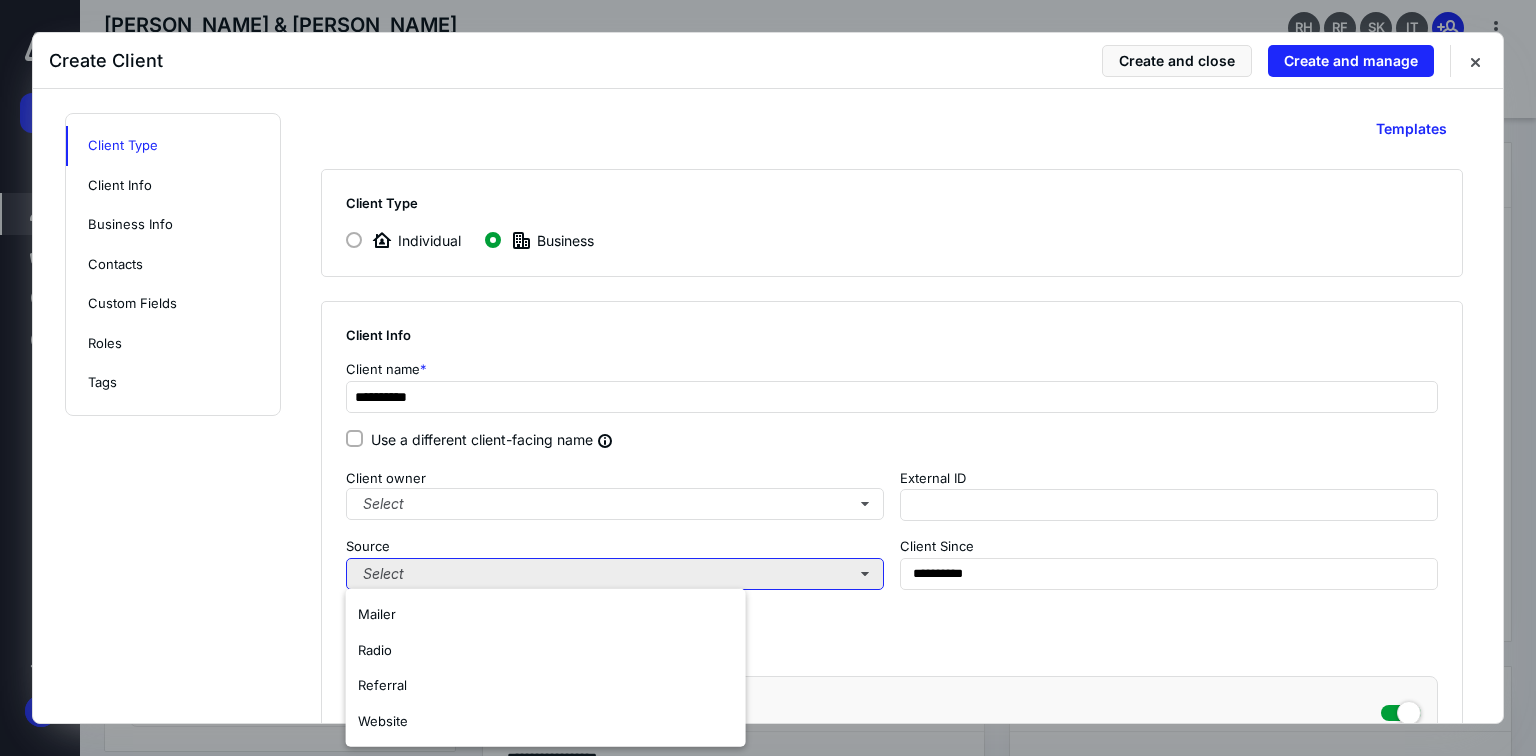 click on "Select" at bounding box center (615, 574) 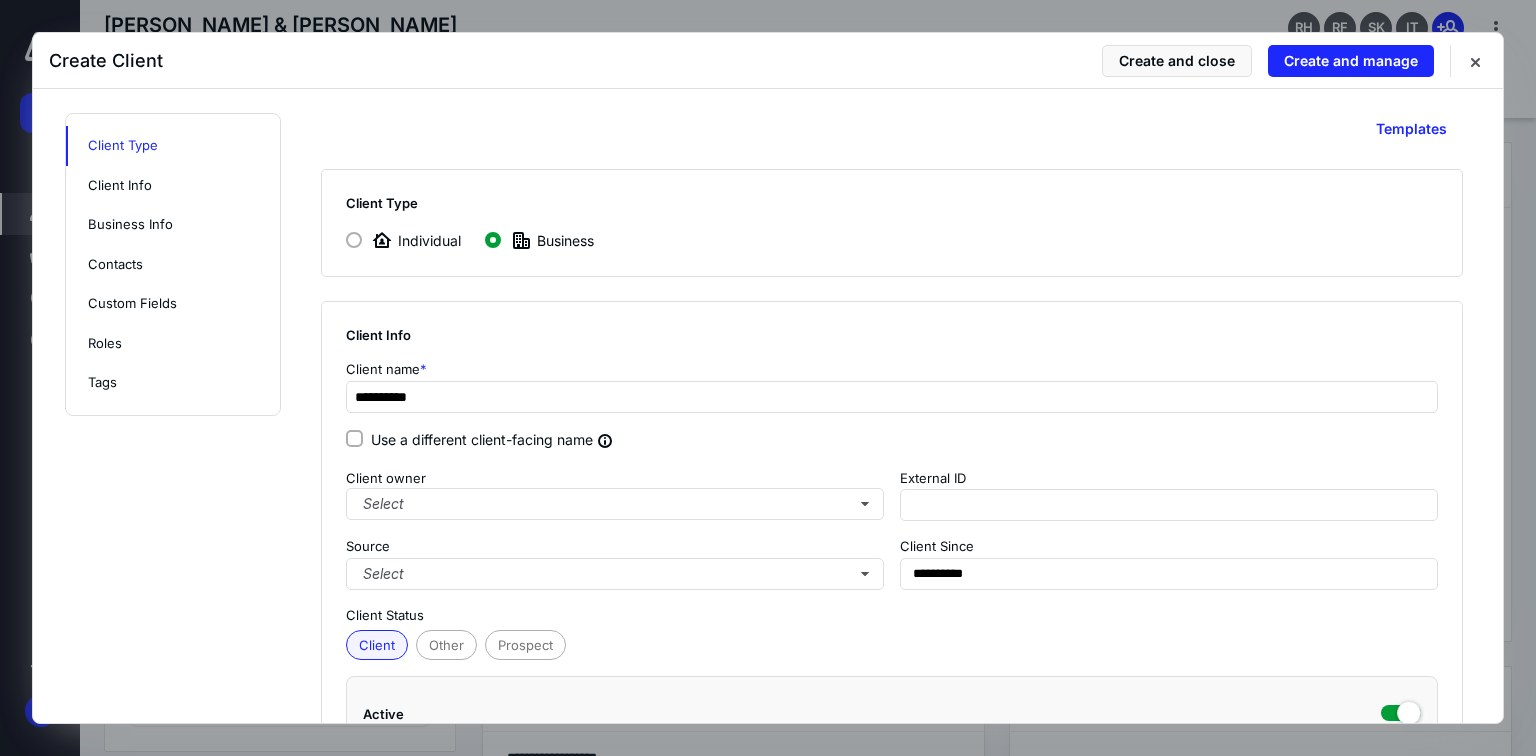 click on "Client Status" at bounding box center [892, 616] 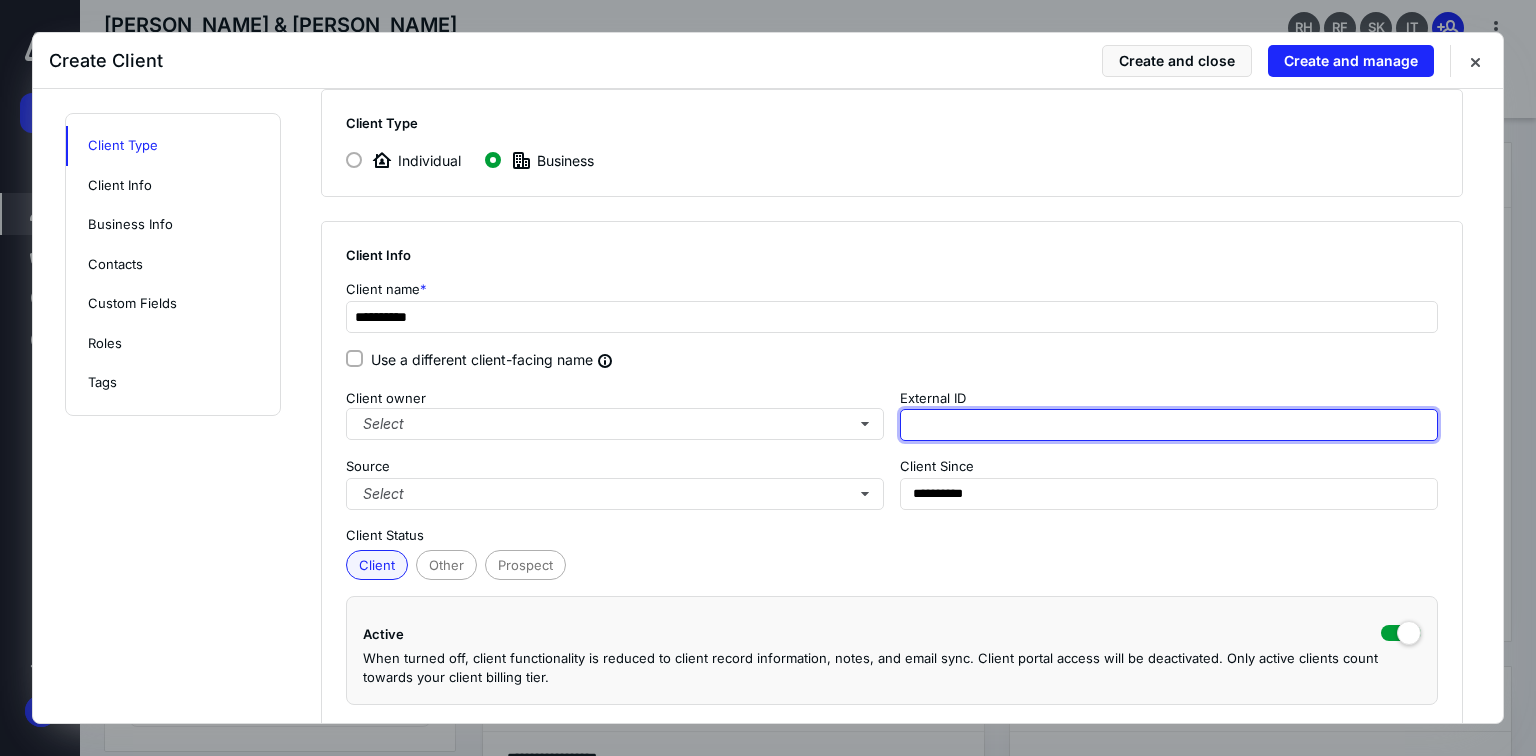 click at bounding box center (1169, 425) 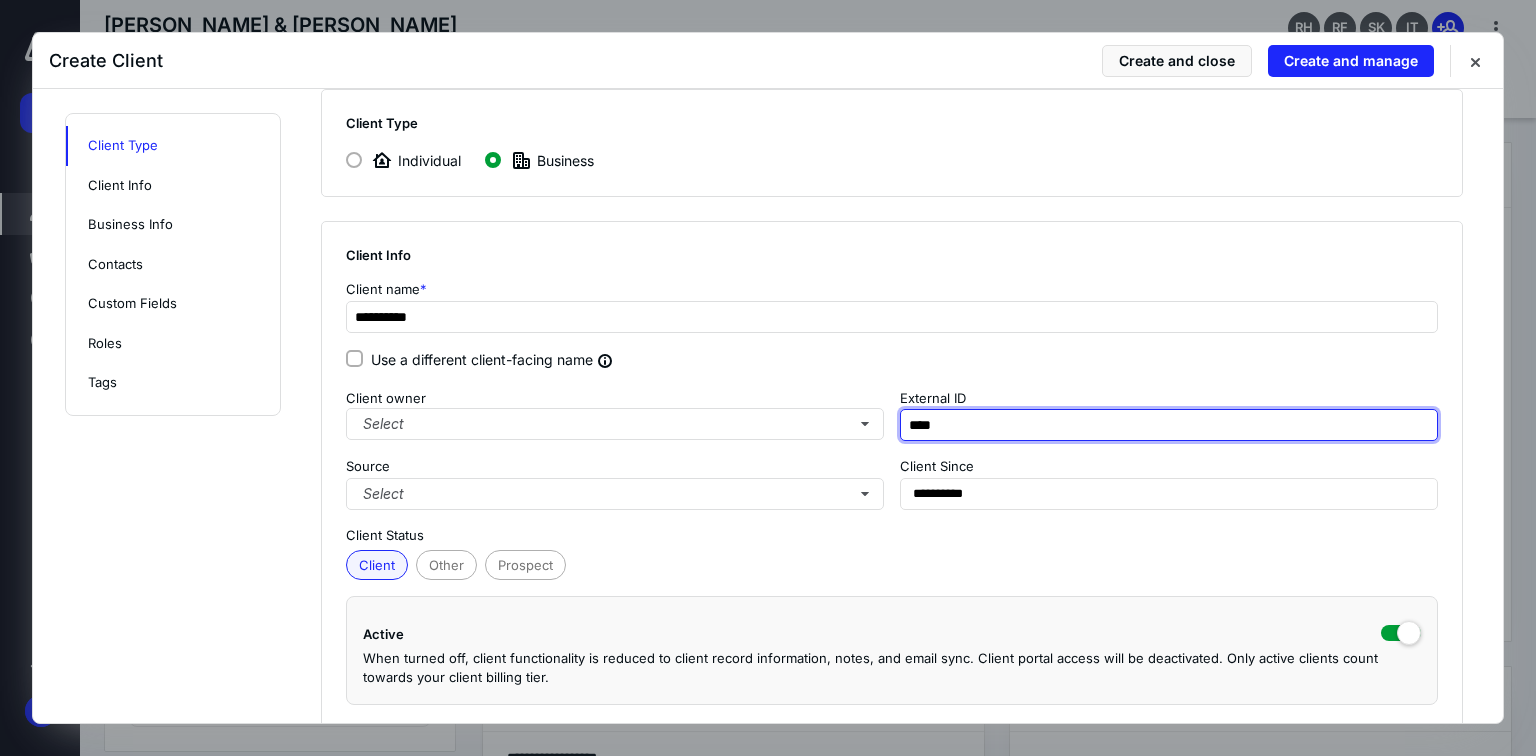 type on "****" 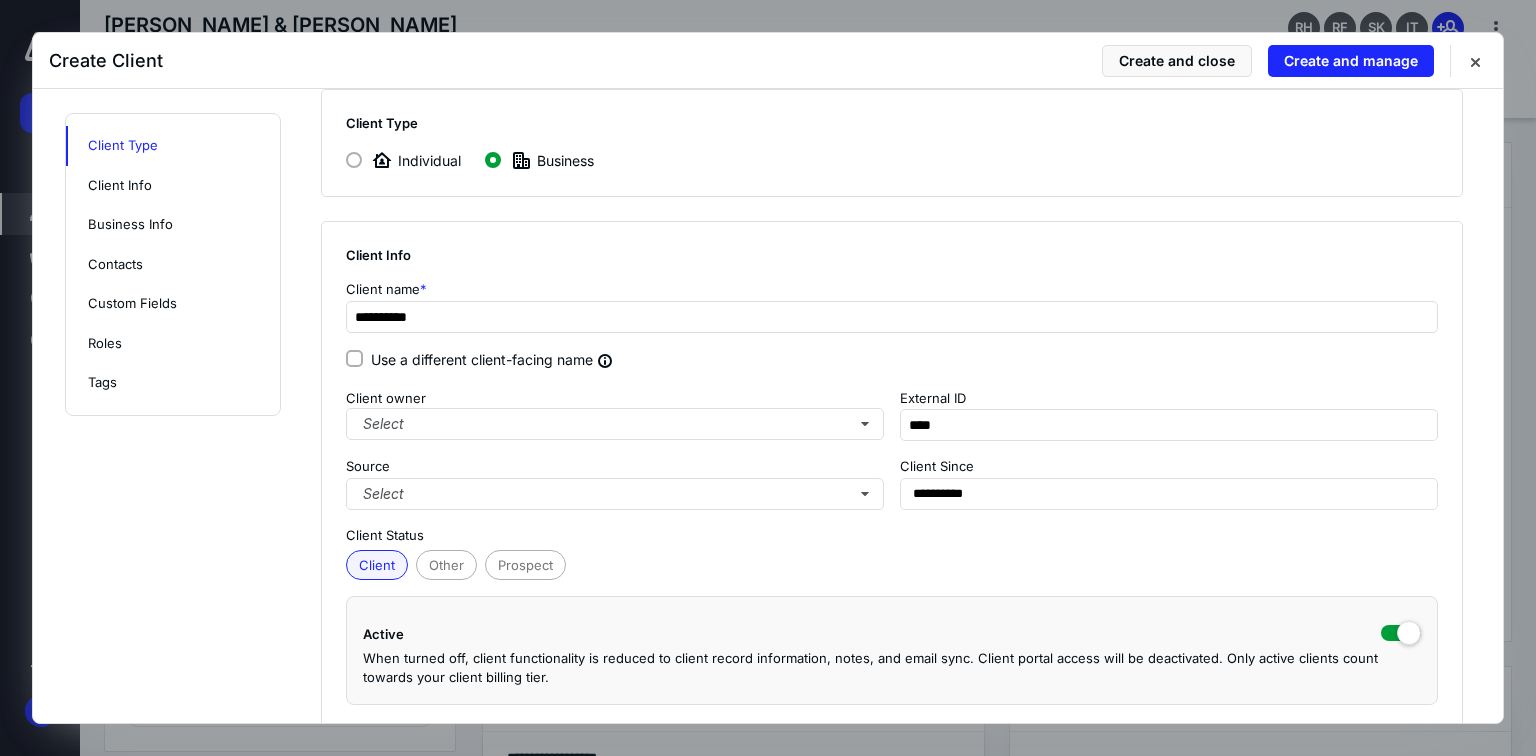 click on "Client Other Prospect" at bounding box center [892, 563] 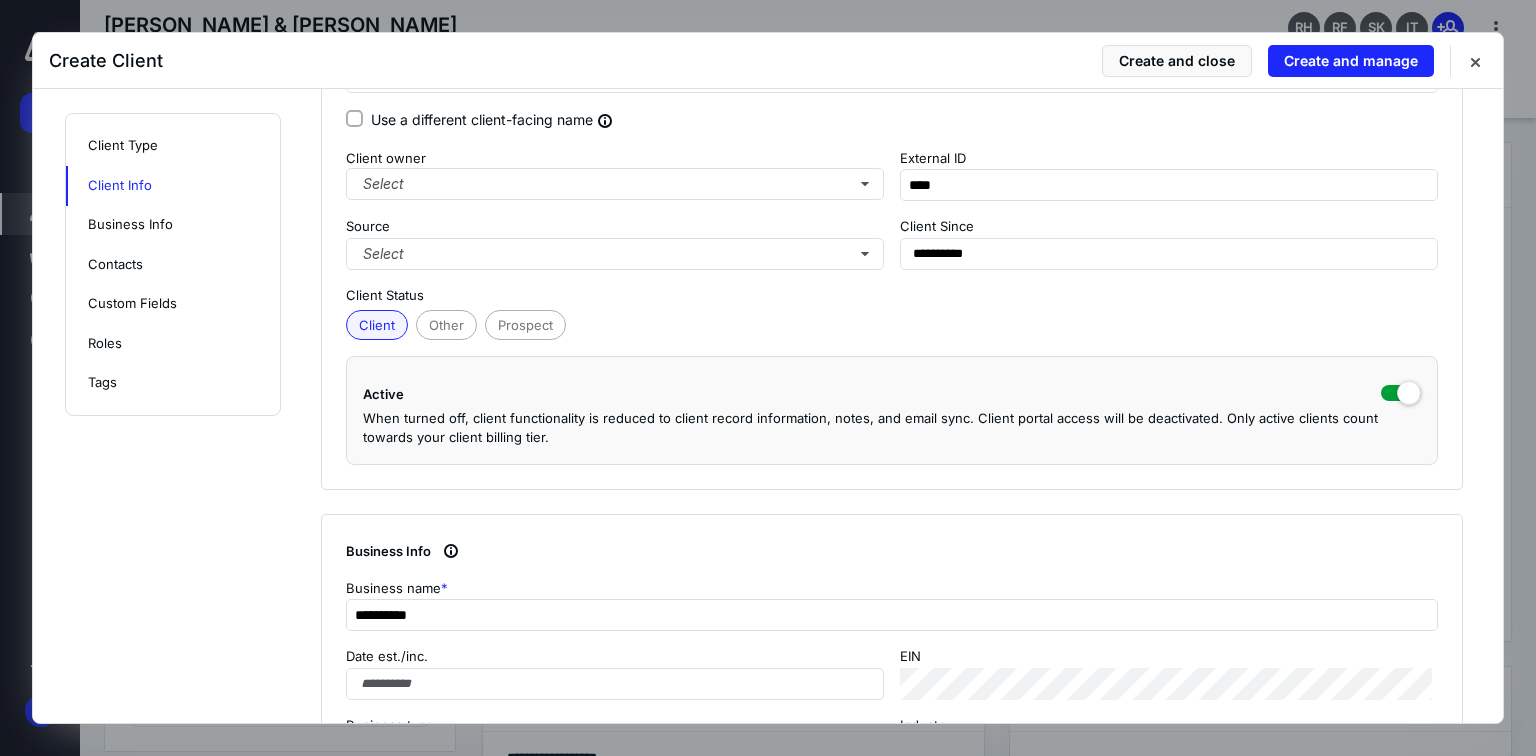 scroll, scrollTop: 480, scrollLeft: 0, axis: vertical 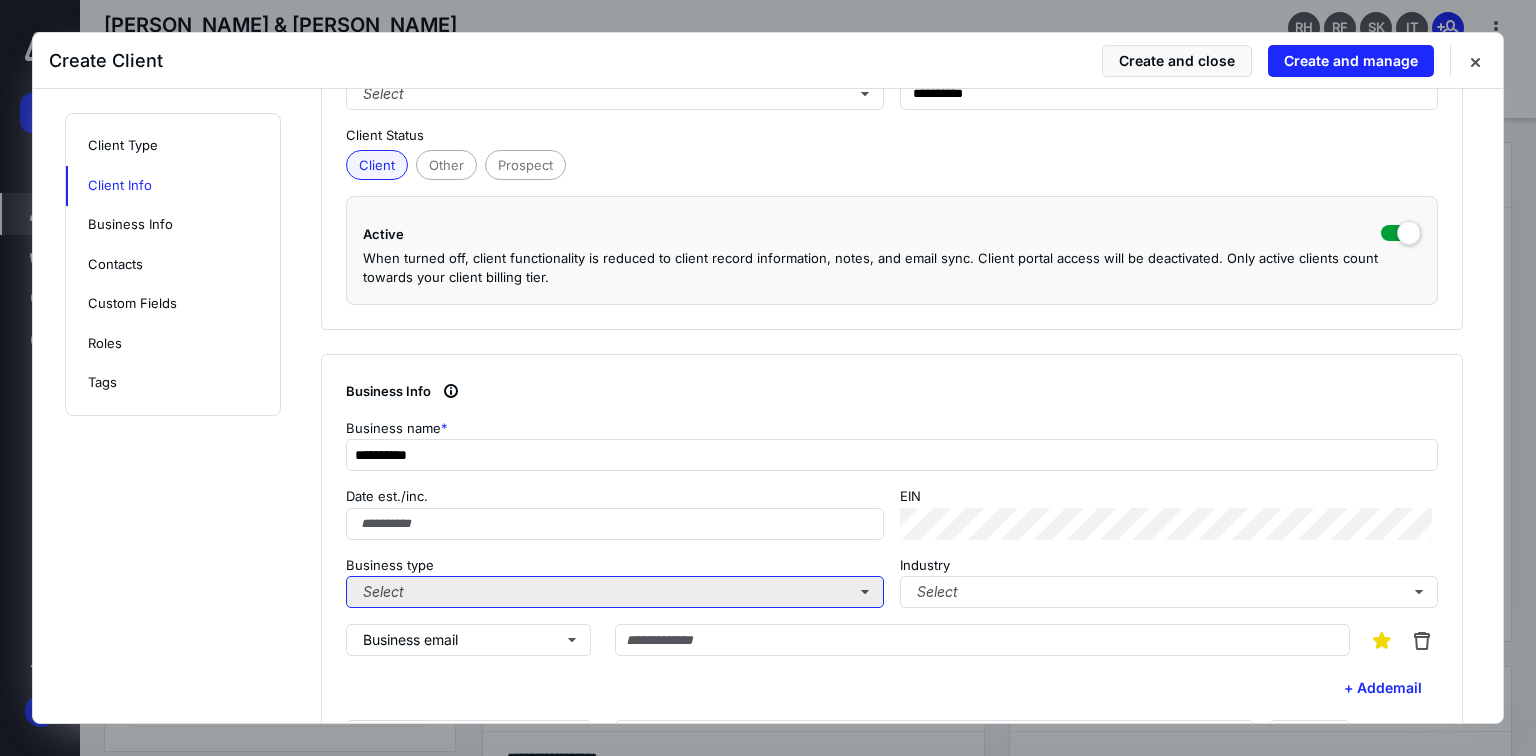 click on "Select" at bounding box center [615, 592] 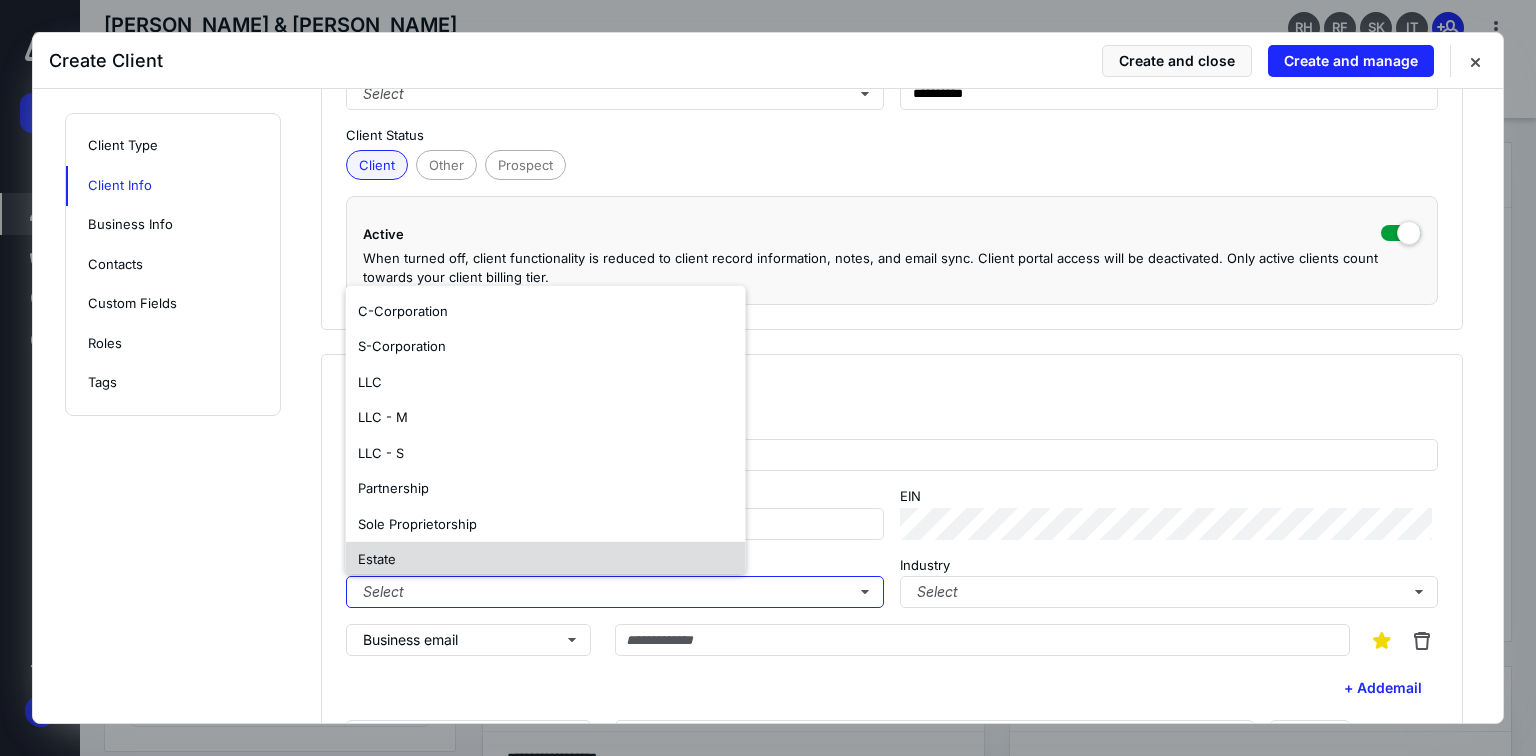 scroll, scrollTop: 118, scrollLeft: 0, axis: vertical 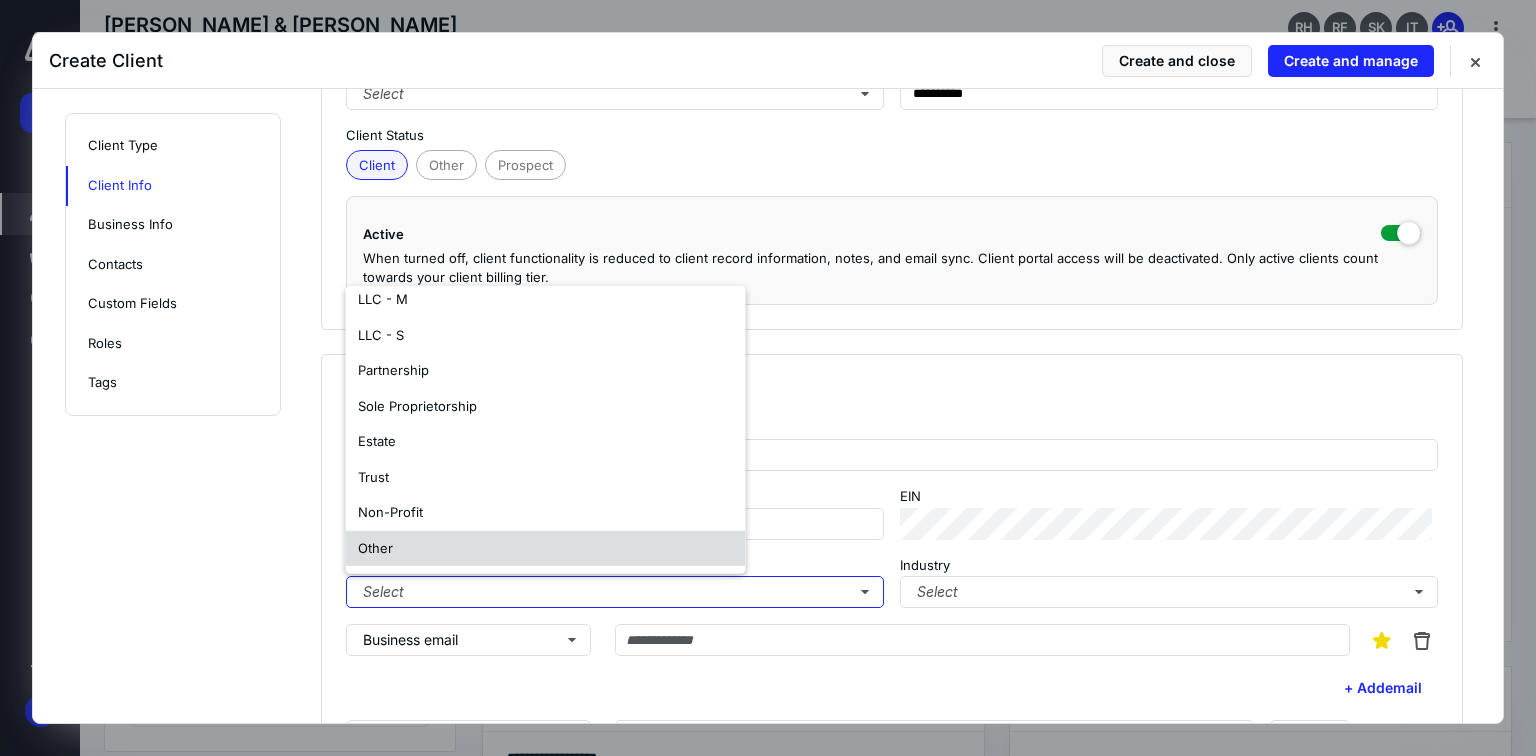 click on "Other" at bounding box center (546, 549) 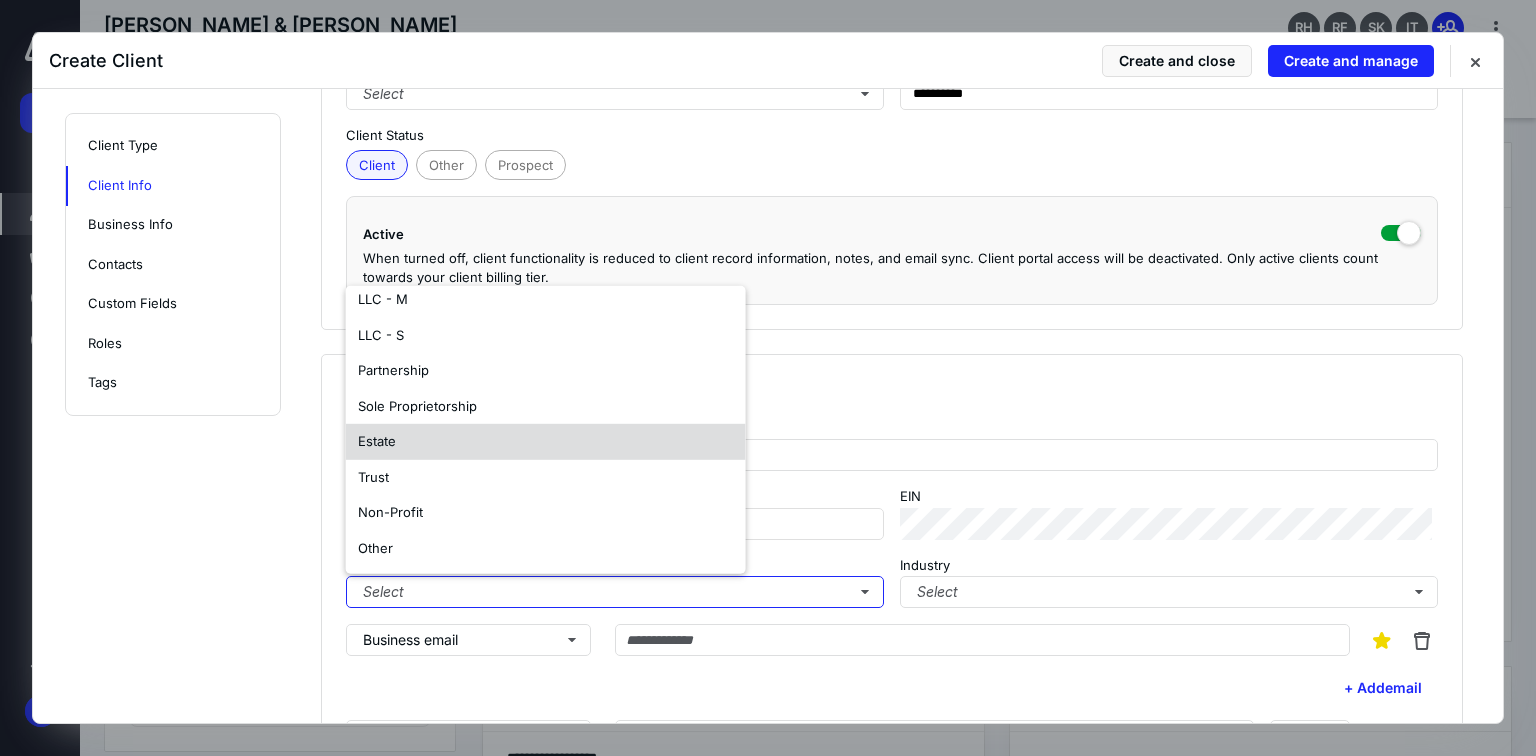 scroll, scrollTop: 0, scrollLeft: 0, axis: both 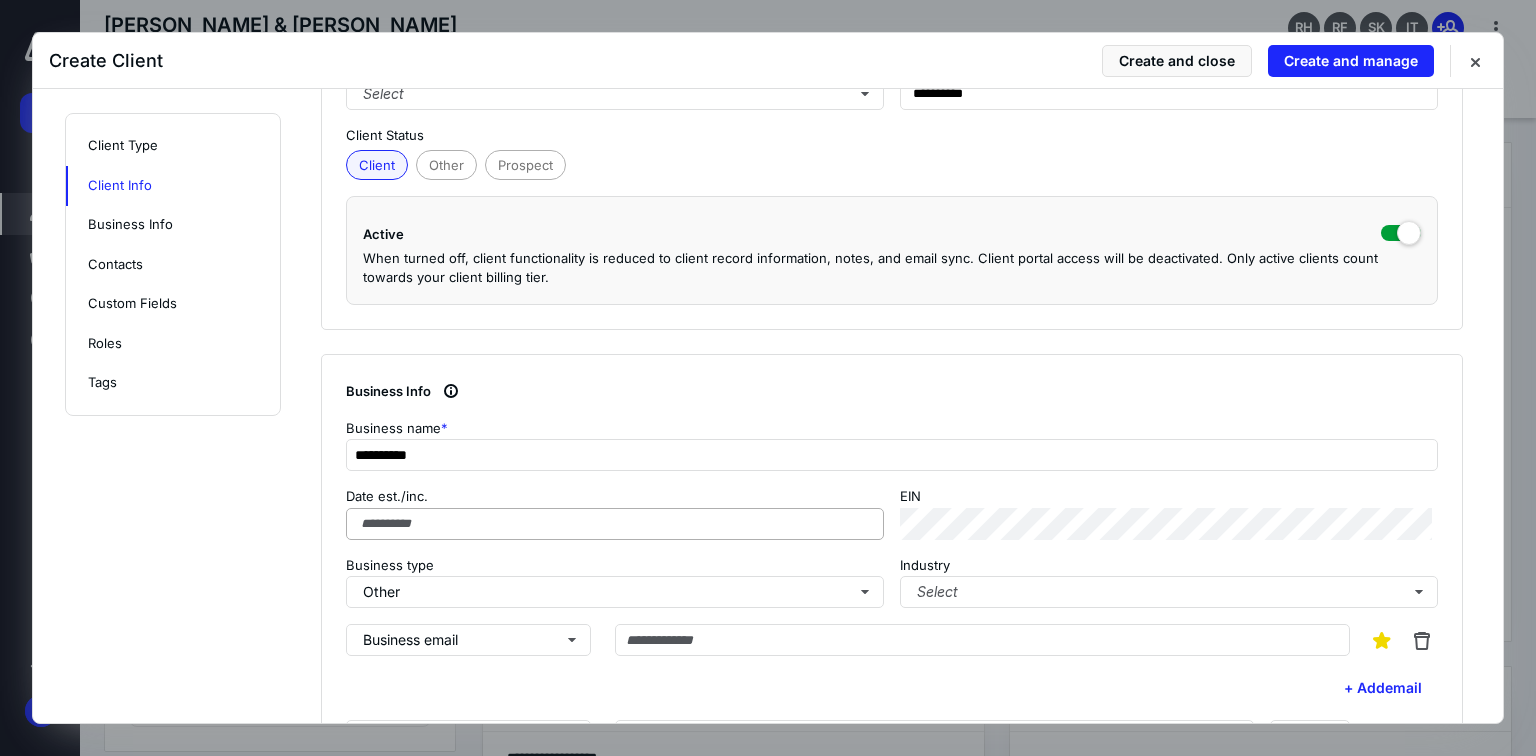 click on "Date est./inc. EIN Business type Other Industry Select" at bounding box center (892, 547) 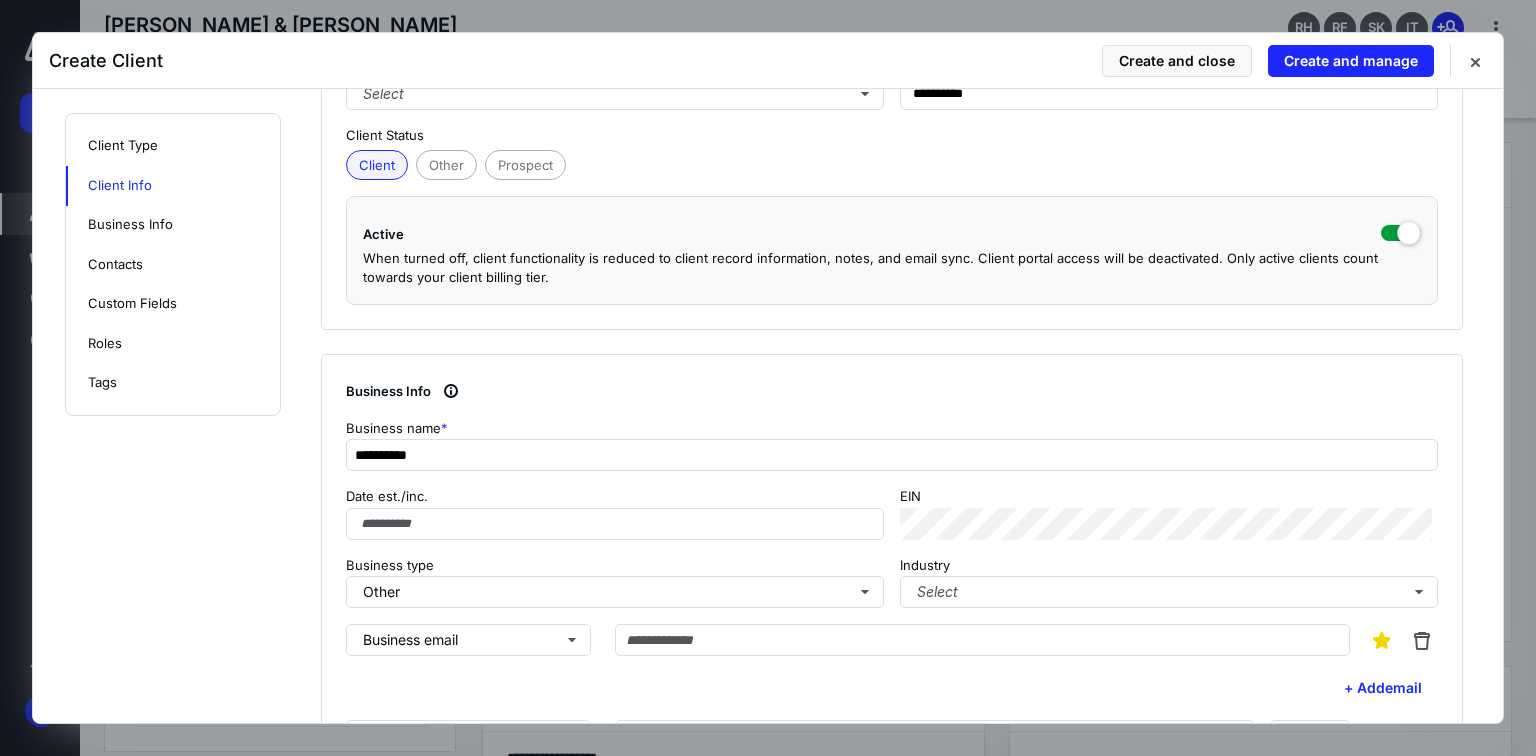 click on "Business email + Add  email" at bounding box center [892, 664] 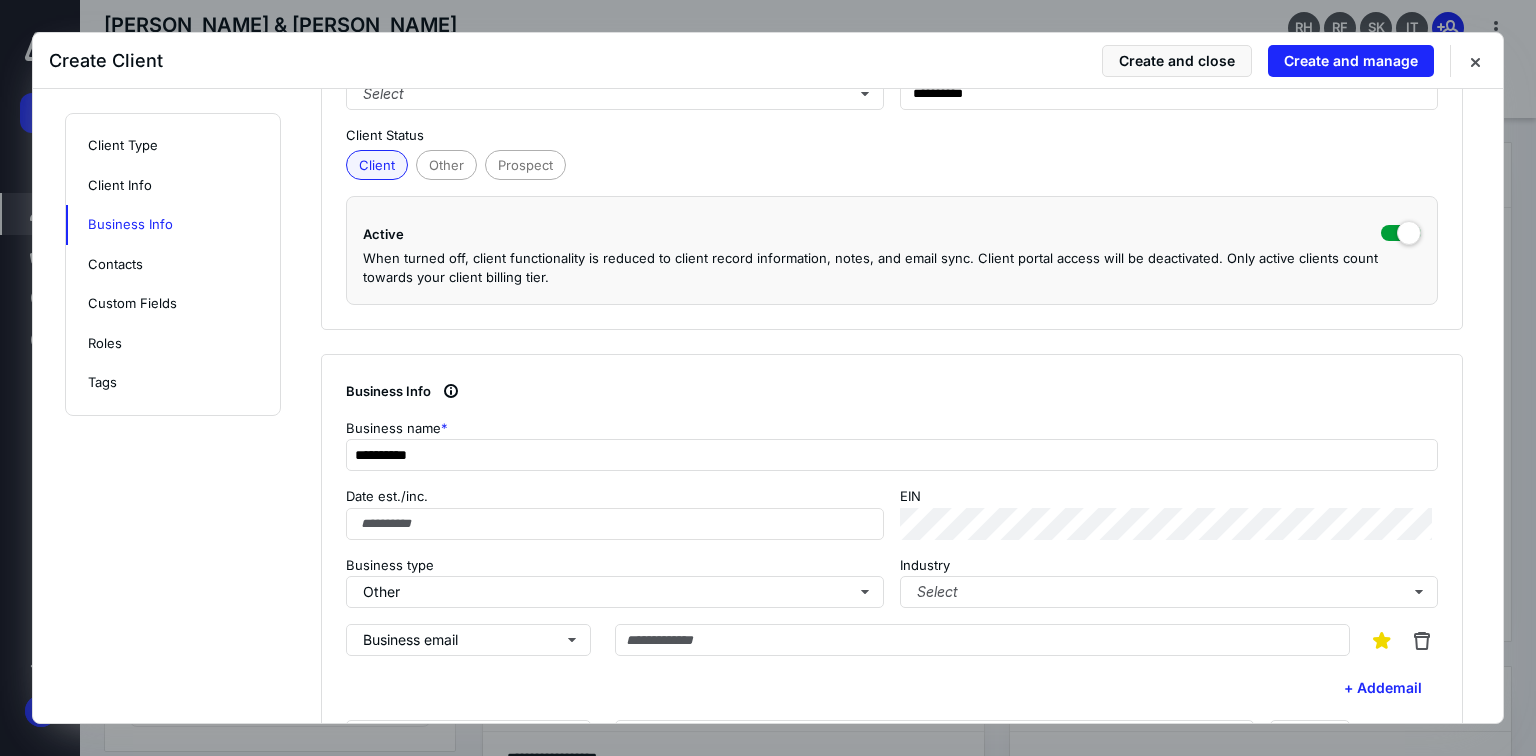 scroll, scrollTop: 720, scrollLeft: 0, axis: vertical 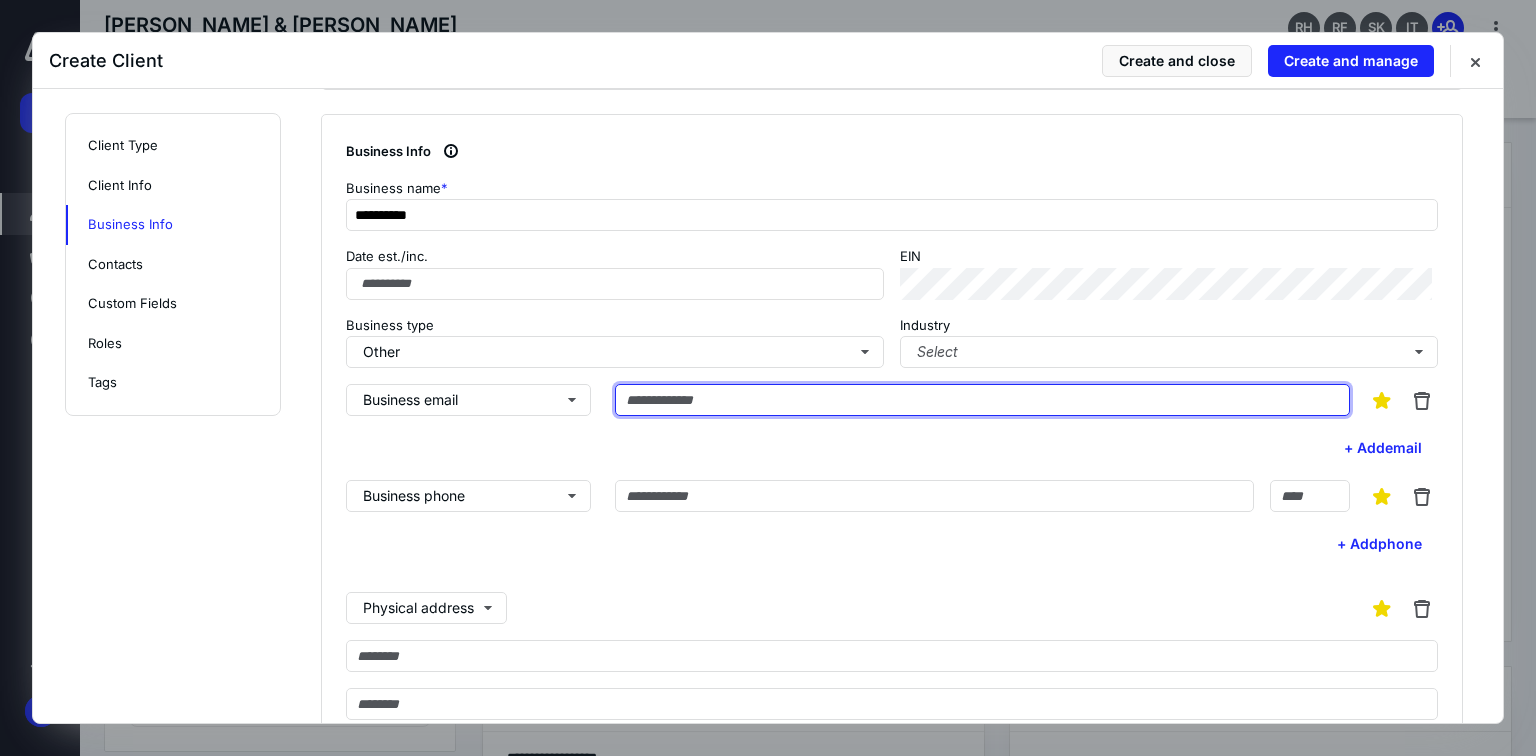 click at bounding box center (982, 400) 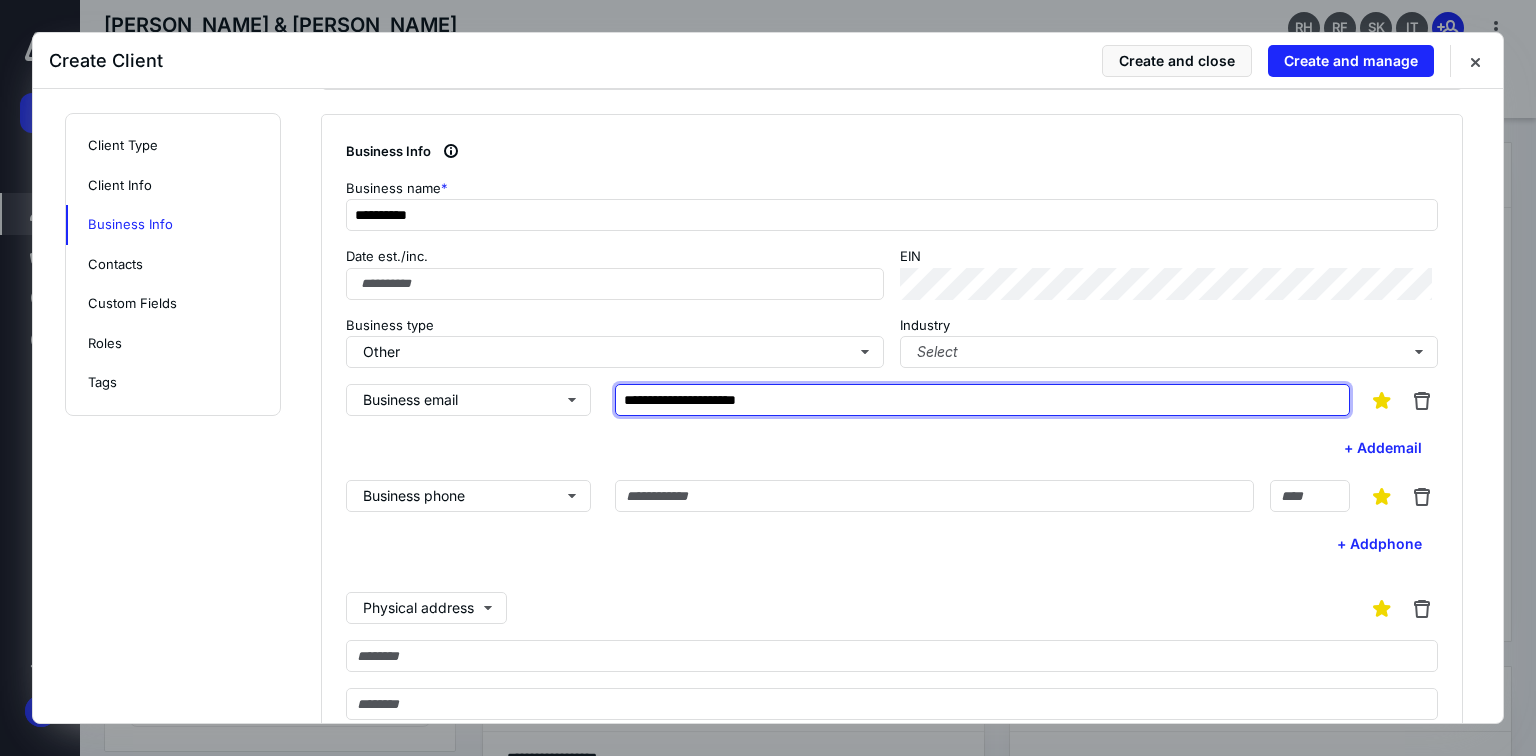 type on "**********" 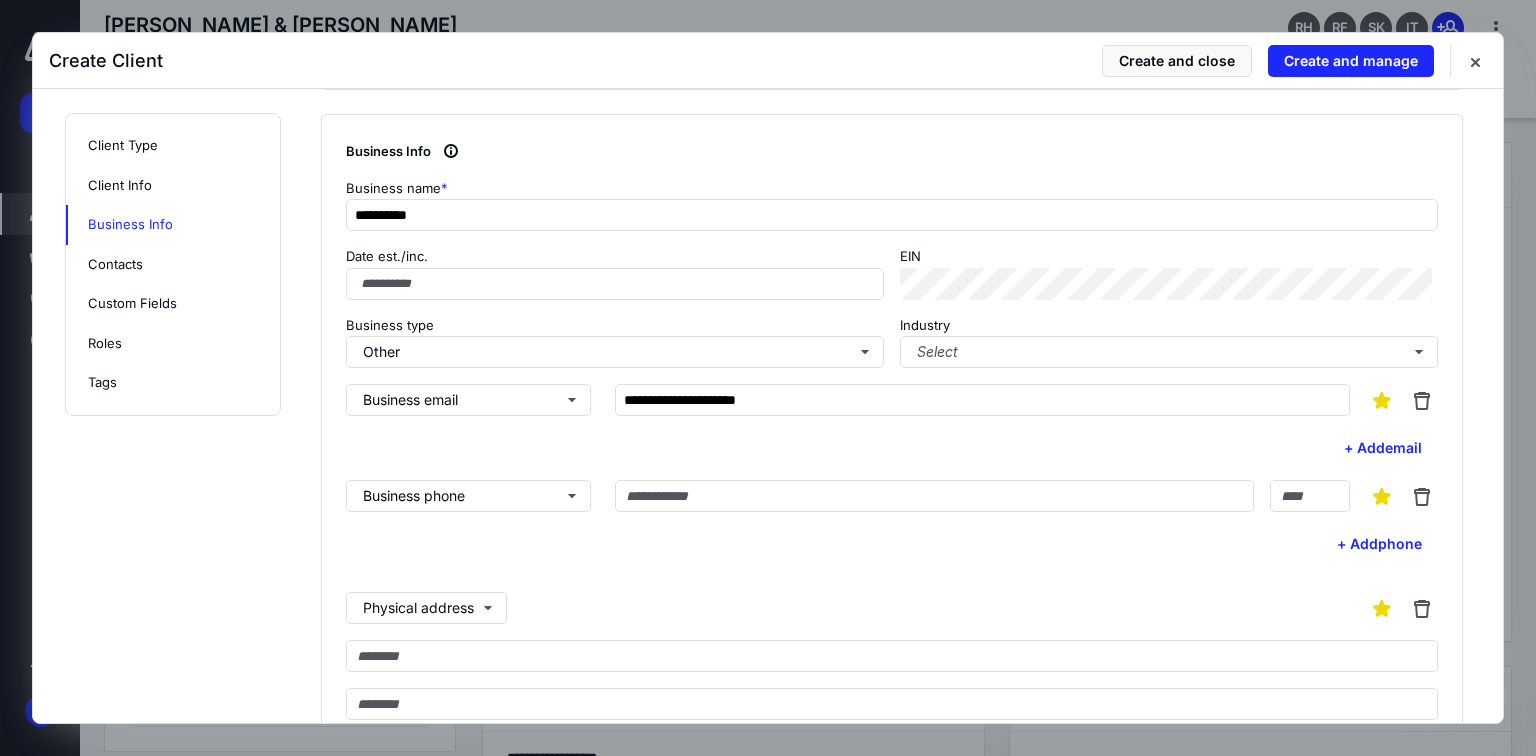 click on "Business phone + Add  phone" at bounding box center [892, 520] 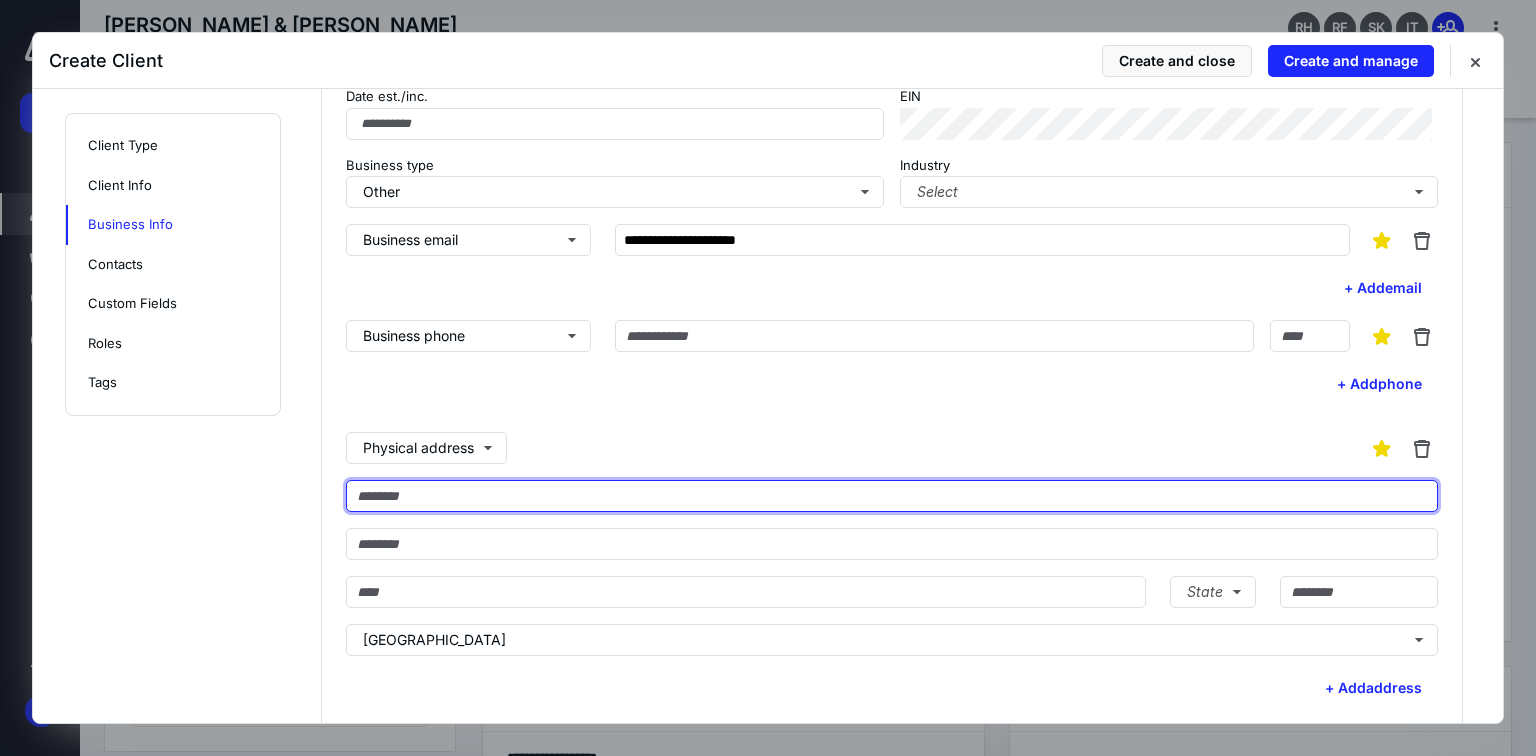 click at bounding box center [892, 496] 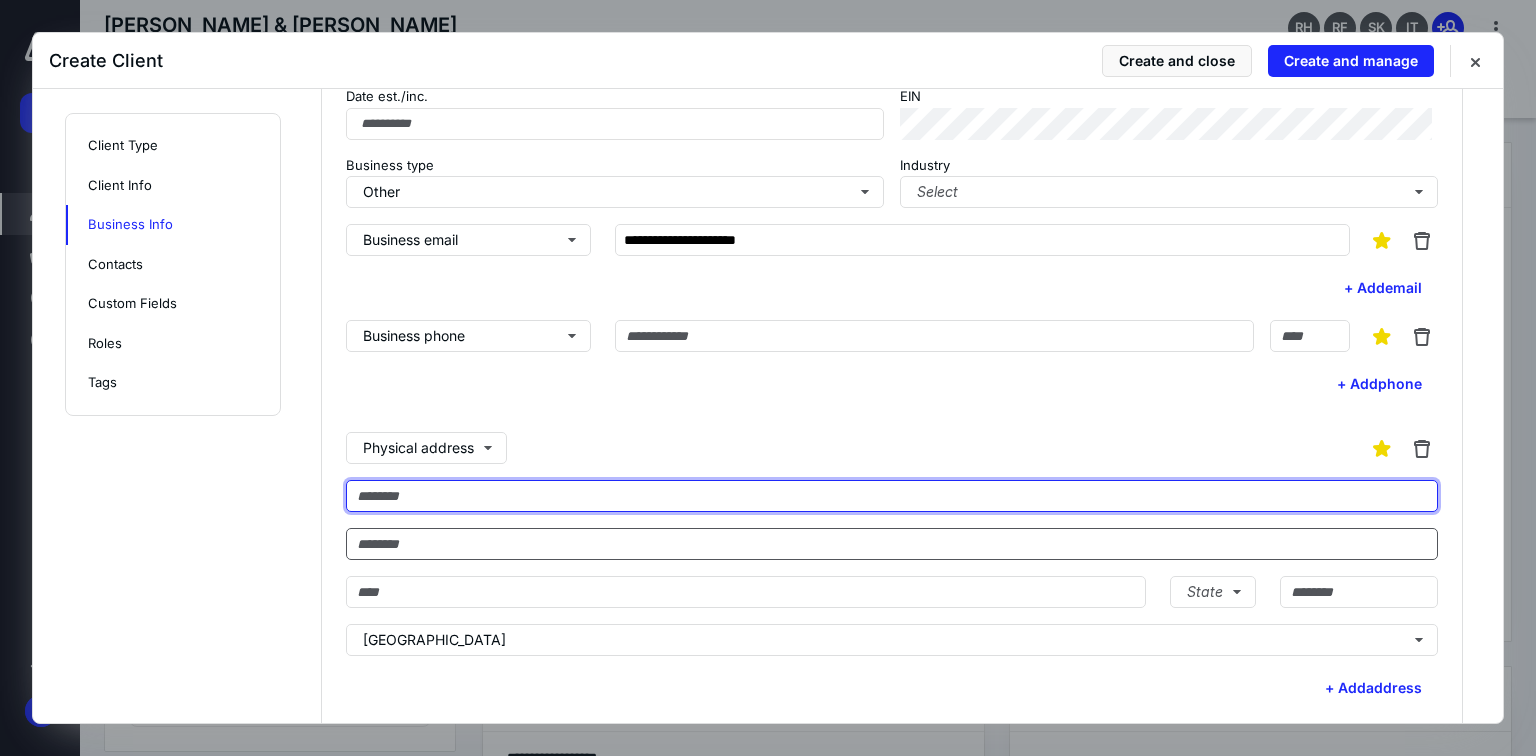 paste on "**********" 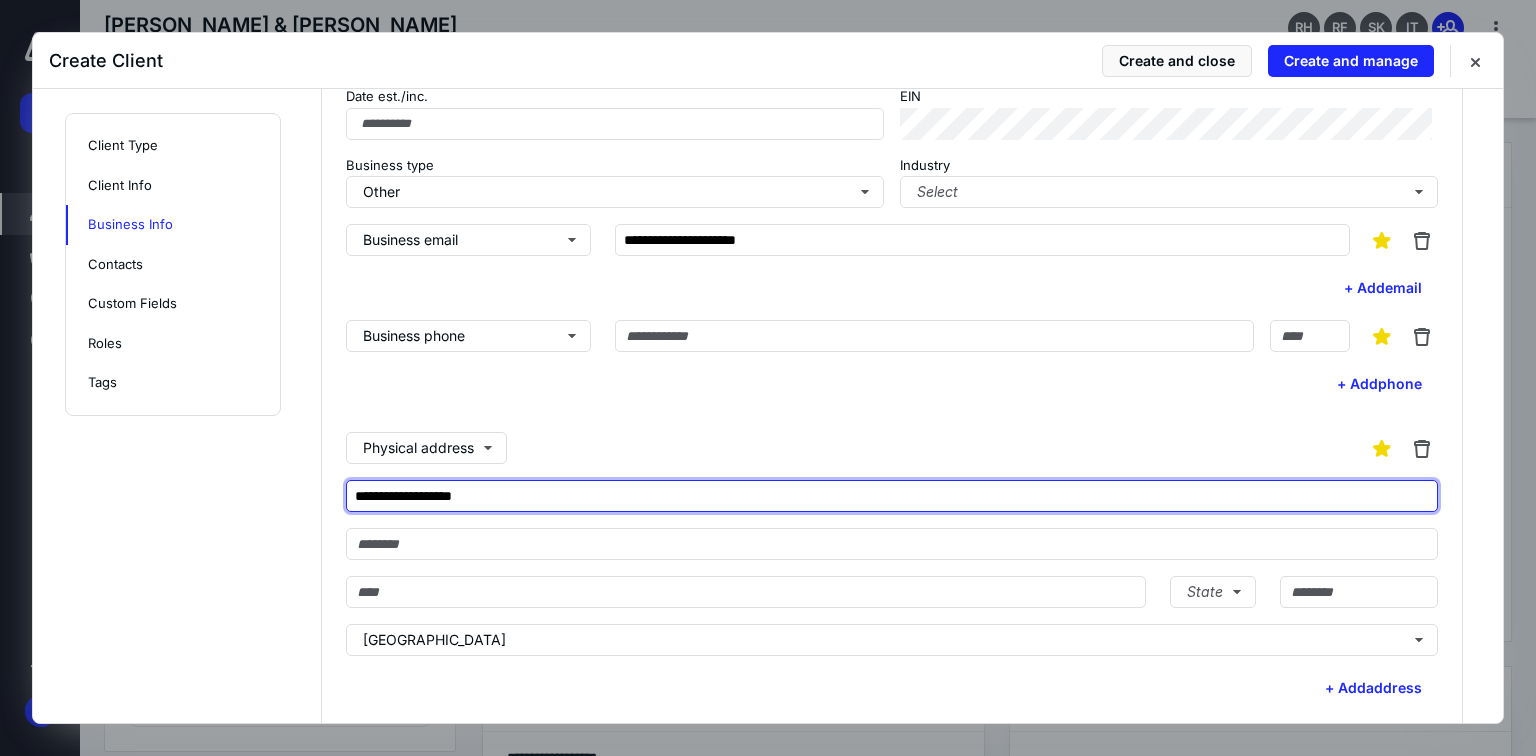 type on "**********" 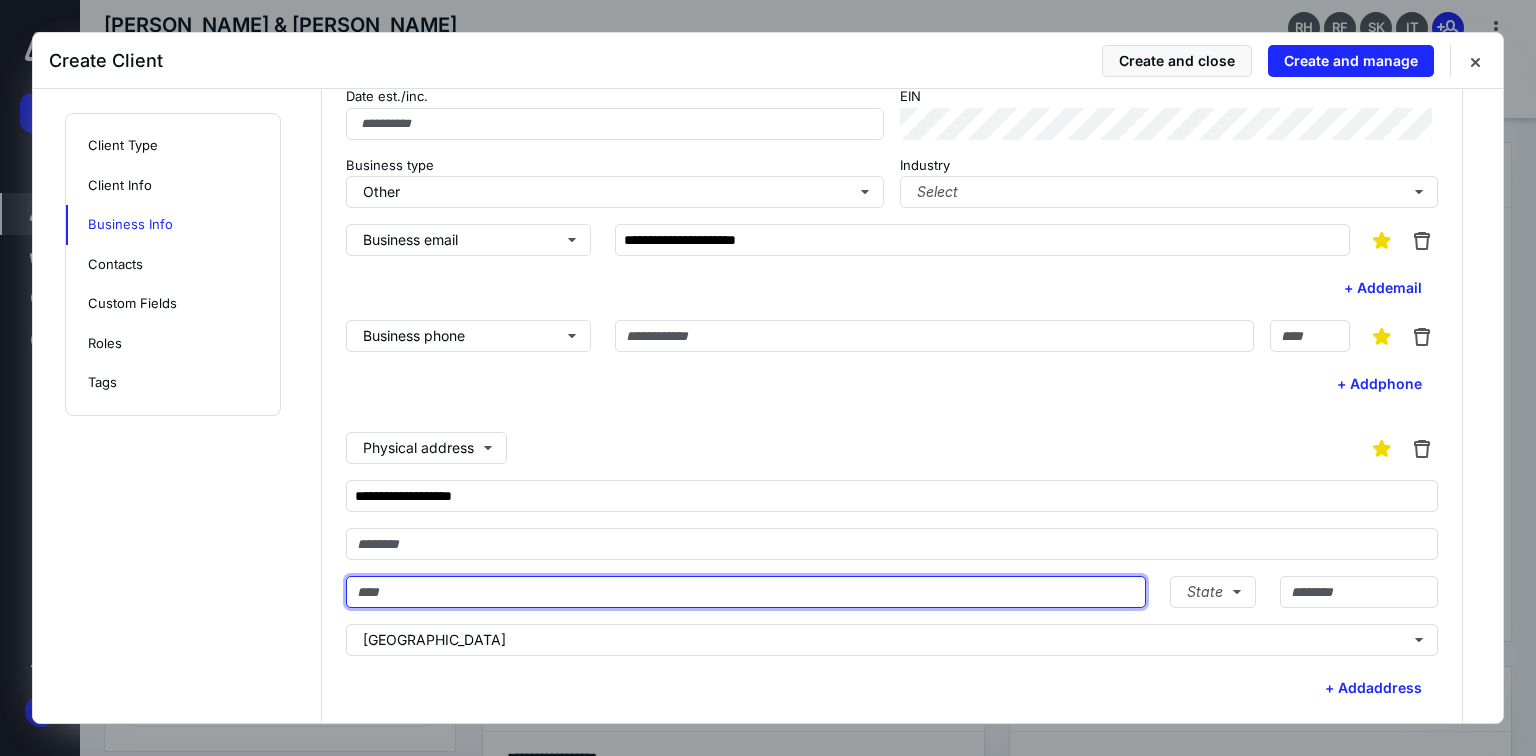 click at bounding box center [746, 592] 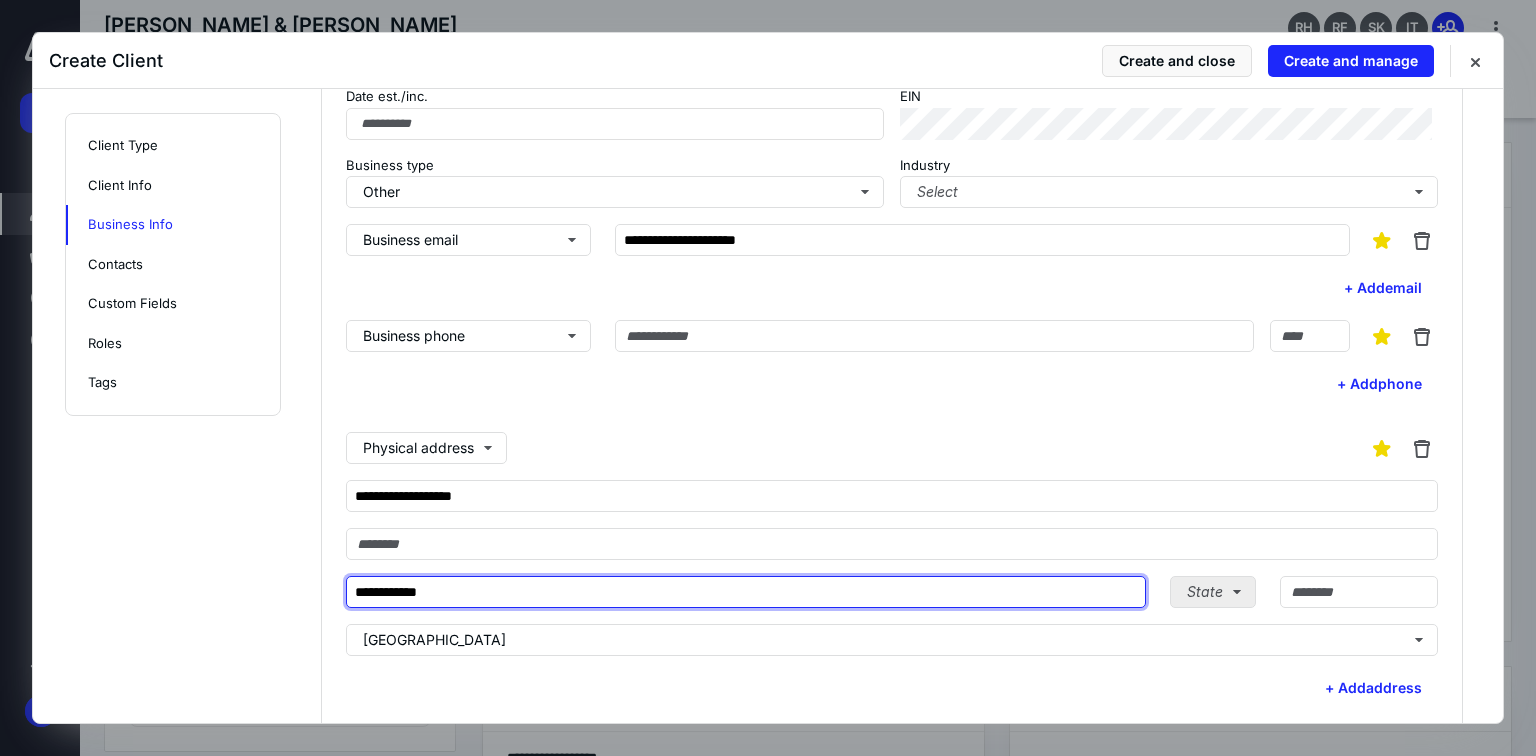 type on "**********" 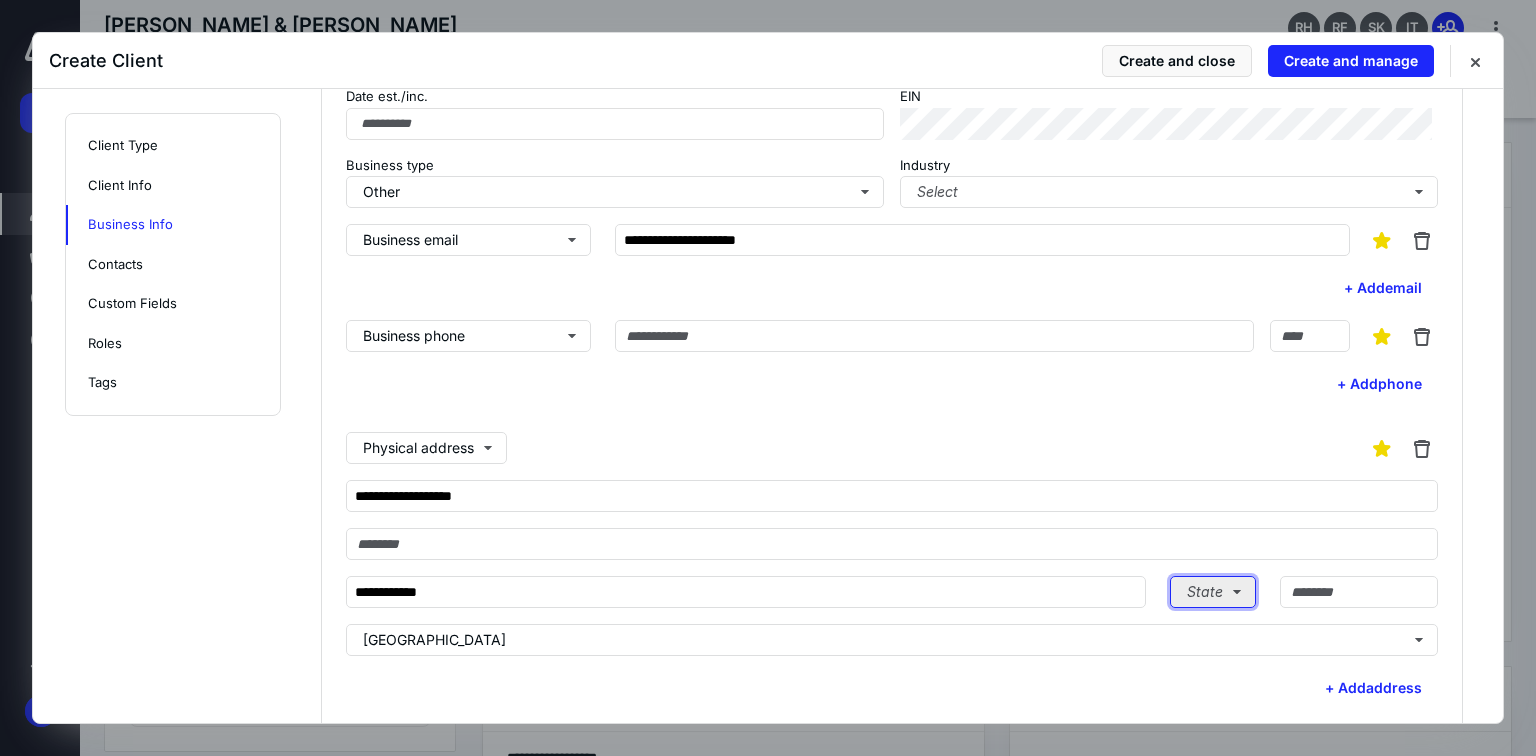 click on "State" at bounding box center (1213, 592) 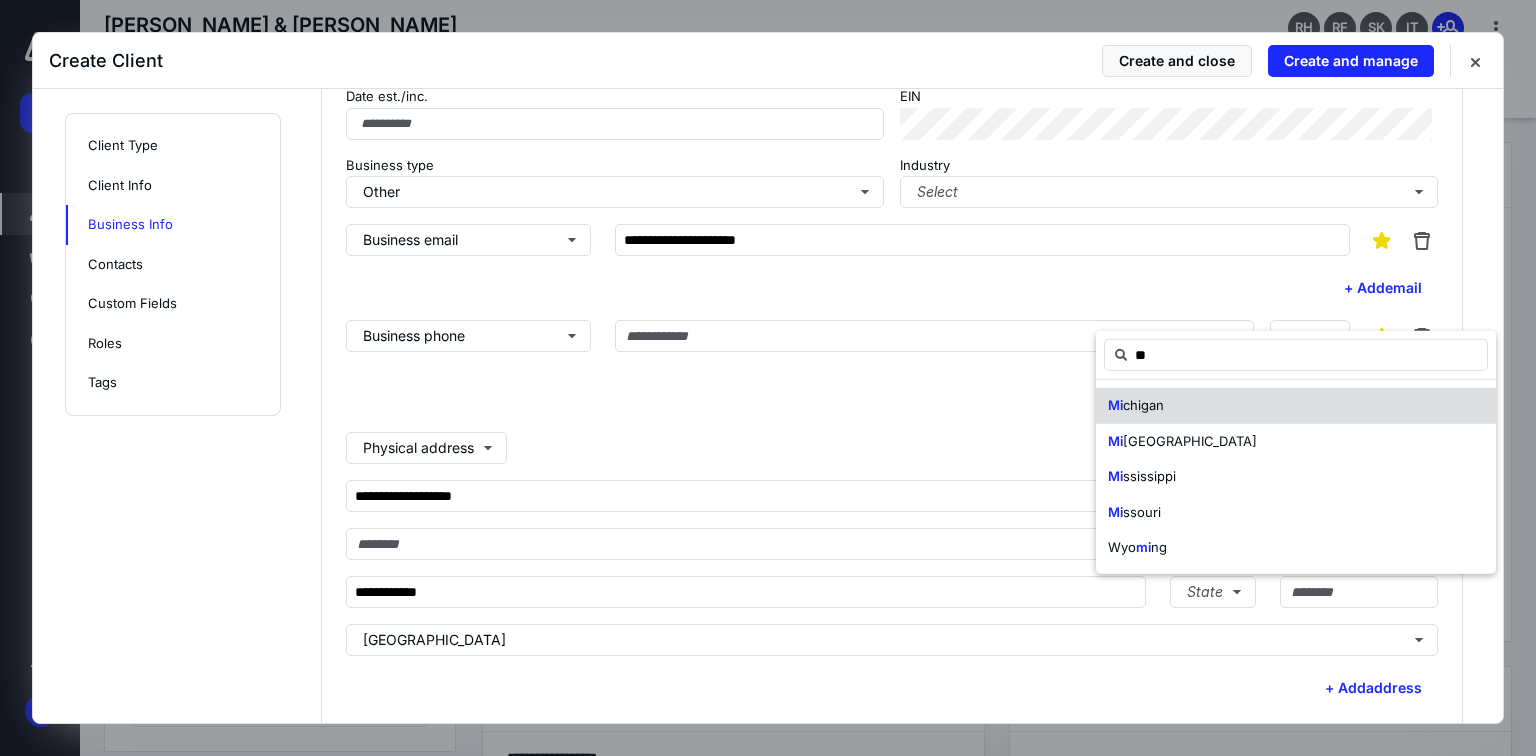 click on "Mi chigan" at bounding box center [1296, 406] 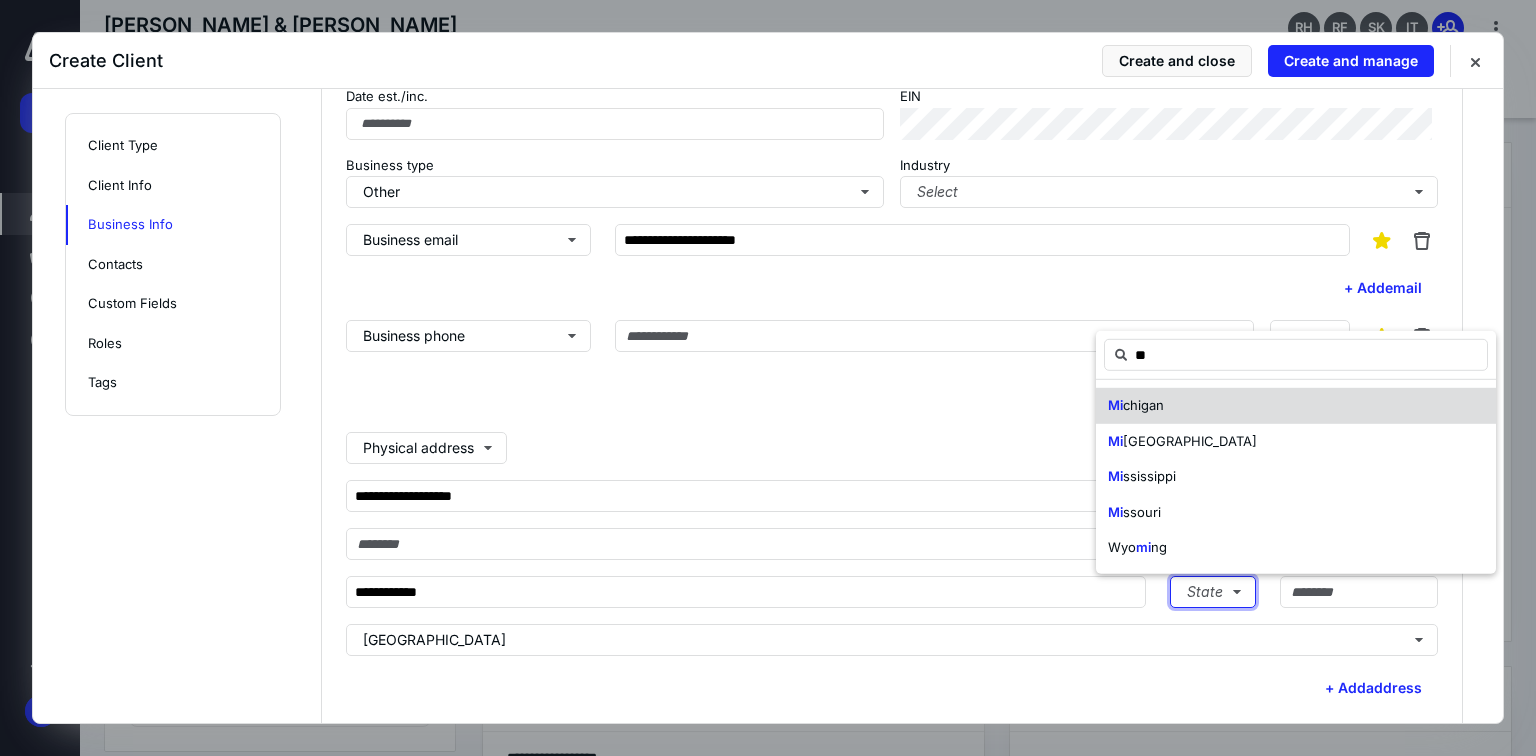 type 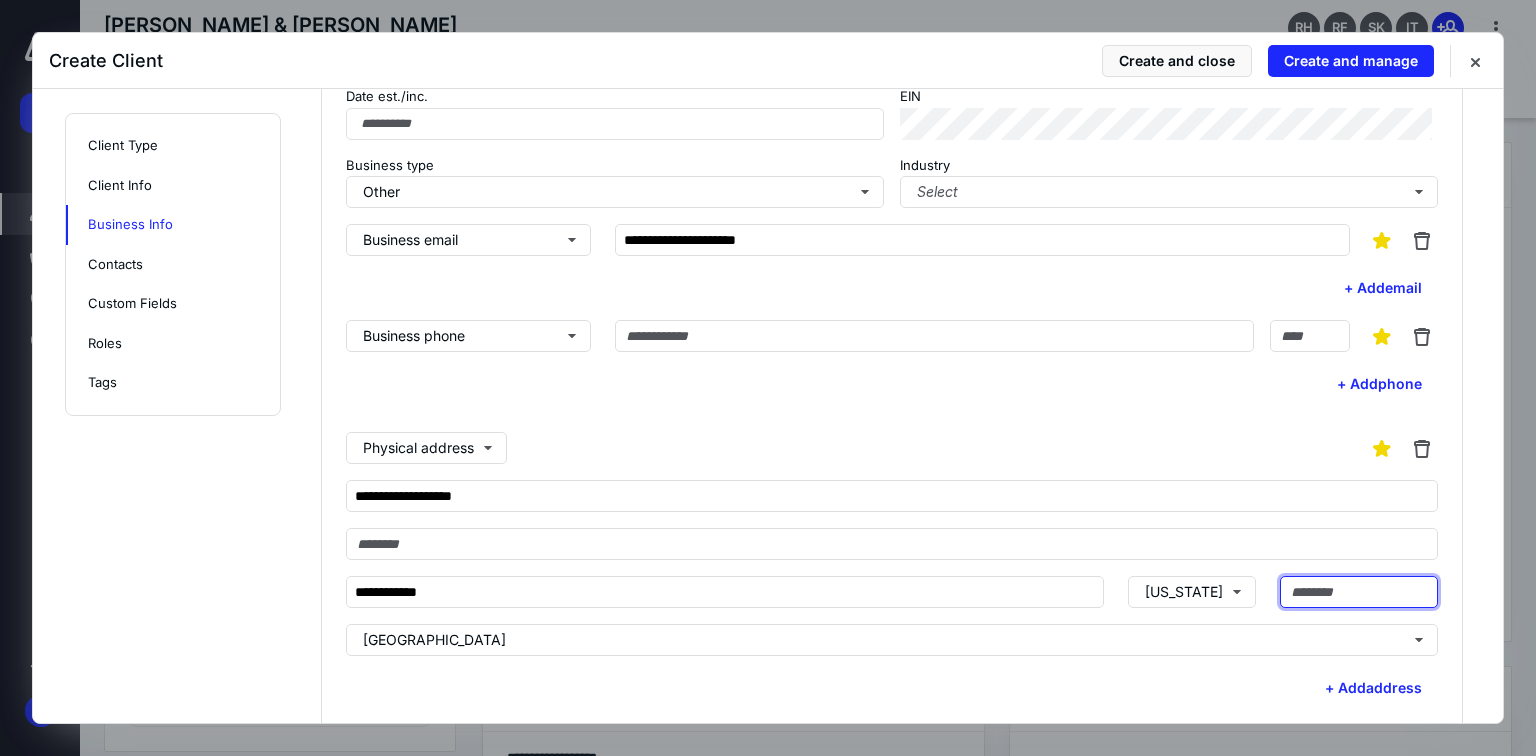 drag, startPoint x: 1252, startPoint y: 586, endPoint x: 1272, endPoint y: 568, distance: 26.907248 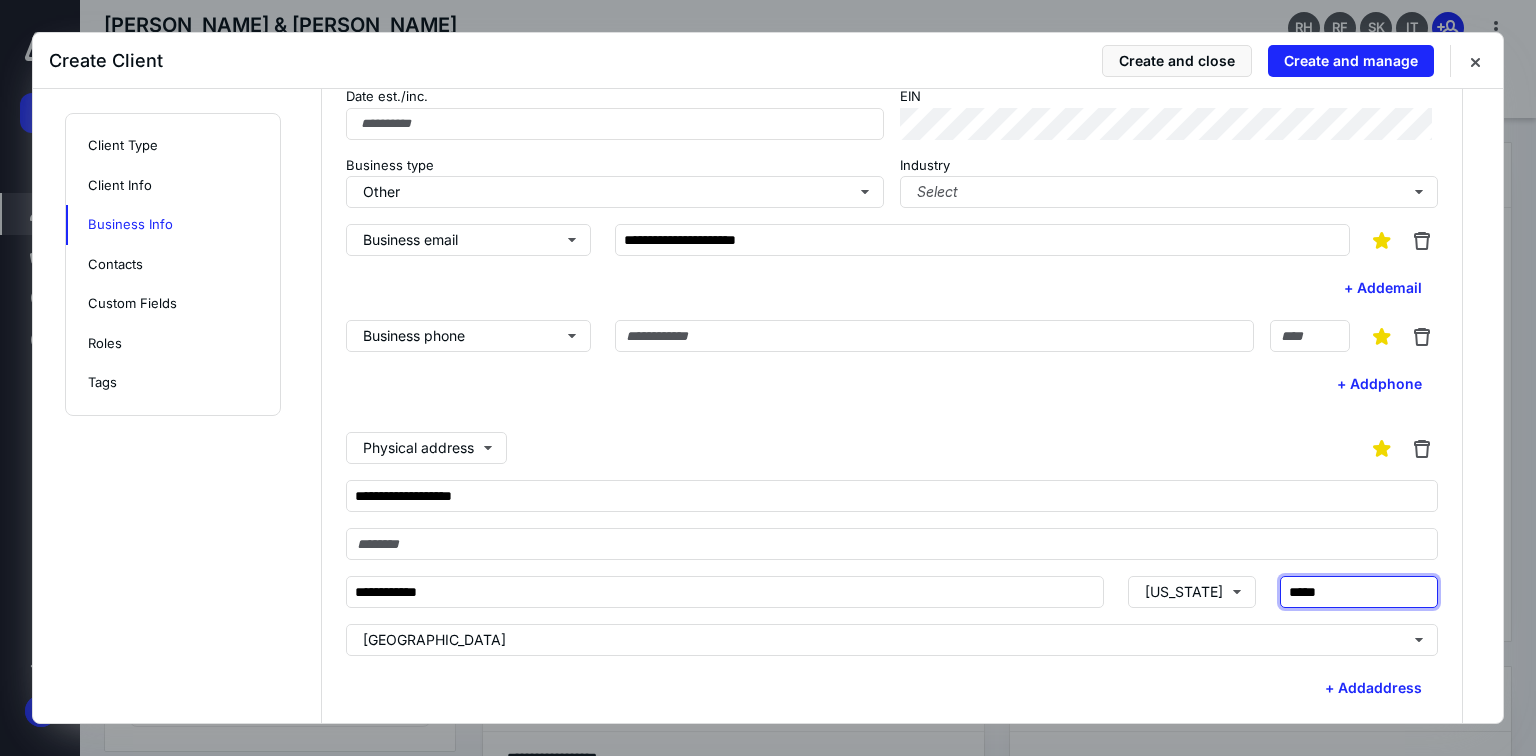 type on "*****" 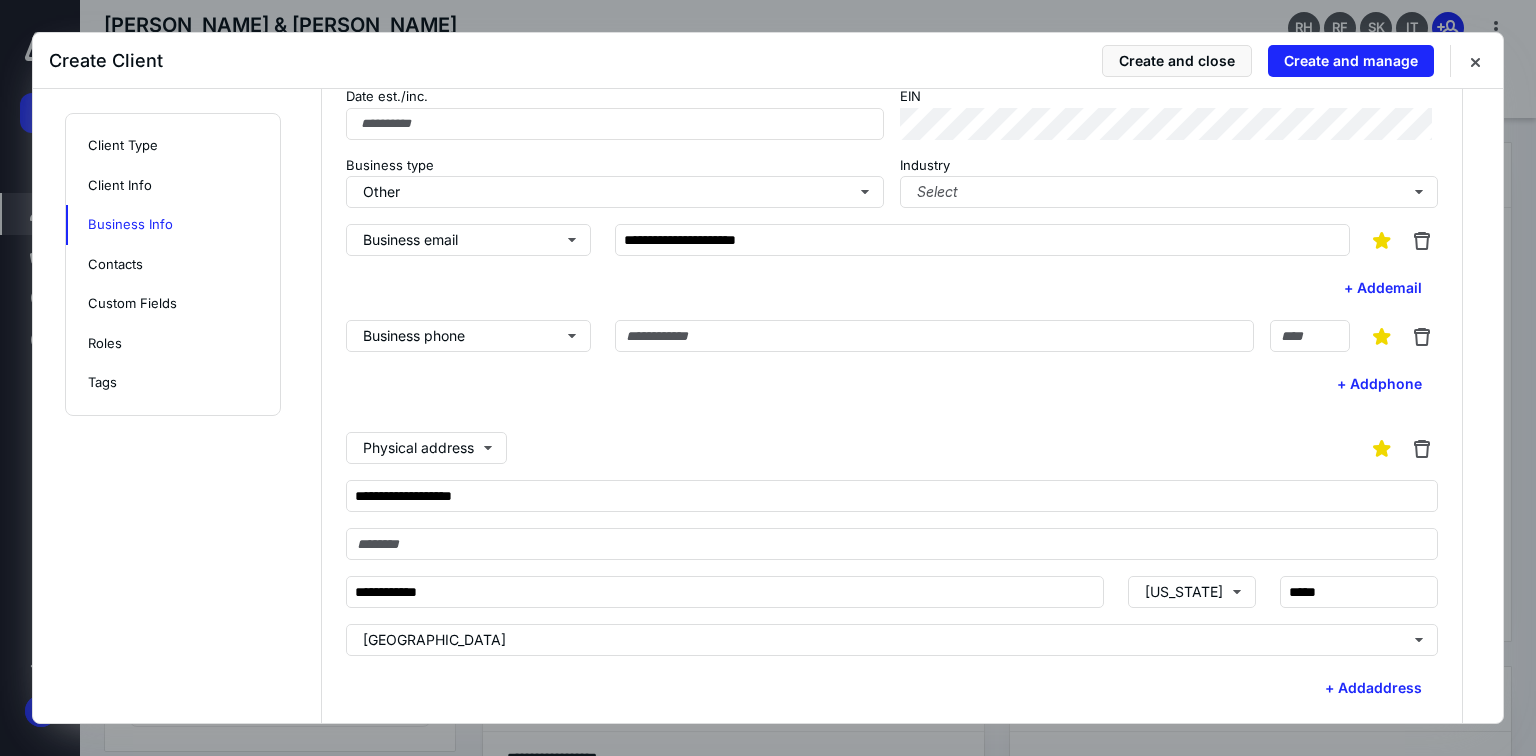 click on "**********" at bounding box center (768, 674) 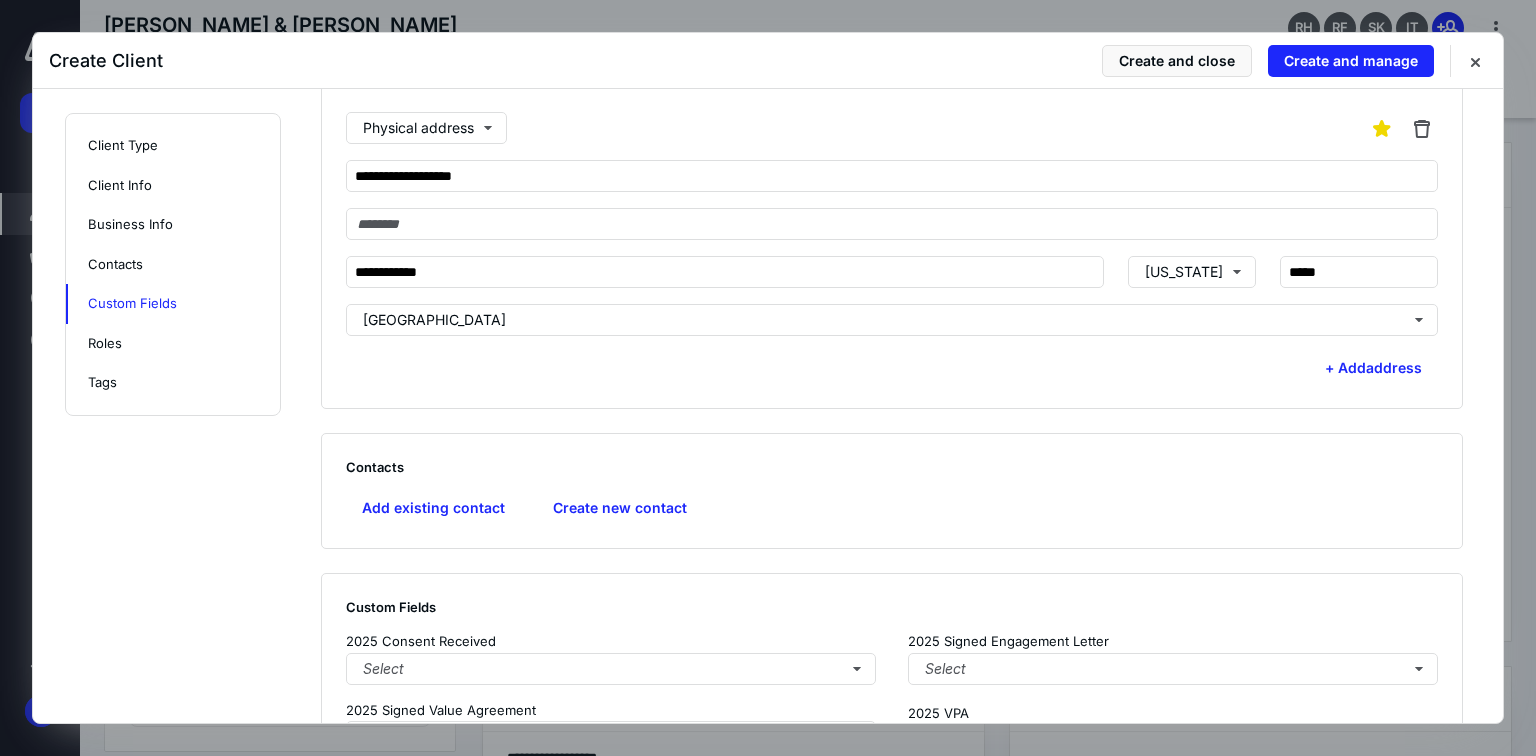 scroll, scrollTop: 1440, scrollLeft: 0, axis: vertical 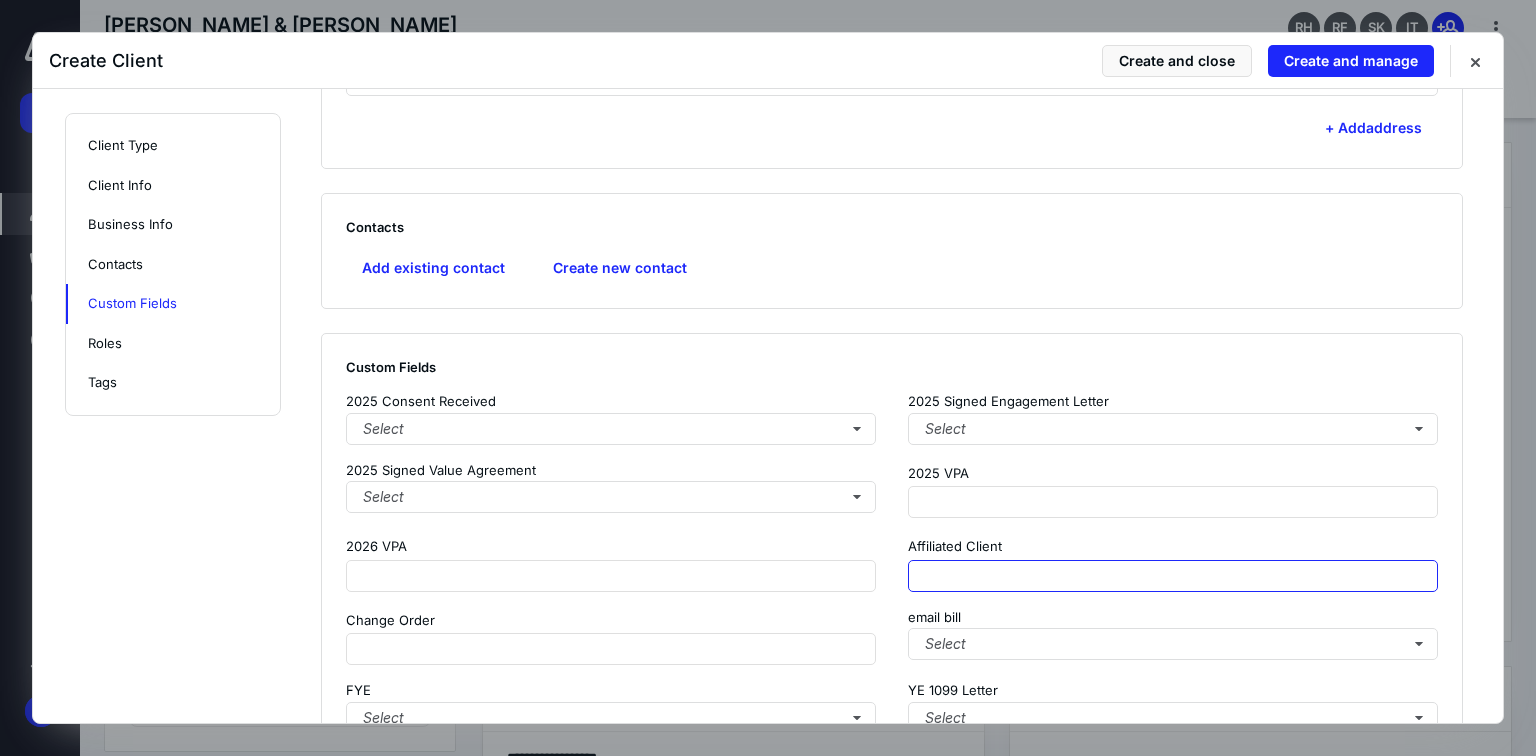 click at bounding box center (1173, 576) 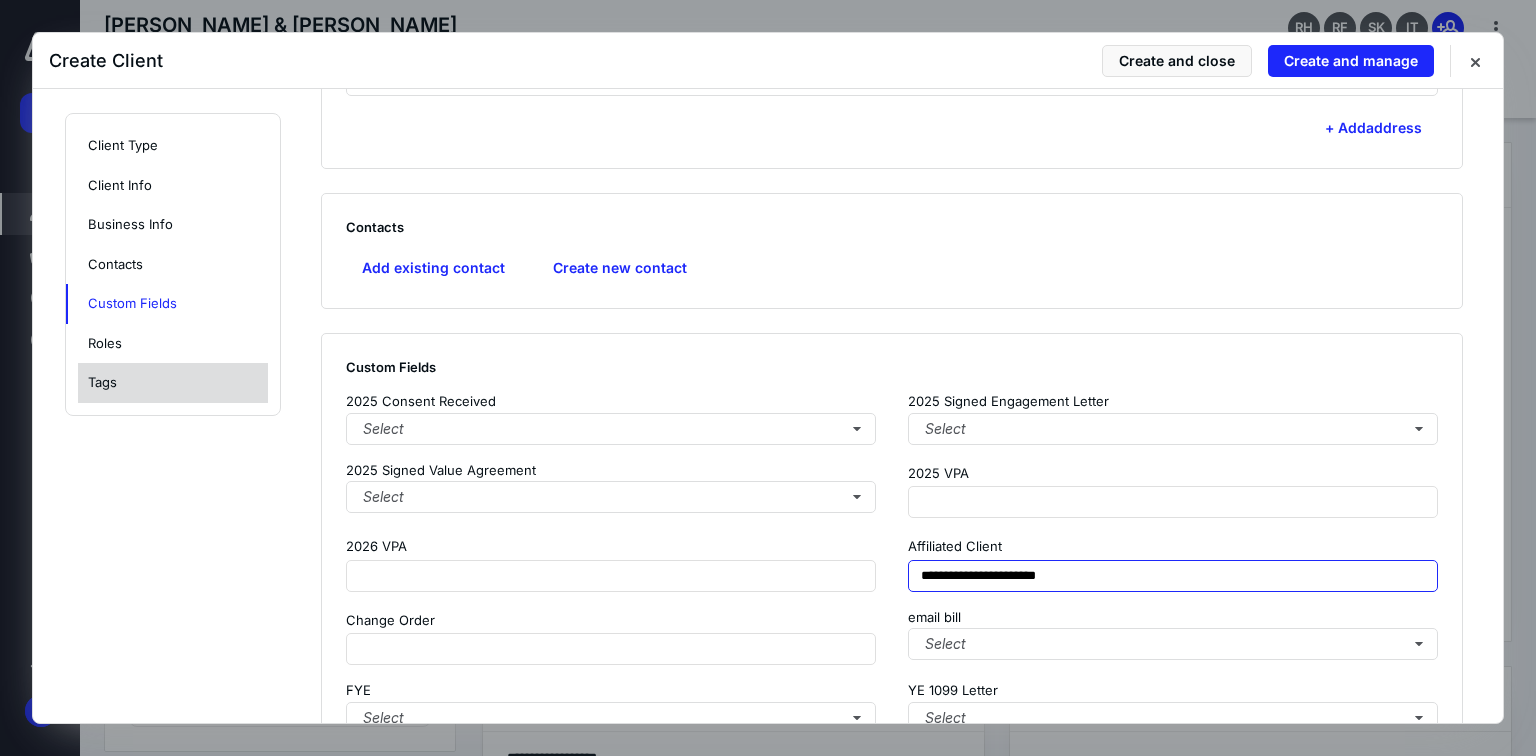 type on "**********" 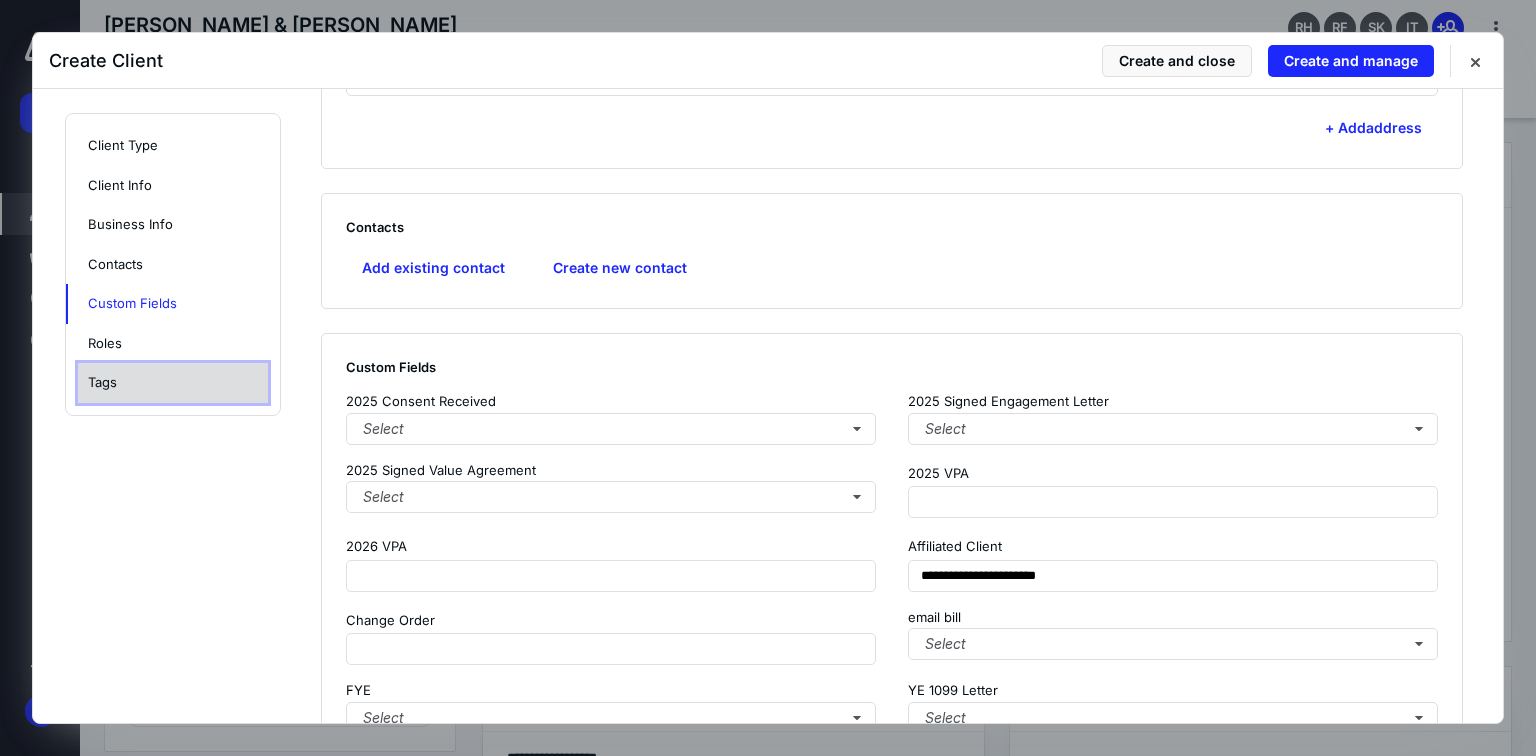 click on "Tags" at bounding box center [173, 383] 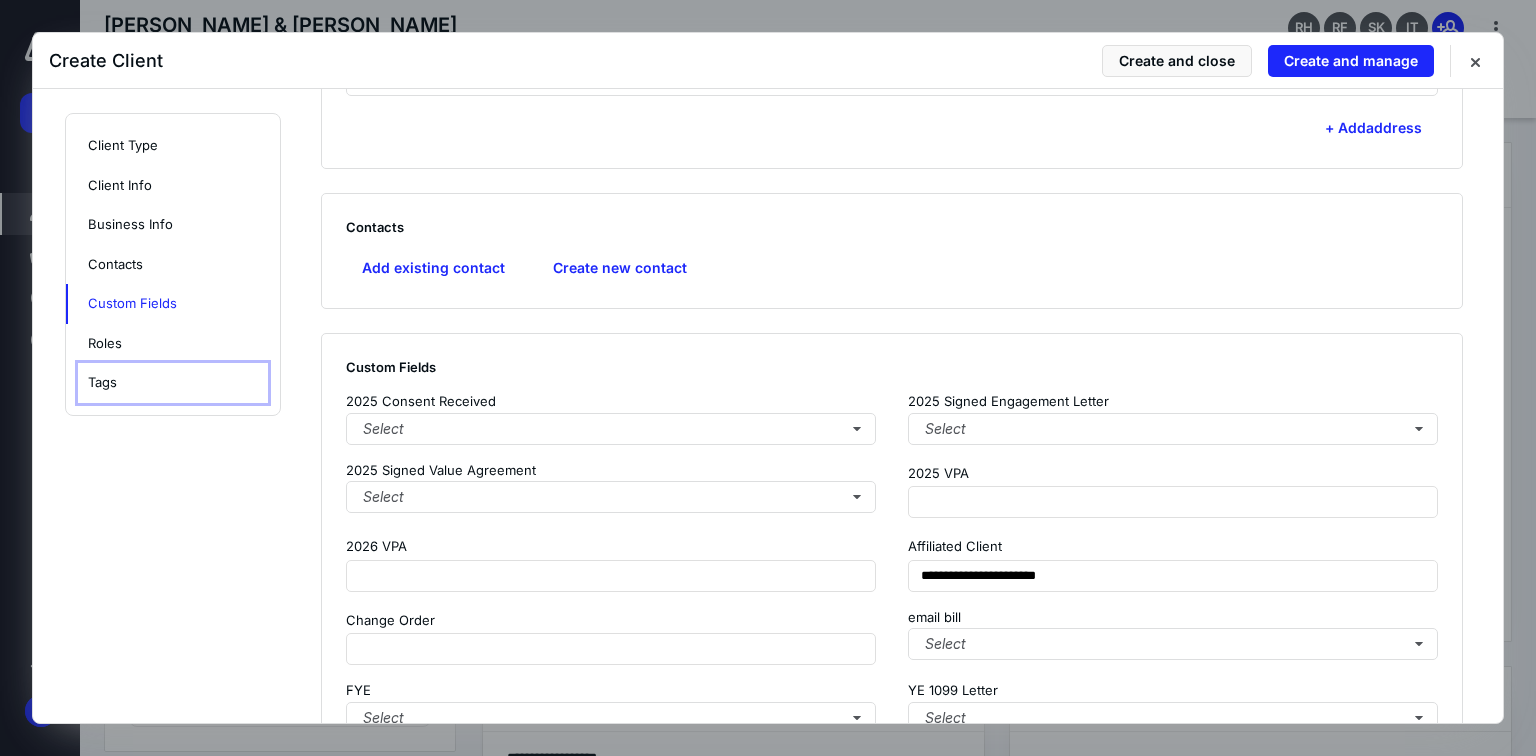 scroll, scrollTop: 2290, scrollLeft: 0, axis: vertical 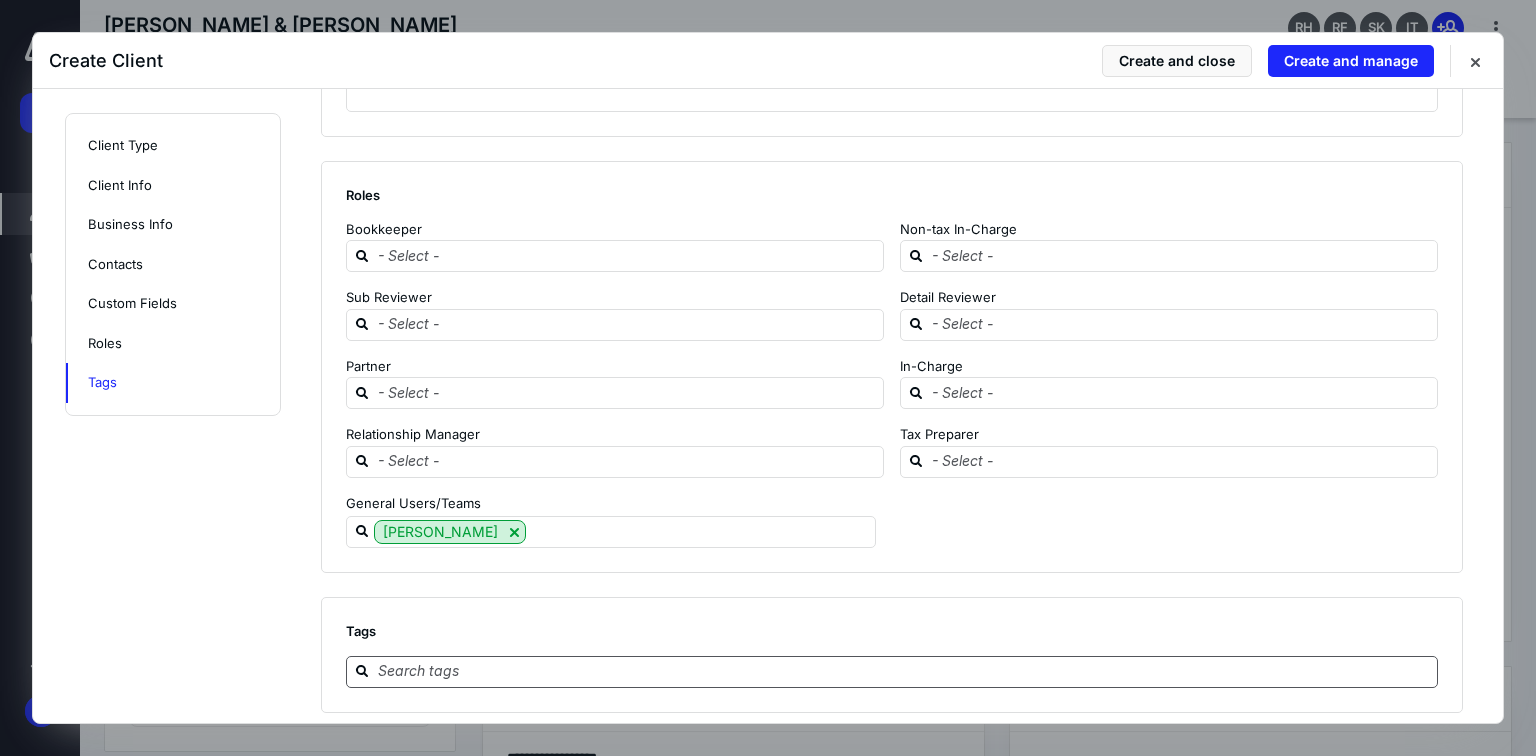 click at bounding box center (904, 671) 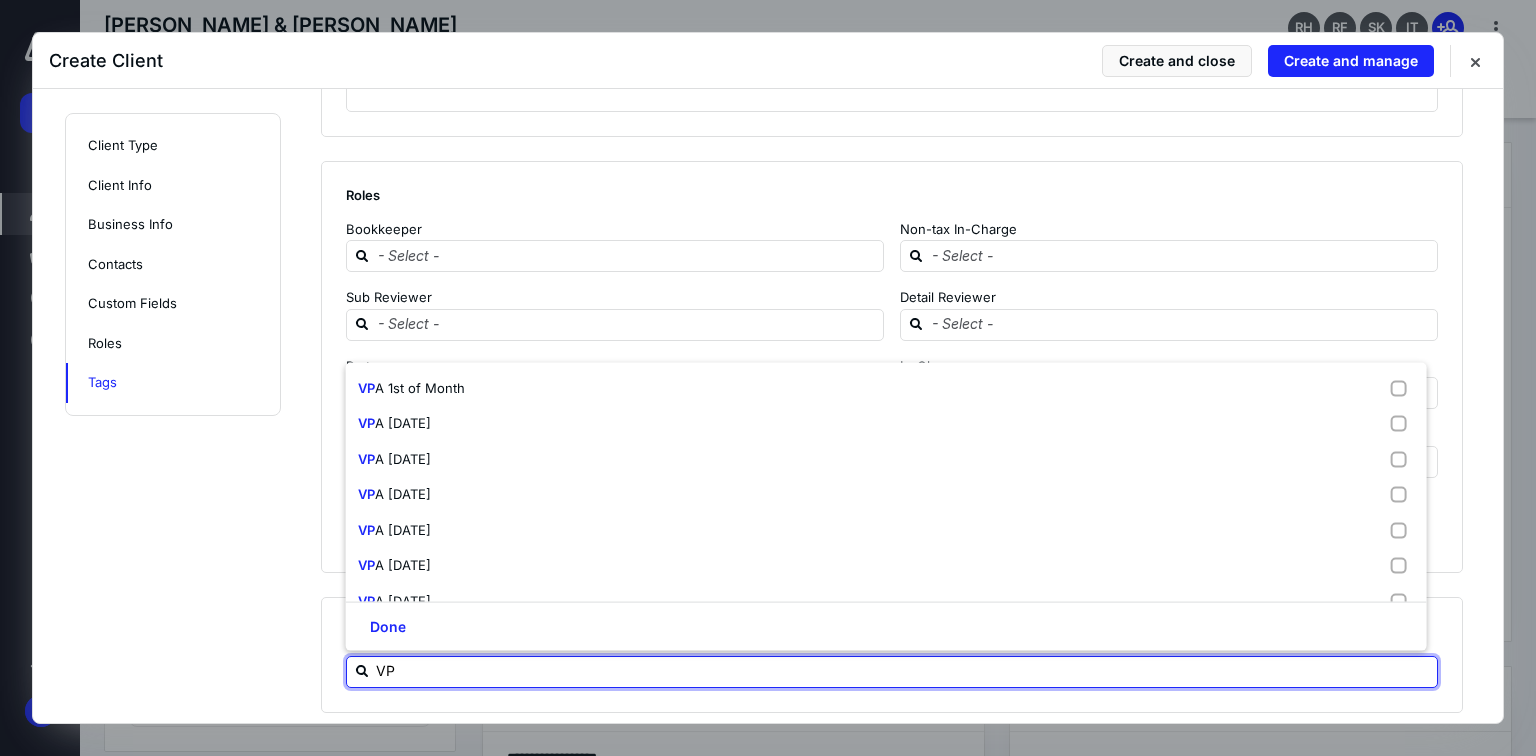 type on "VPA" 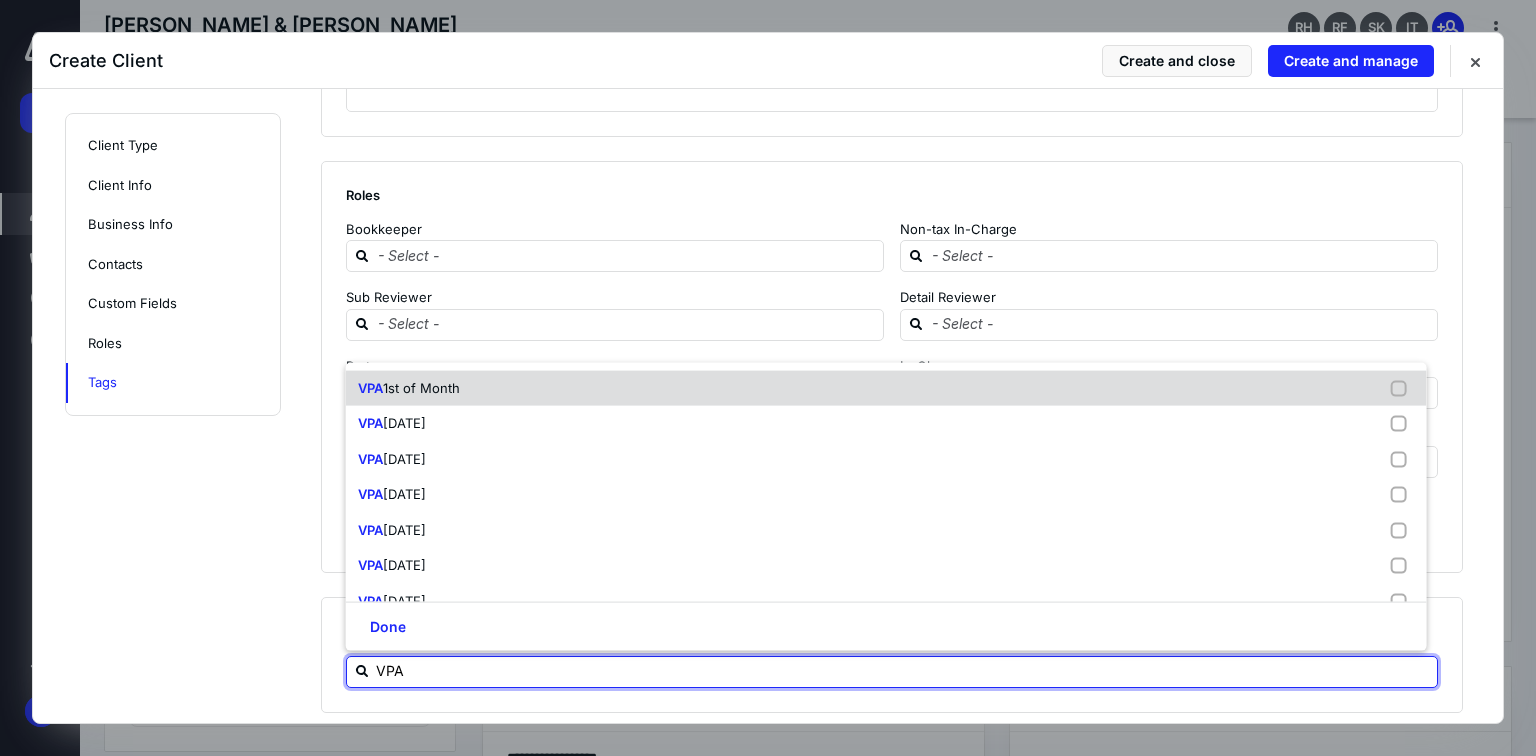click on "1st of Month" at bounding box center [421, 387] 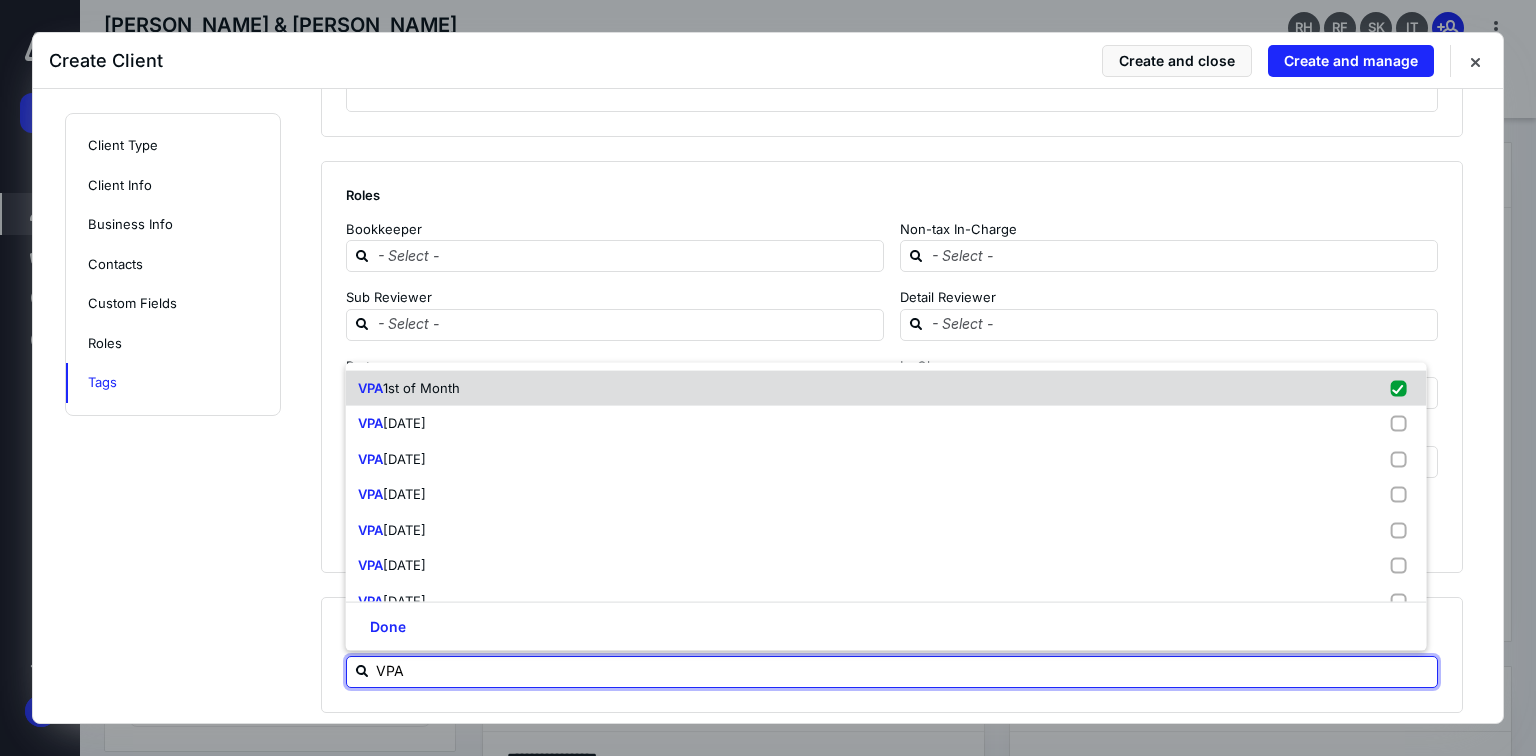 checkbox on "true" 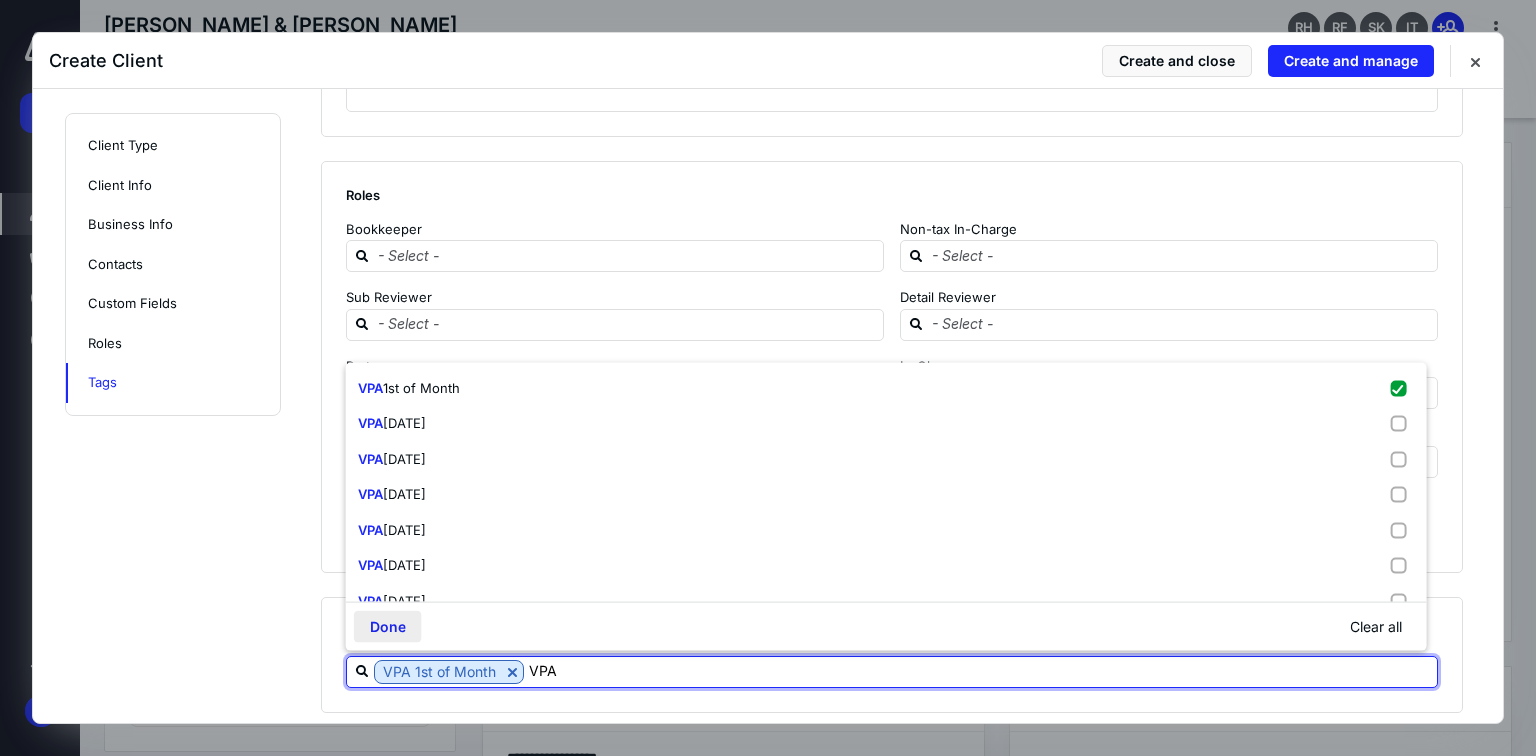 type on "VPA" 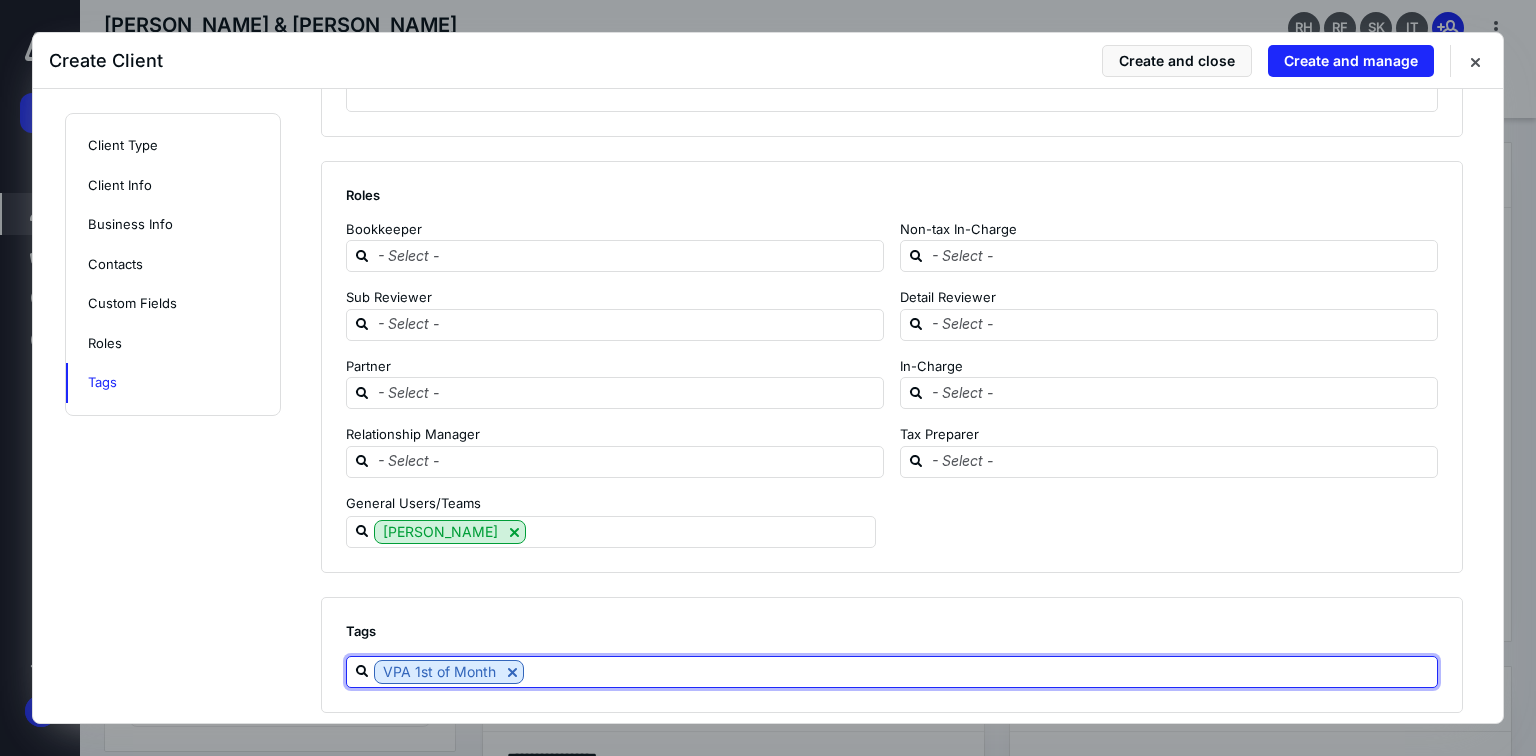 click at bounding box center (980, 671) 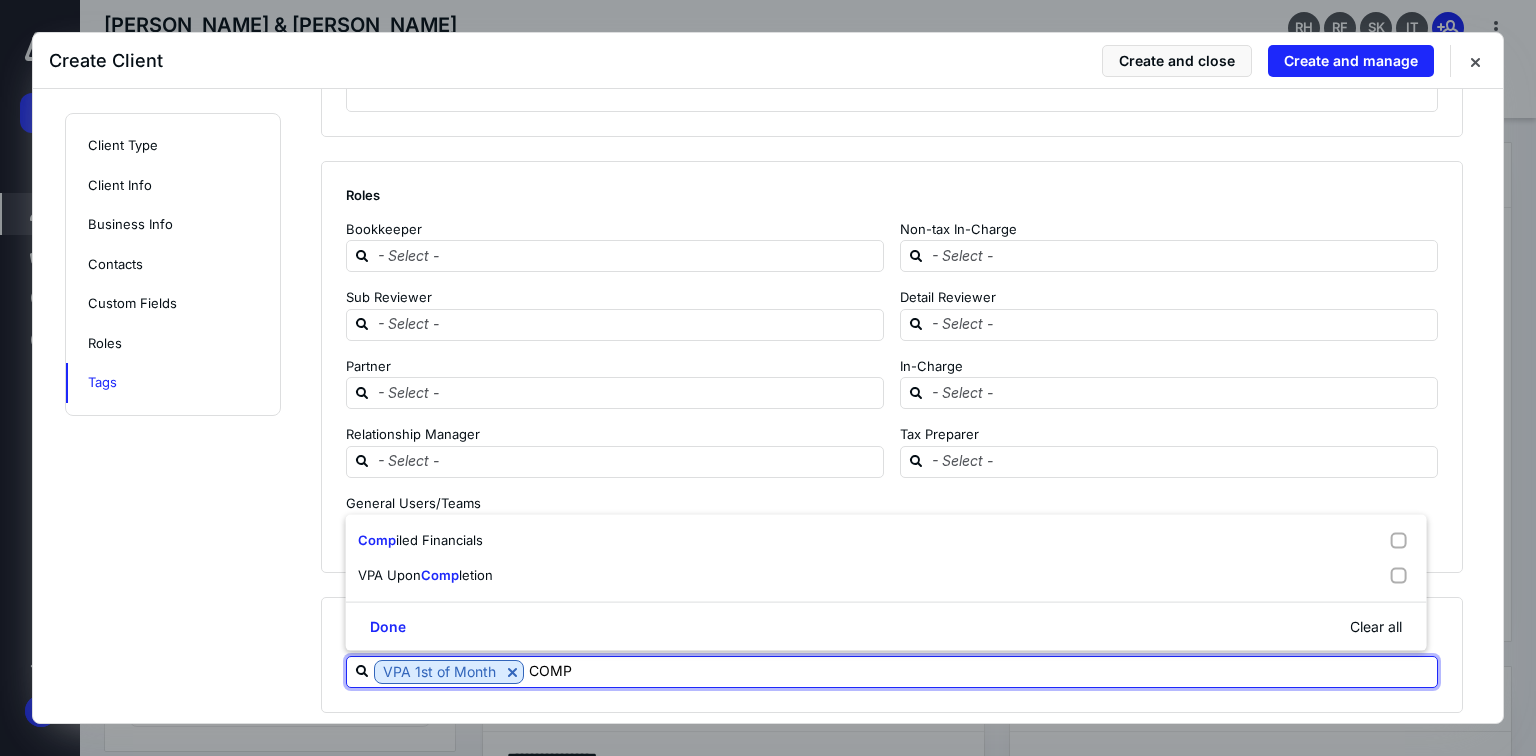 type on "COMPI" 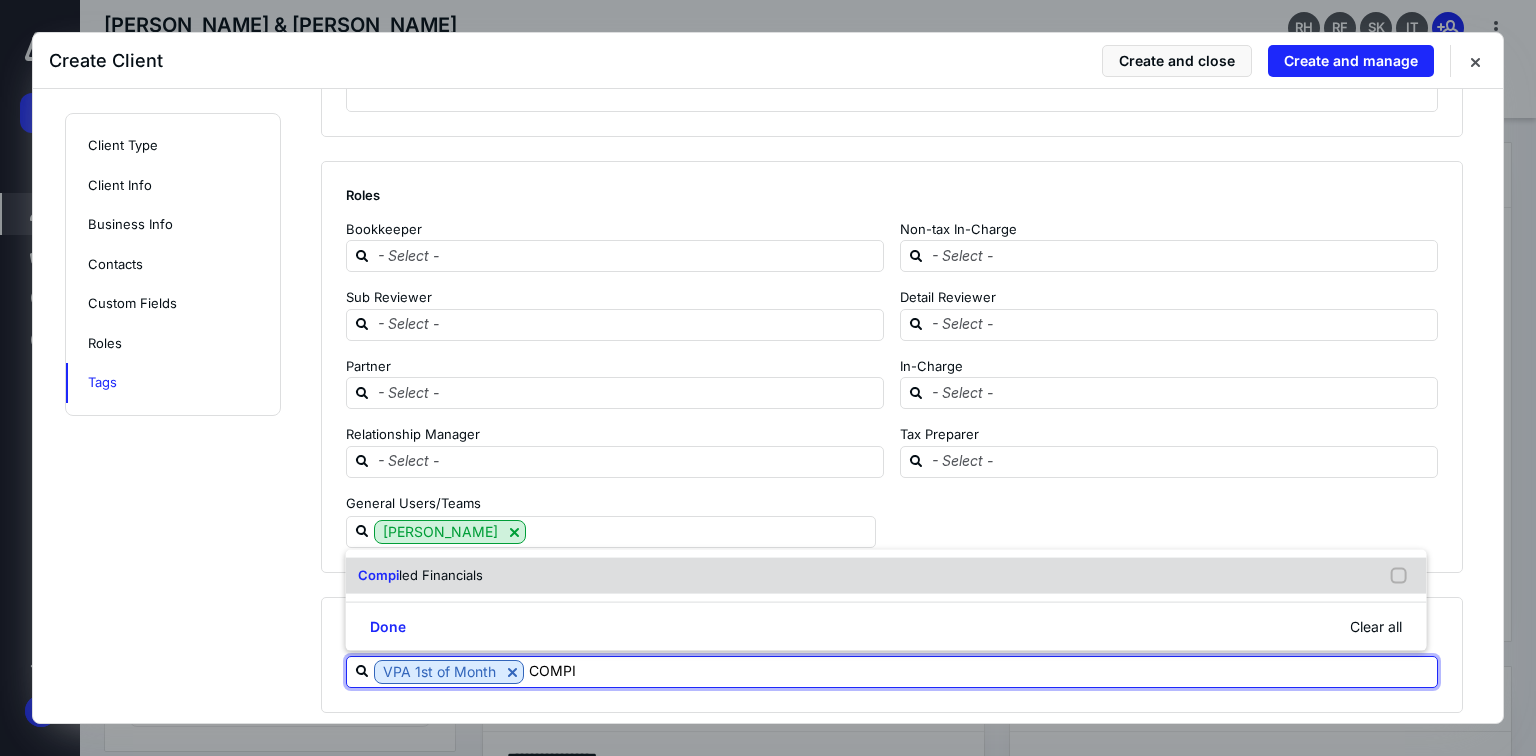 click on "led Financials" at bounding box center [441, 575] 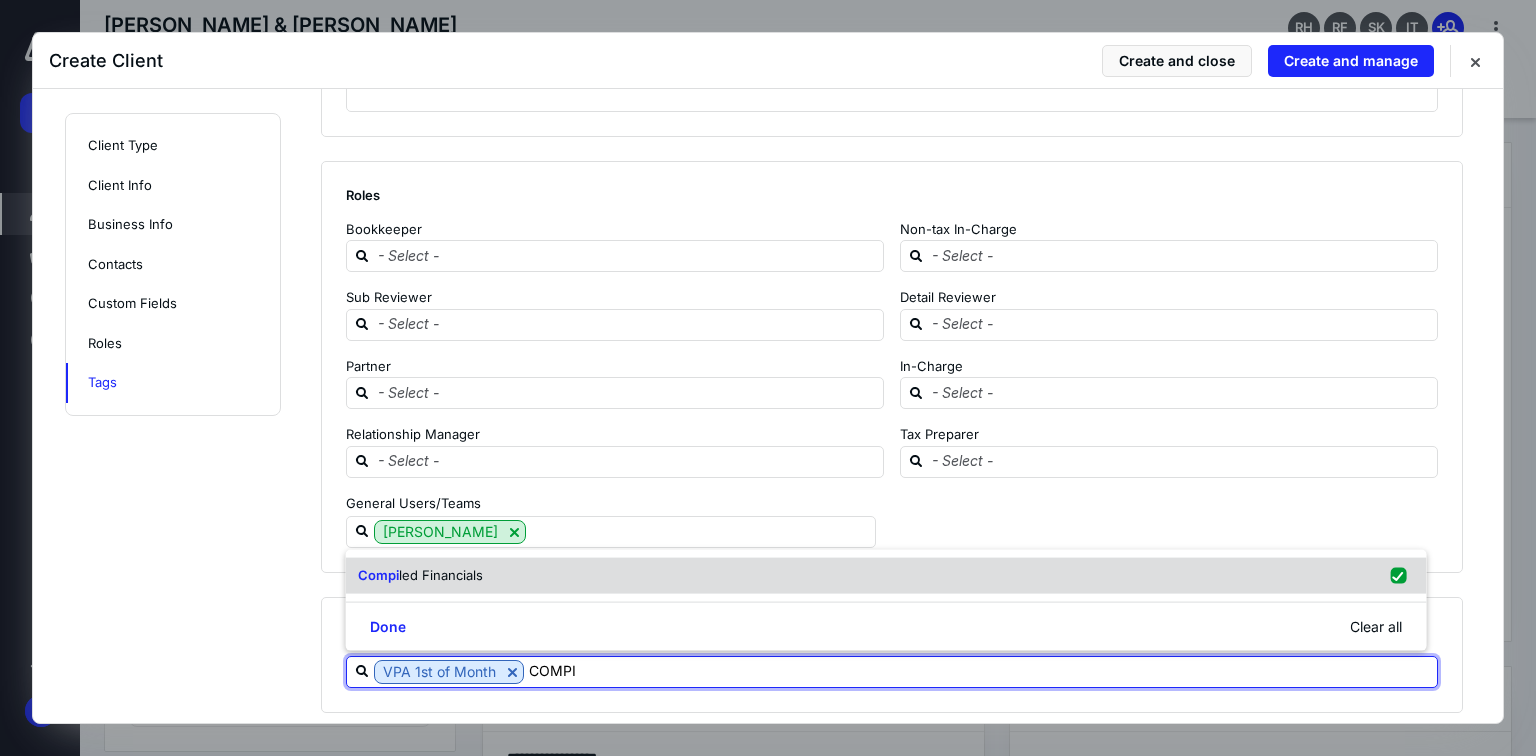 checkbox on "true" 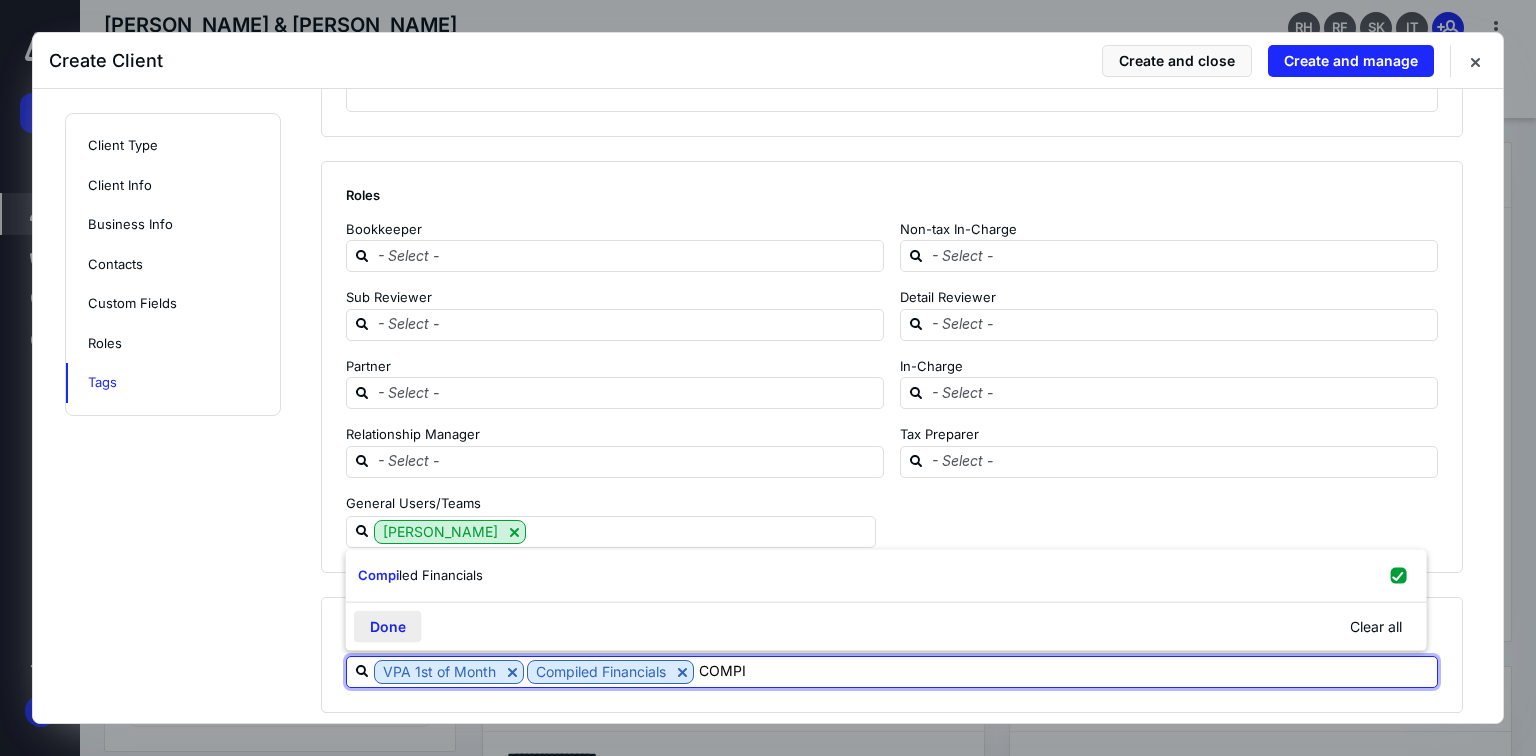 type on "COMPI" 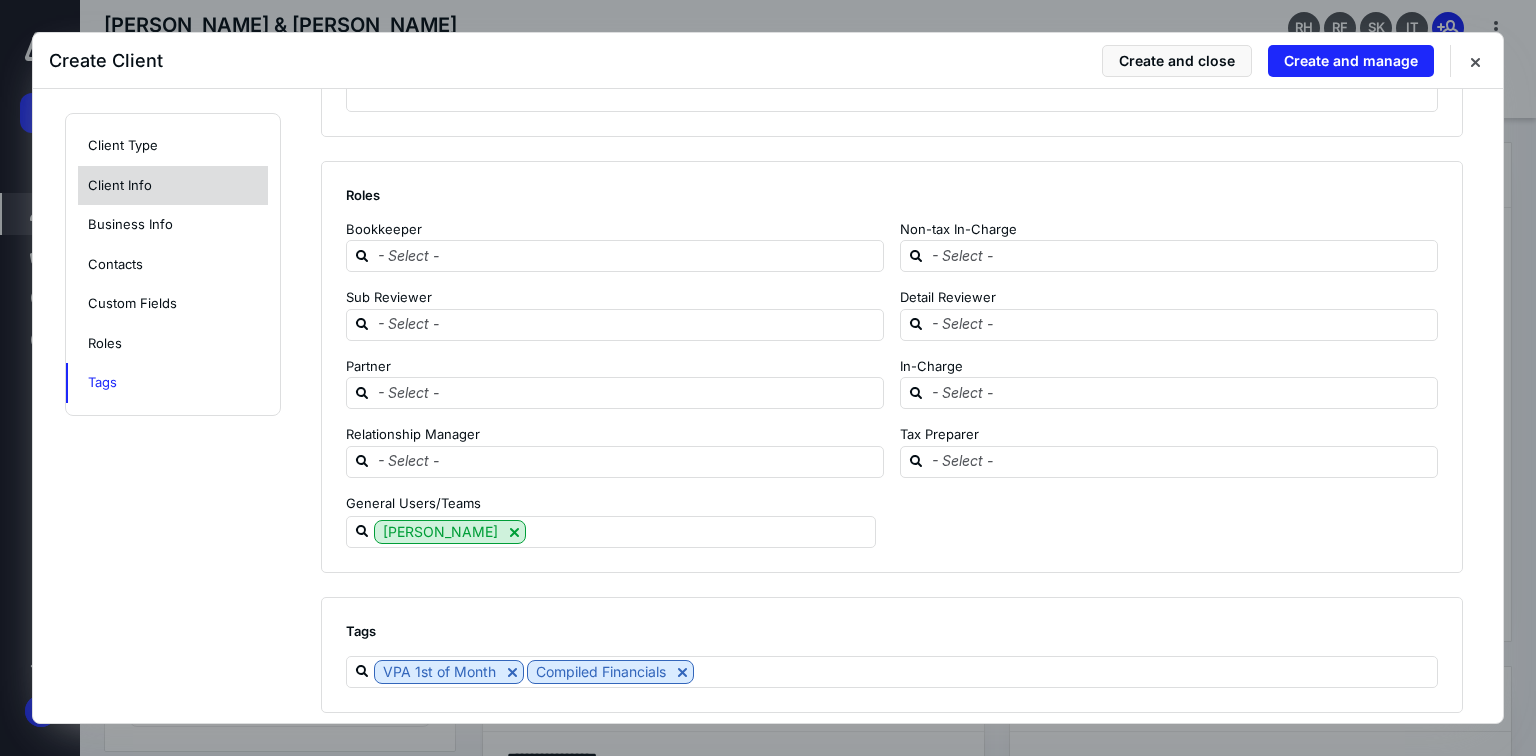 click on "Client Info" at bounding box center [173, 186] 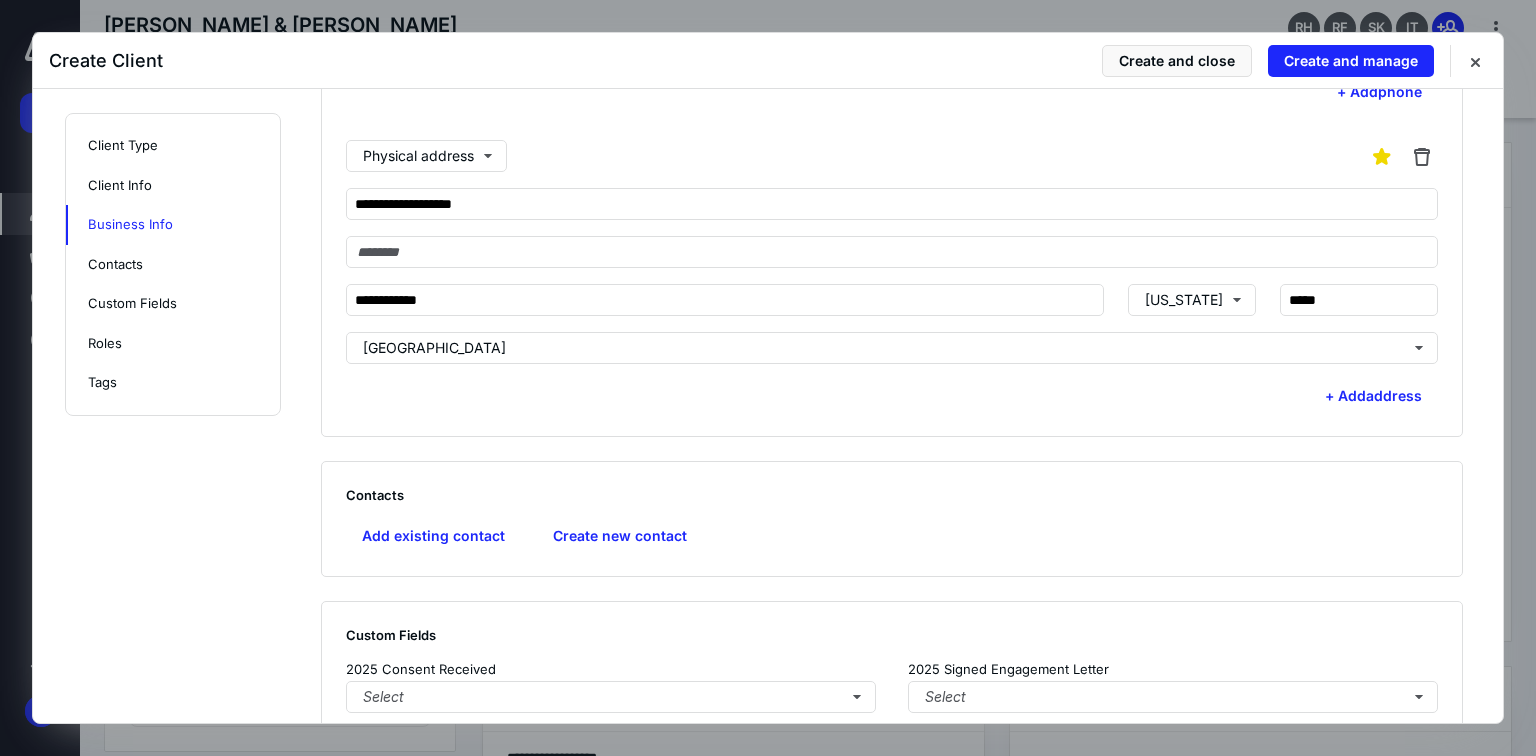 scroll, scrollTop: 1332, scrollLeft: 0, axis: vertical 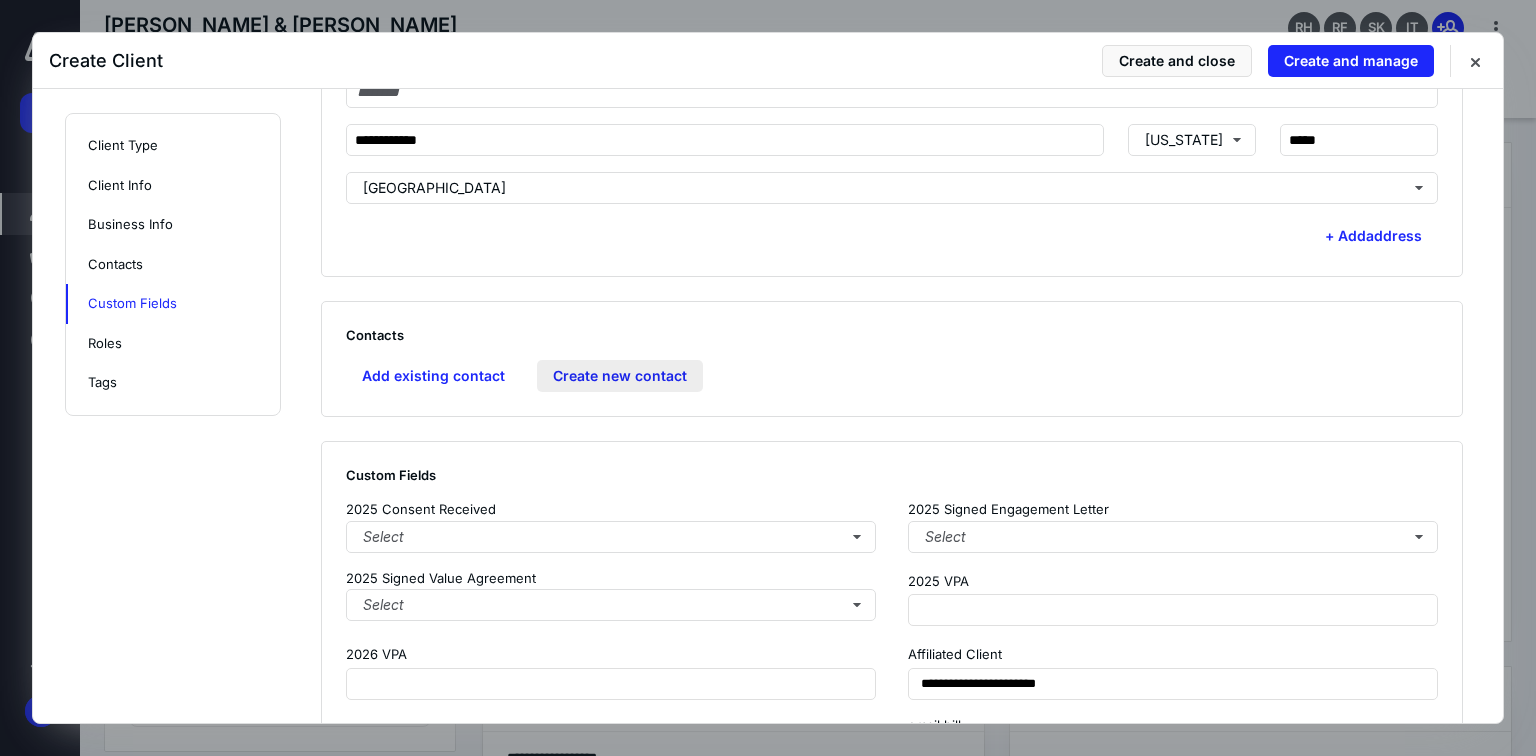 click on "Create new contact" at bounding box center [620, 376] 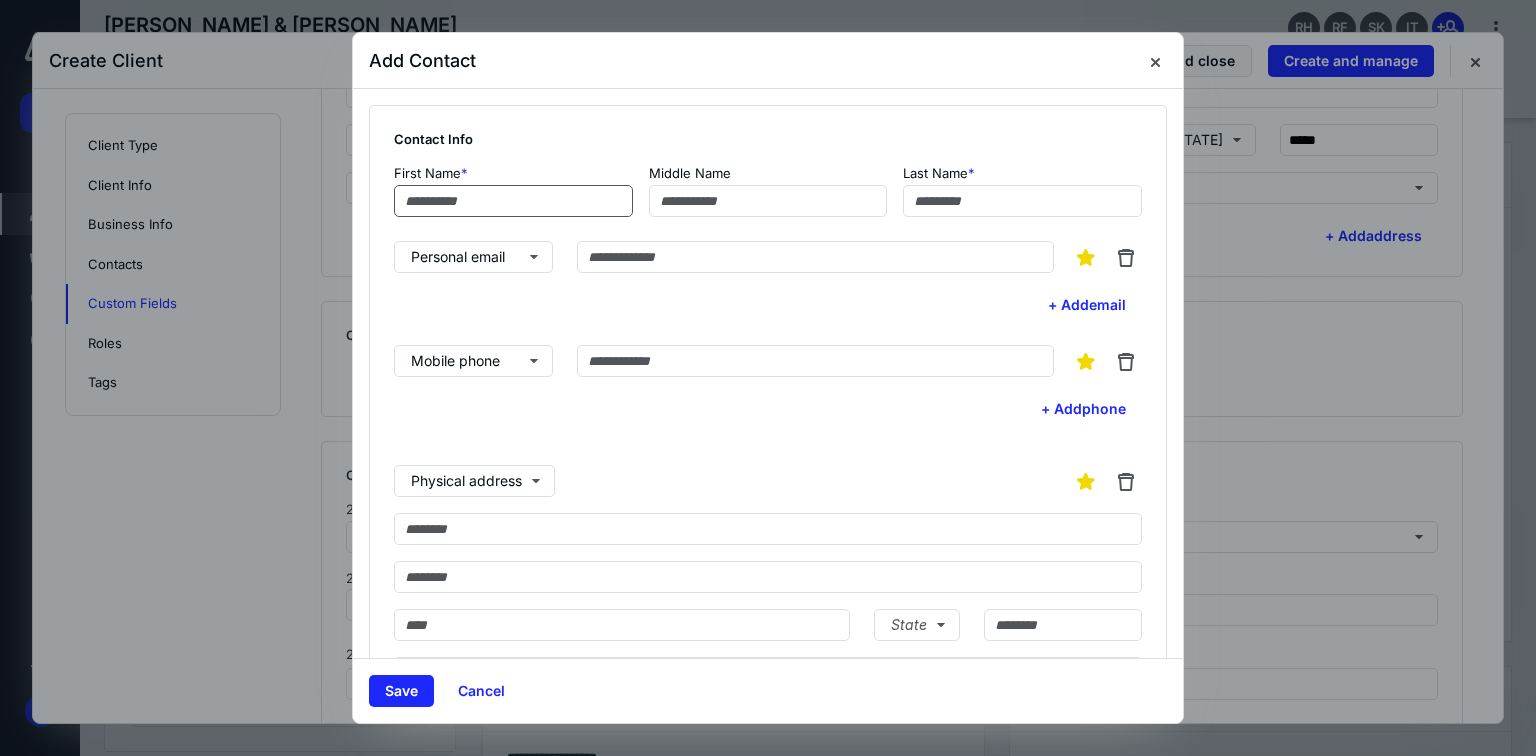click at bounding box center (513, 201) 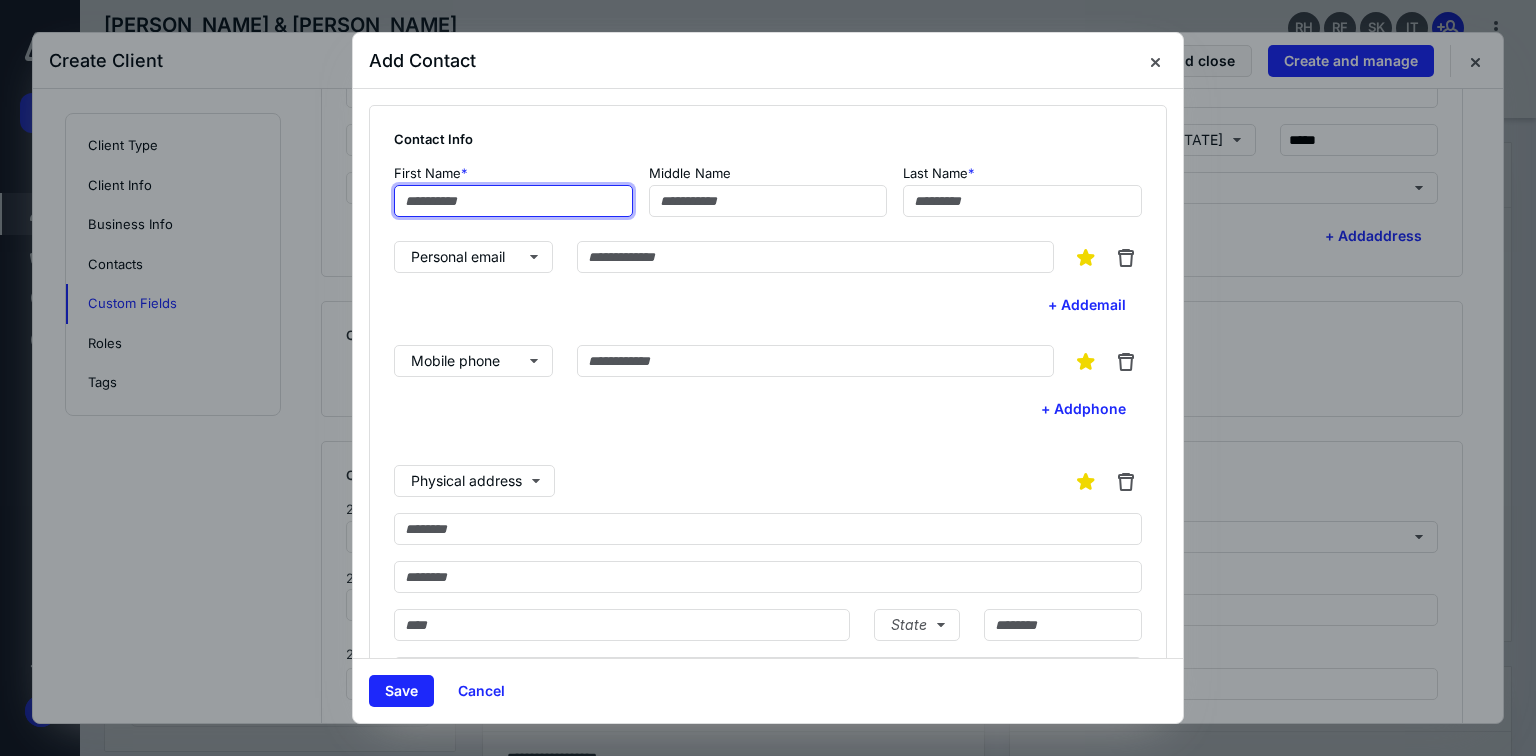 drag, startPoint x: 440, startPoint y: 207, endPoint x: 462, endPoint y: 201, distance: 22.803509 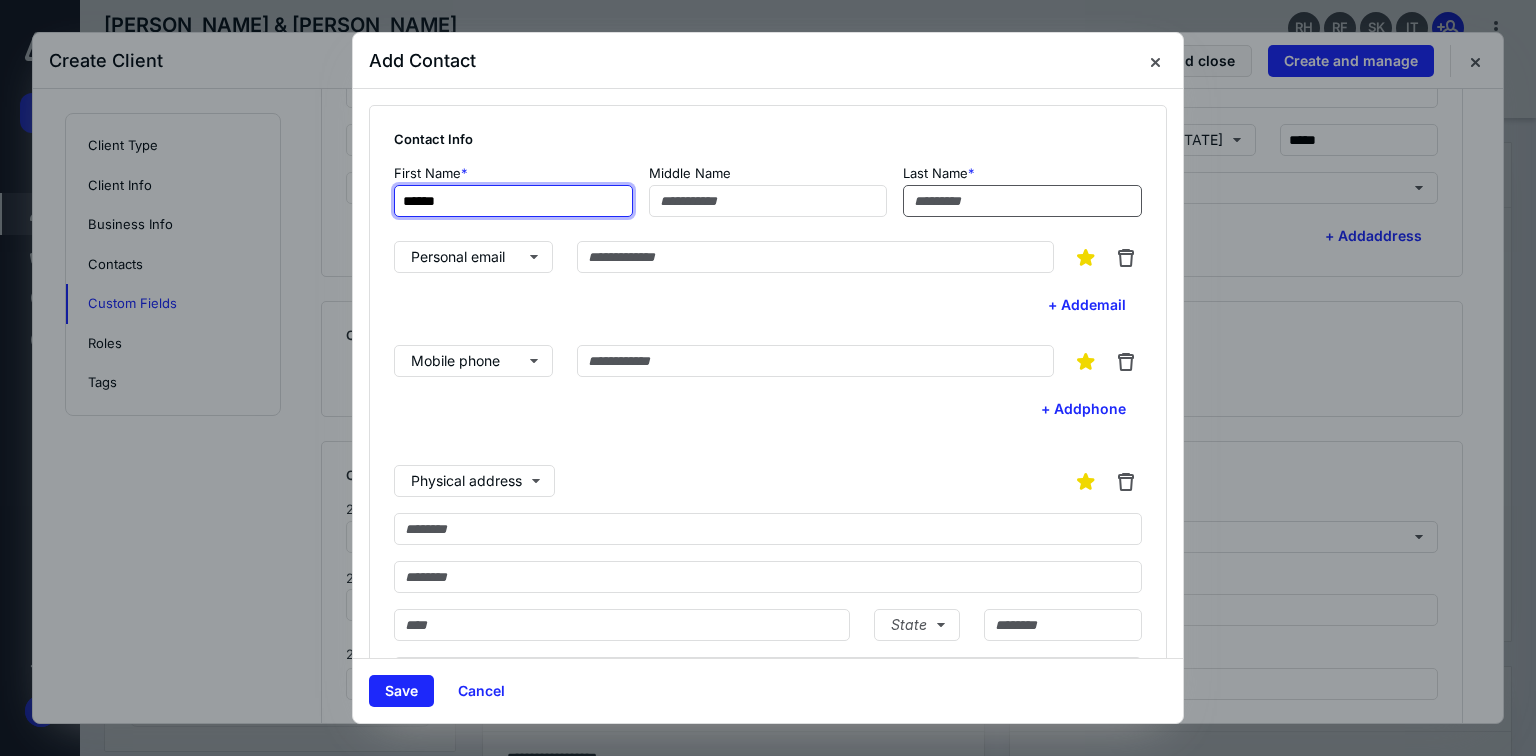 type on "******" 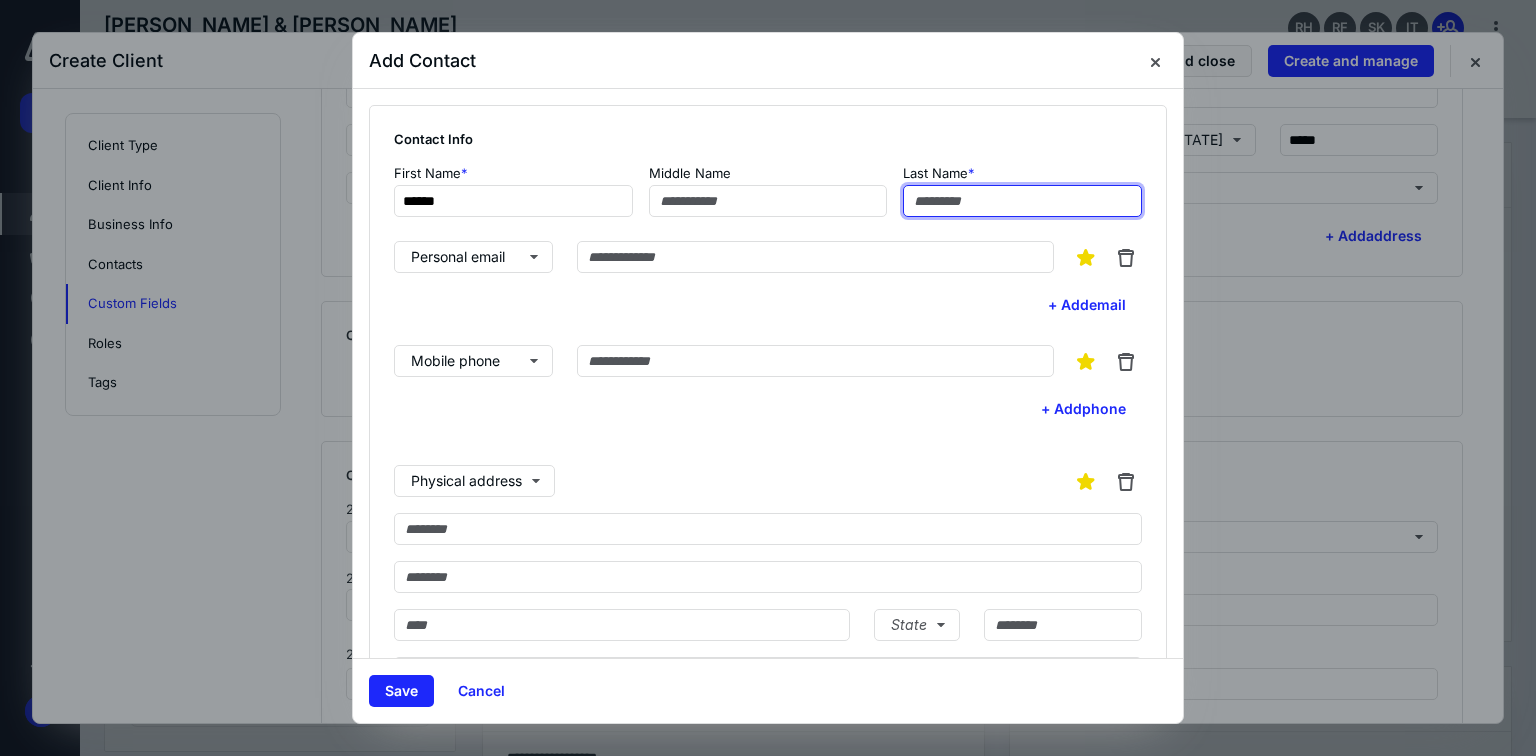 click at bounding box center (1022, 201) 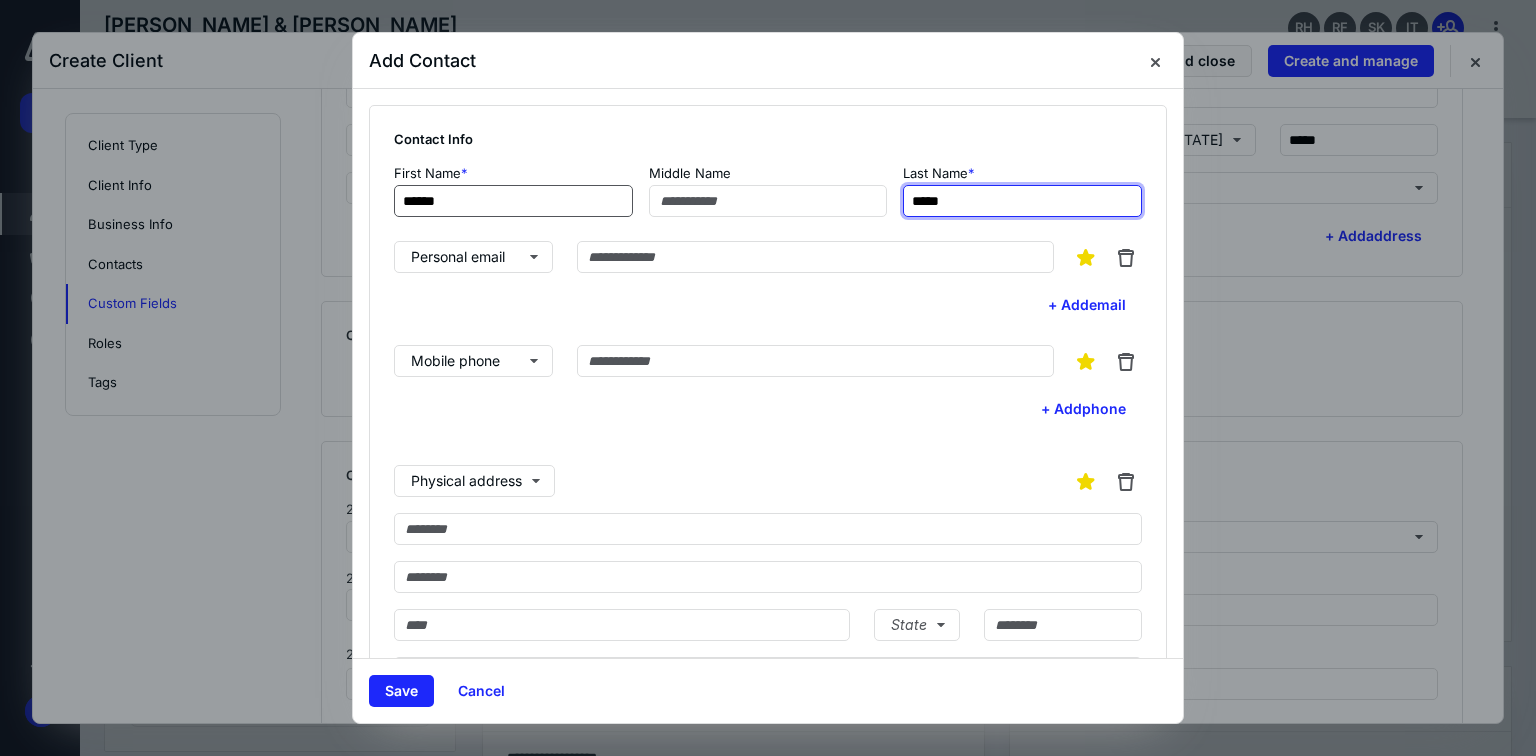 type on "*****" 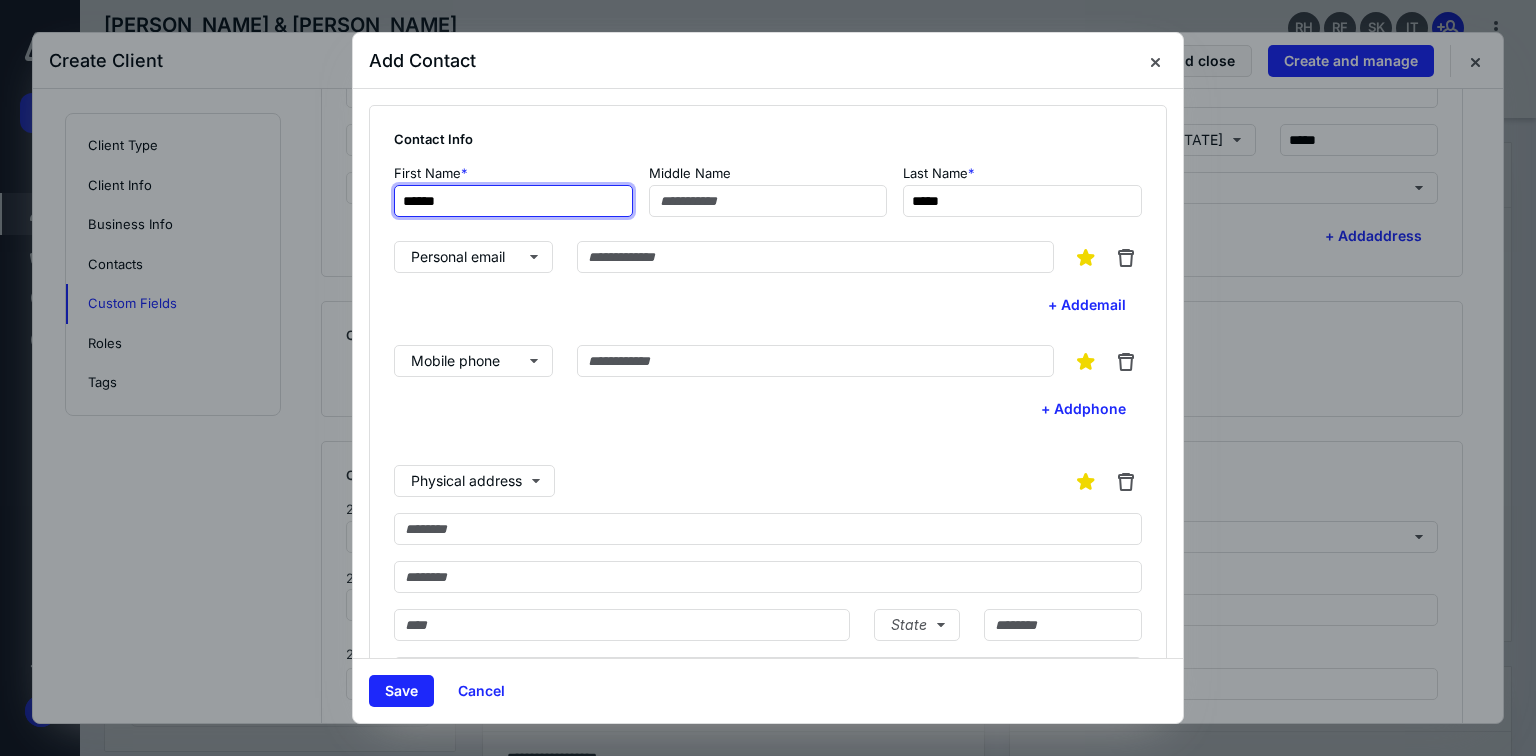drag, startPoint x: 473, startPoint y: 200, endPoint x: 0, endPoint y: 225, distance: 473.66022 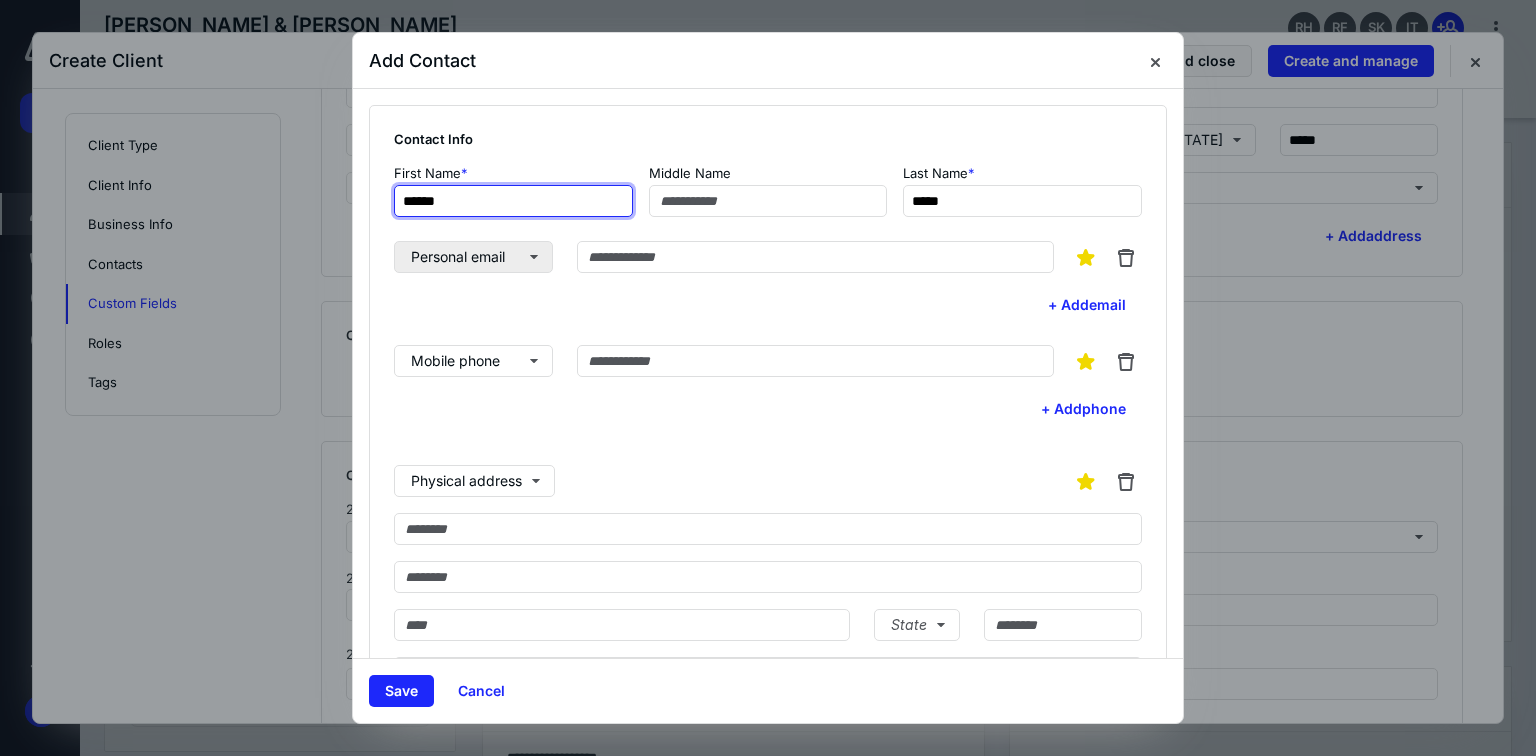 type on "******" 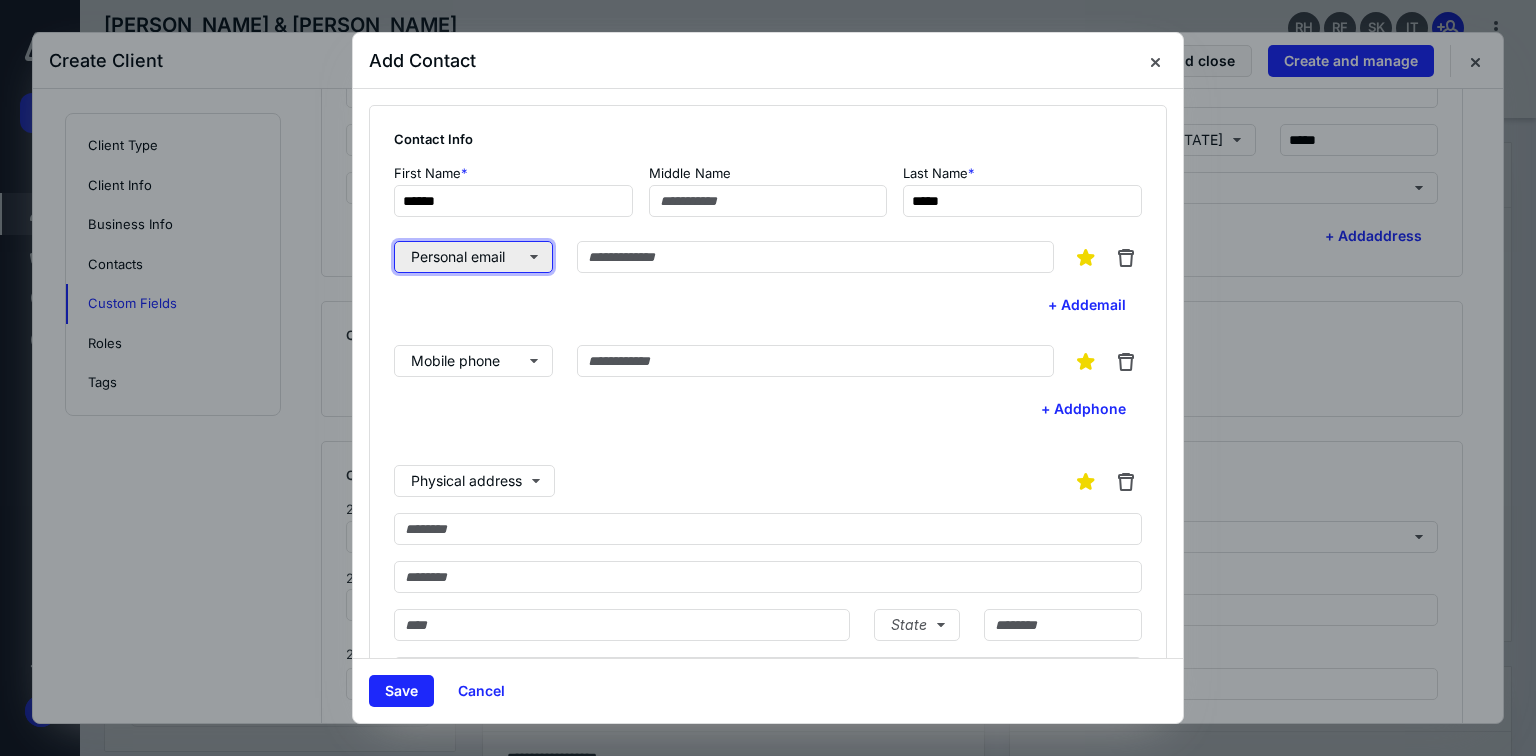 click on "Personal email" at bounding box center [473, 257] 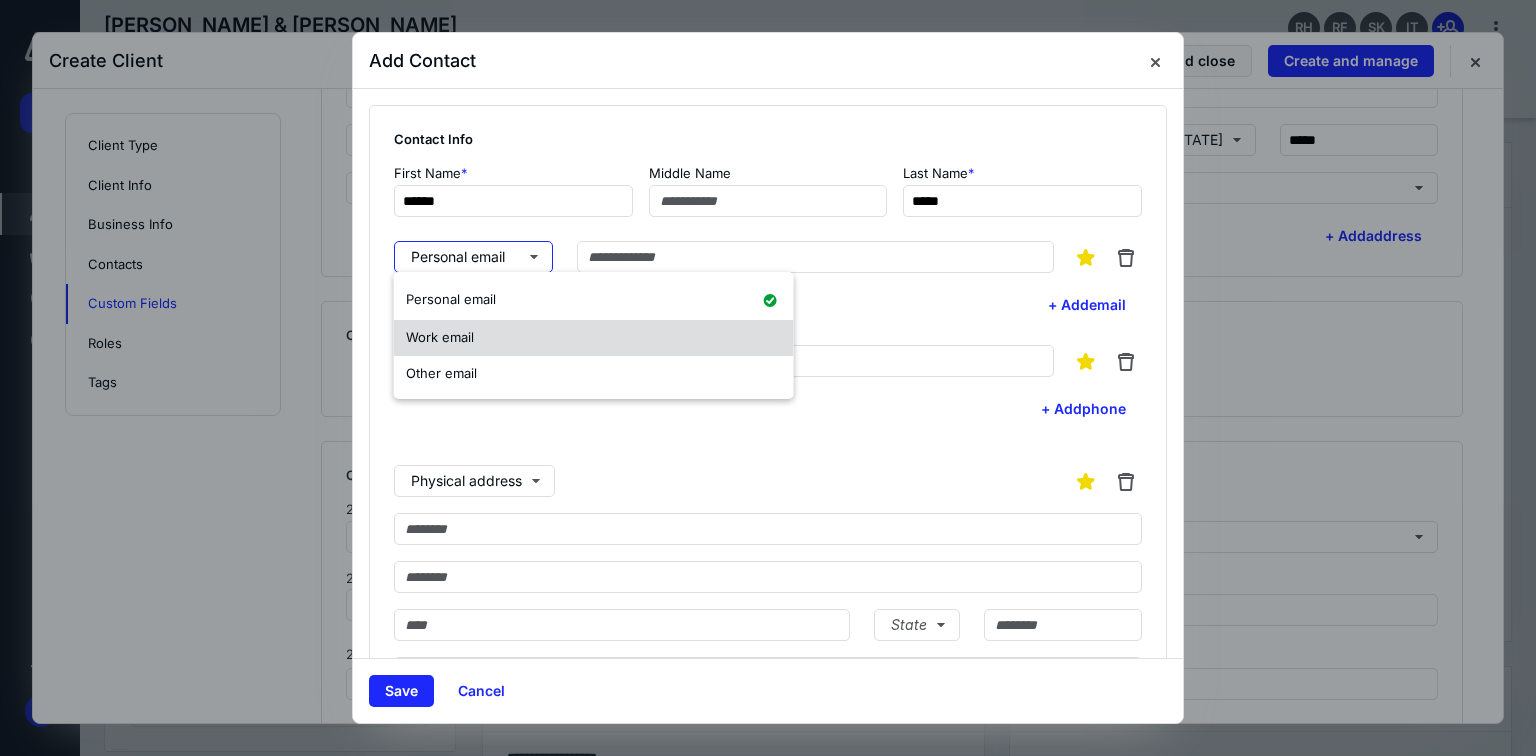 click on "Work email" at bounding box center (594, 338) 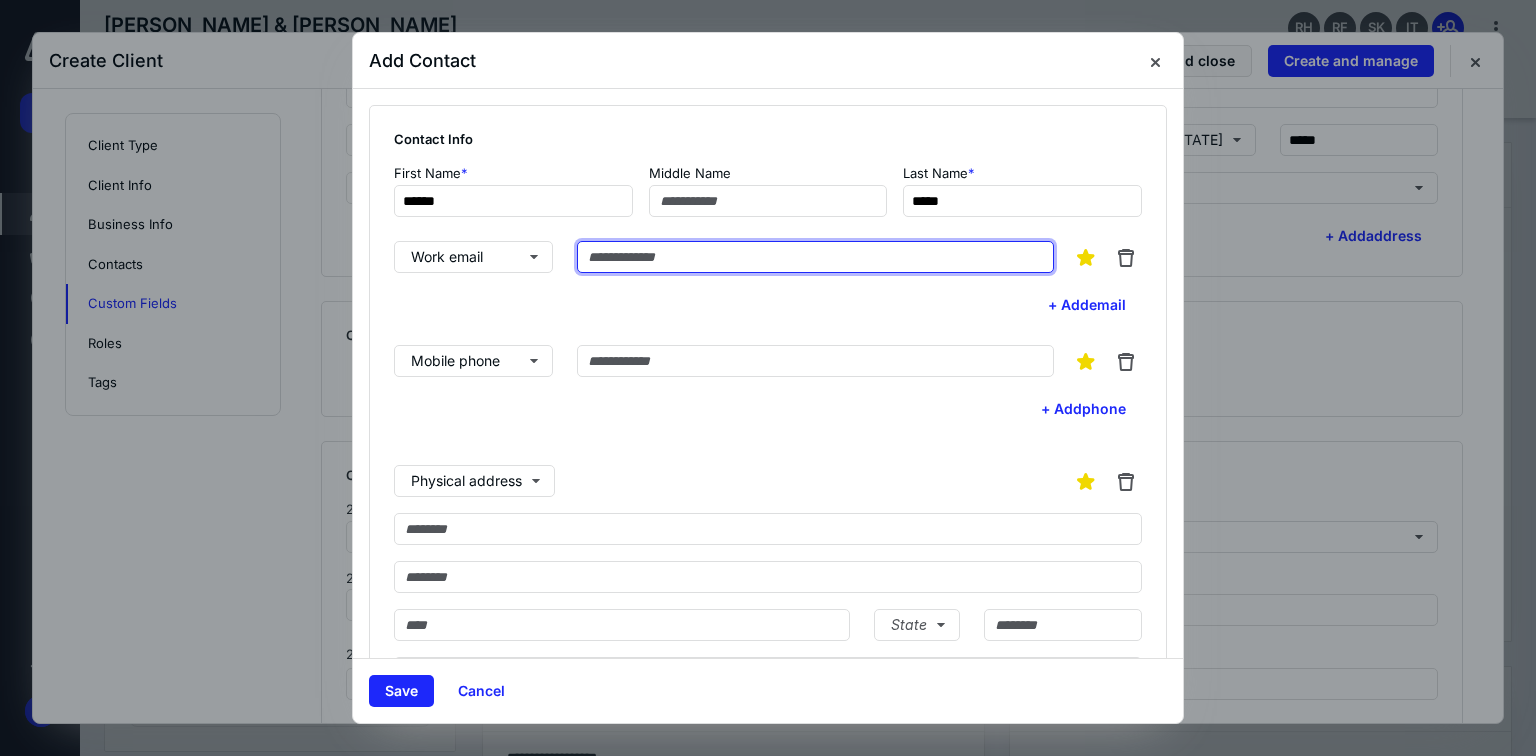 click at bounding box center (815, 257) 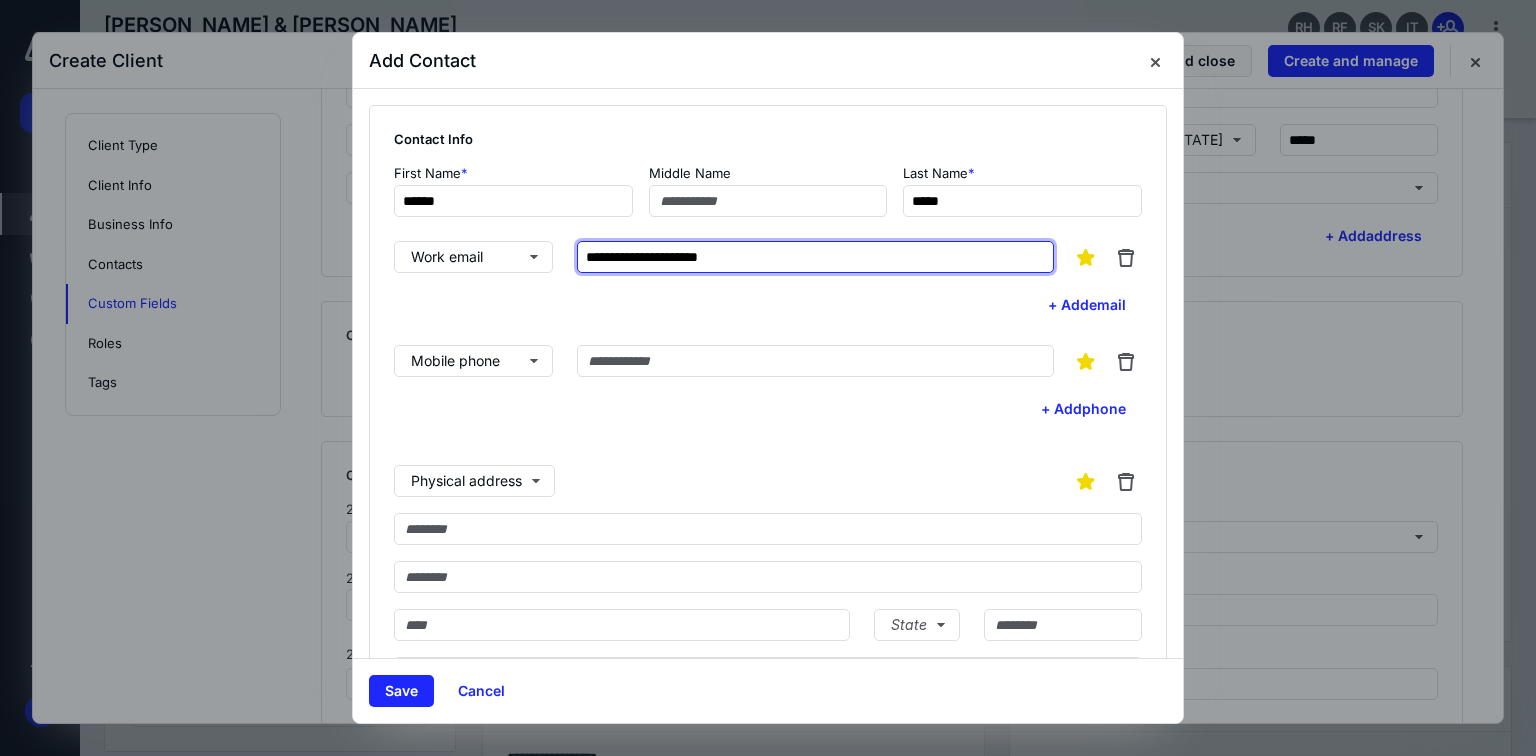 type on "**********" 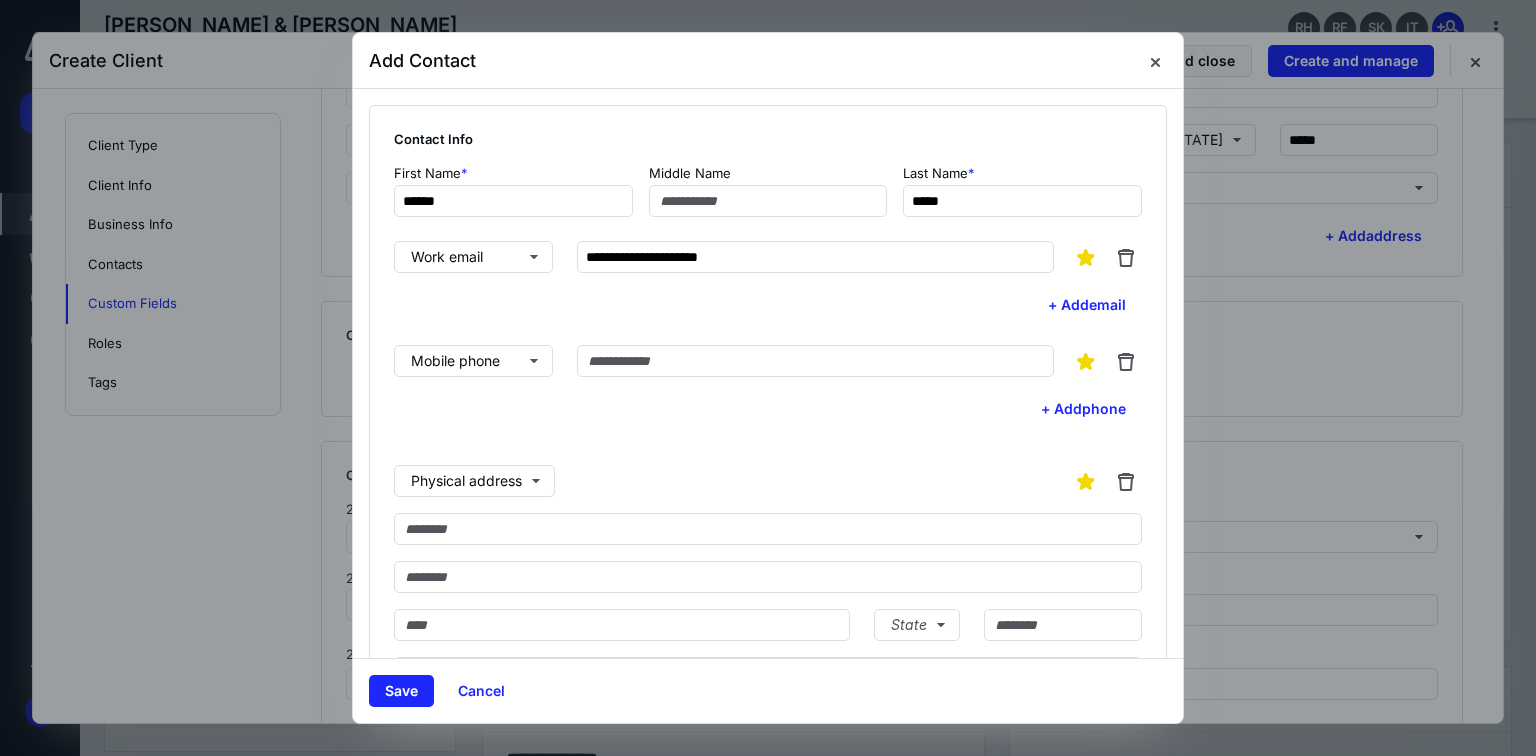 click on "Physical address" at bounding box center [768, 481] 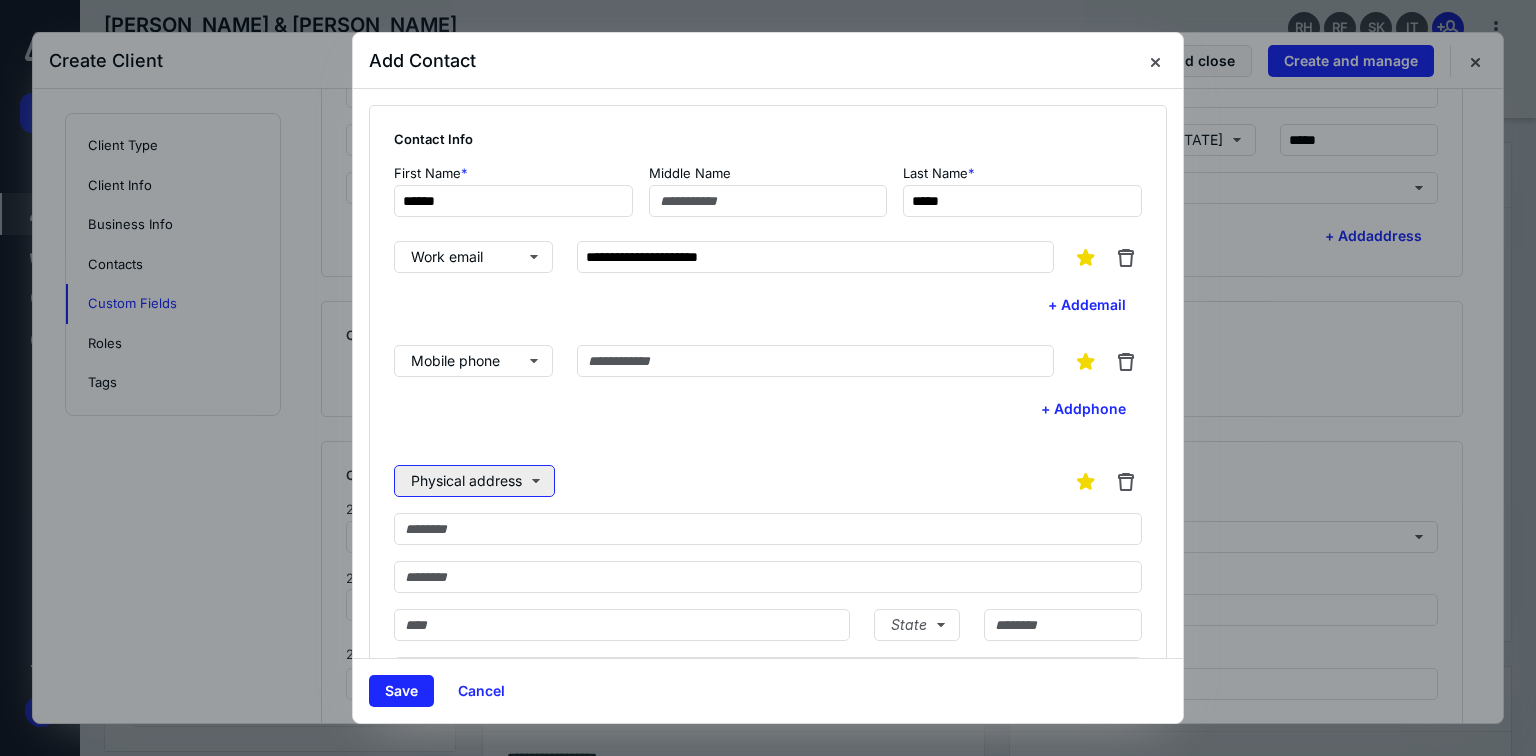 click on "Physical address" at bounding box center (474, 481) 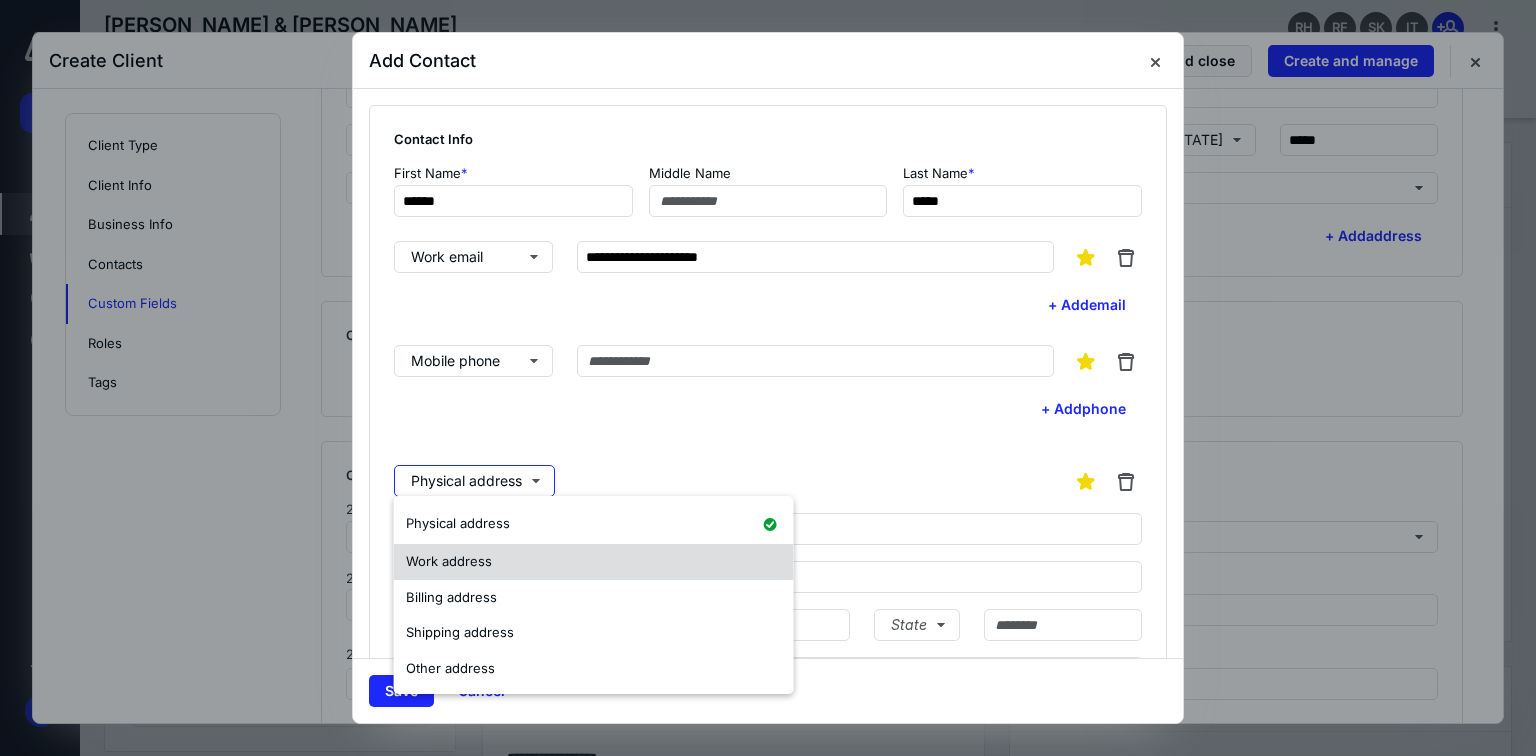 click on "Work address" at bounding box center (594, 562) 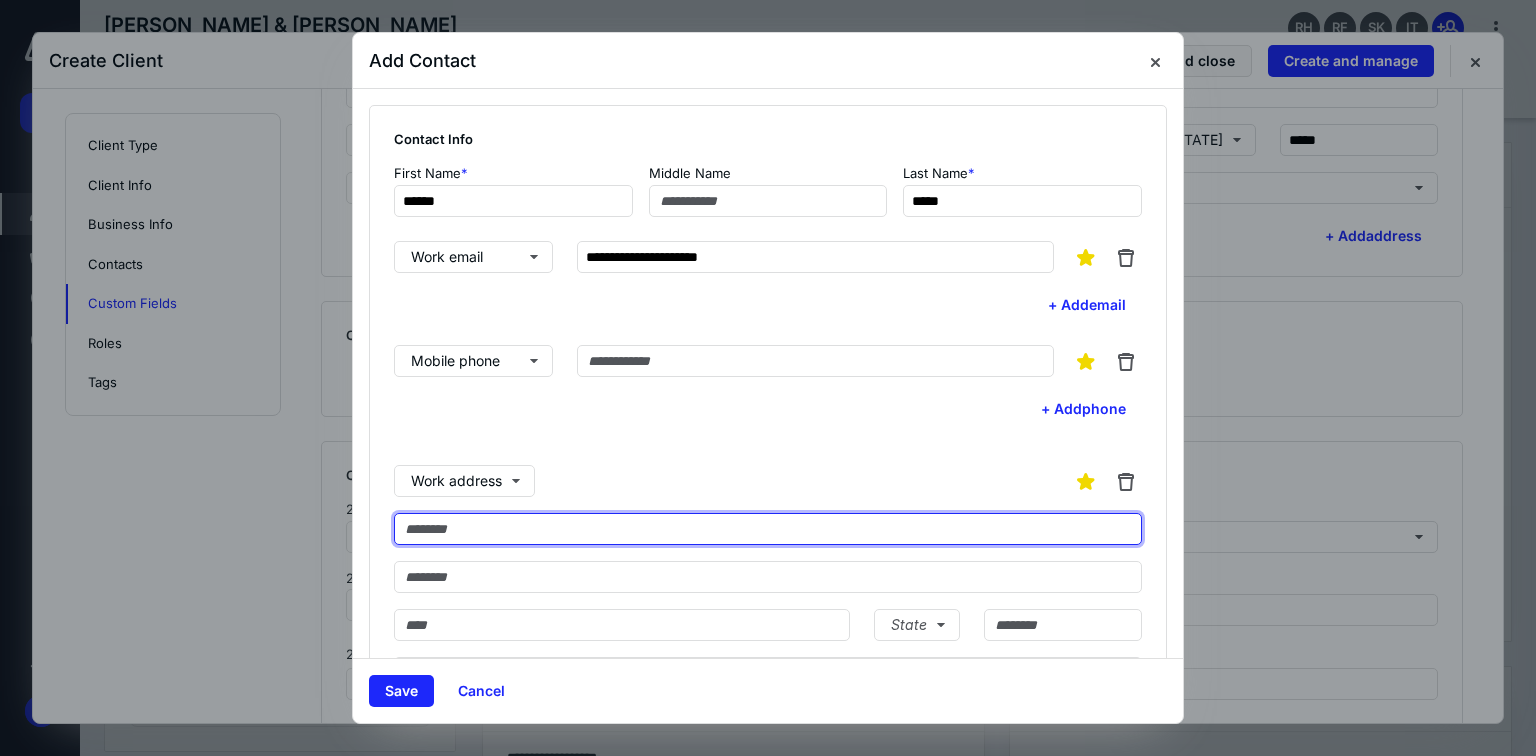 click at bounding box center (768, 529) 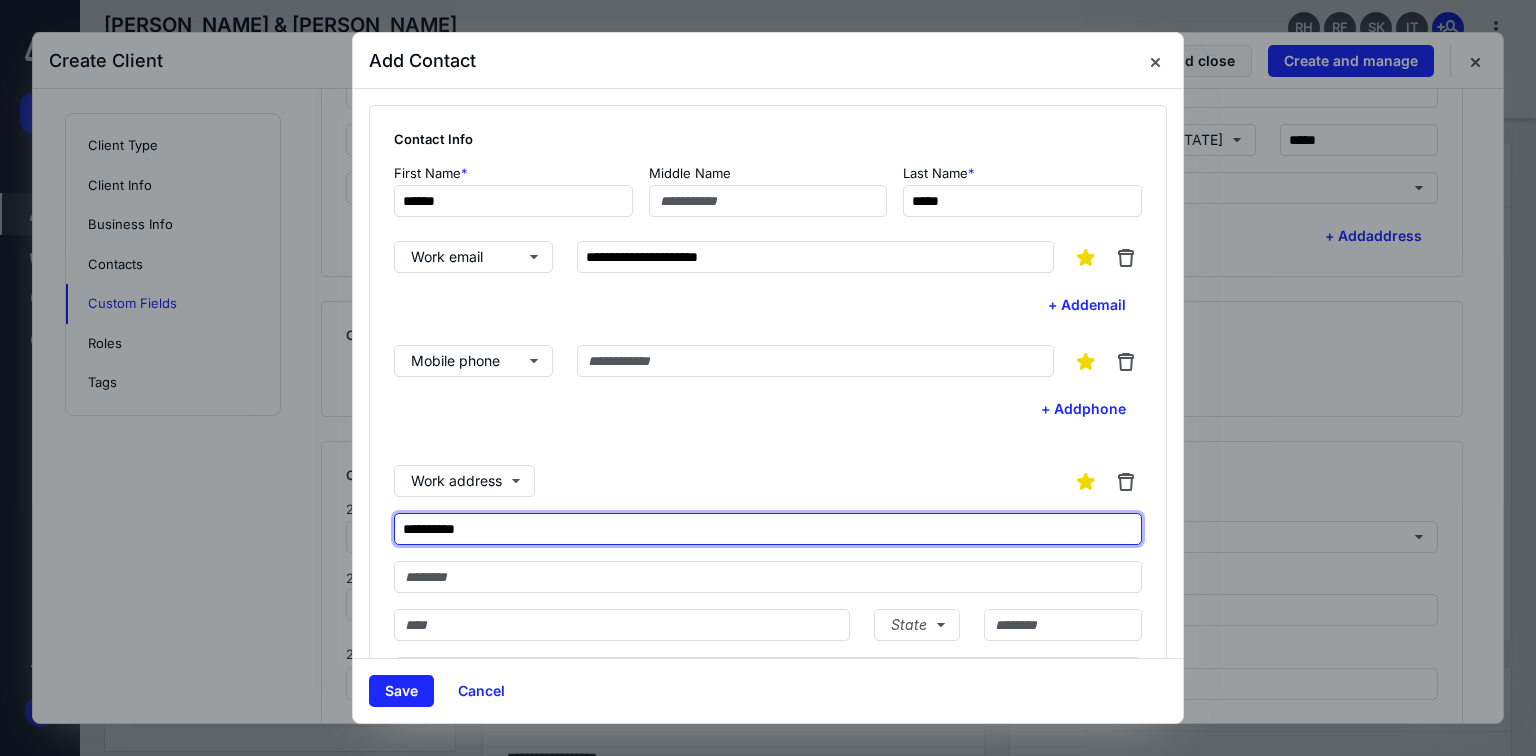 type on "**********" 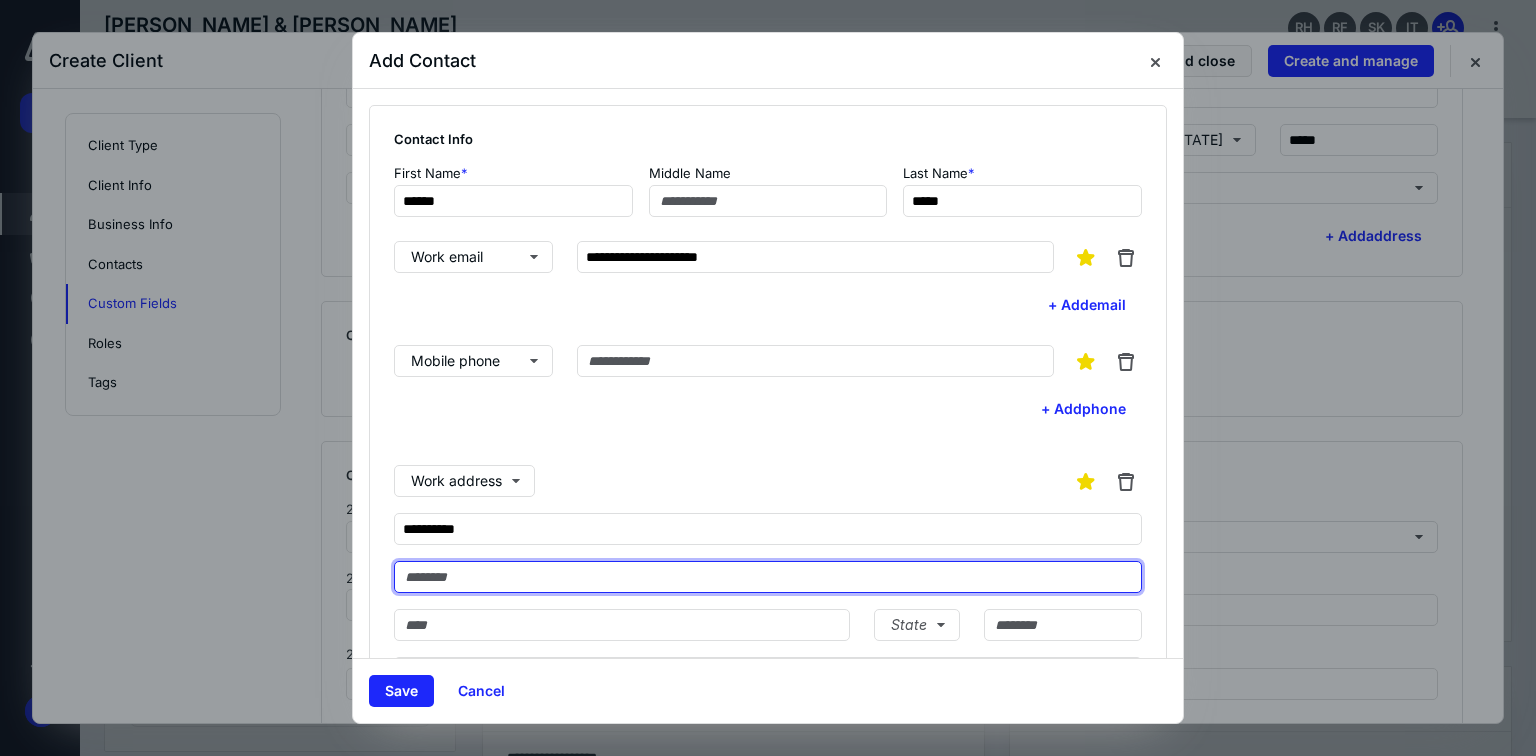 click at bounding box center (768, 577) 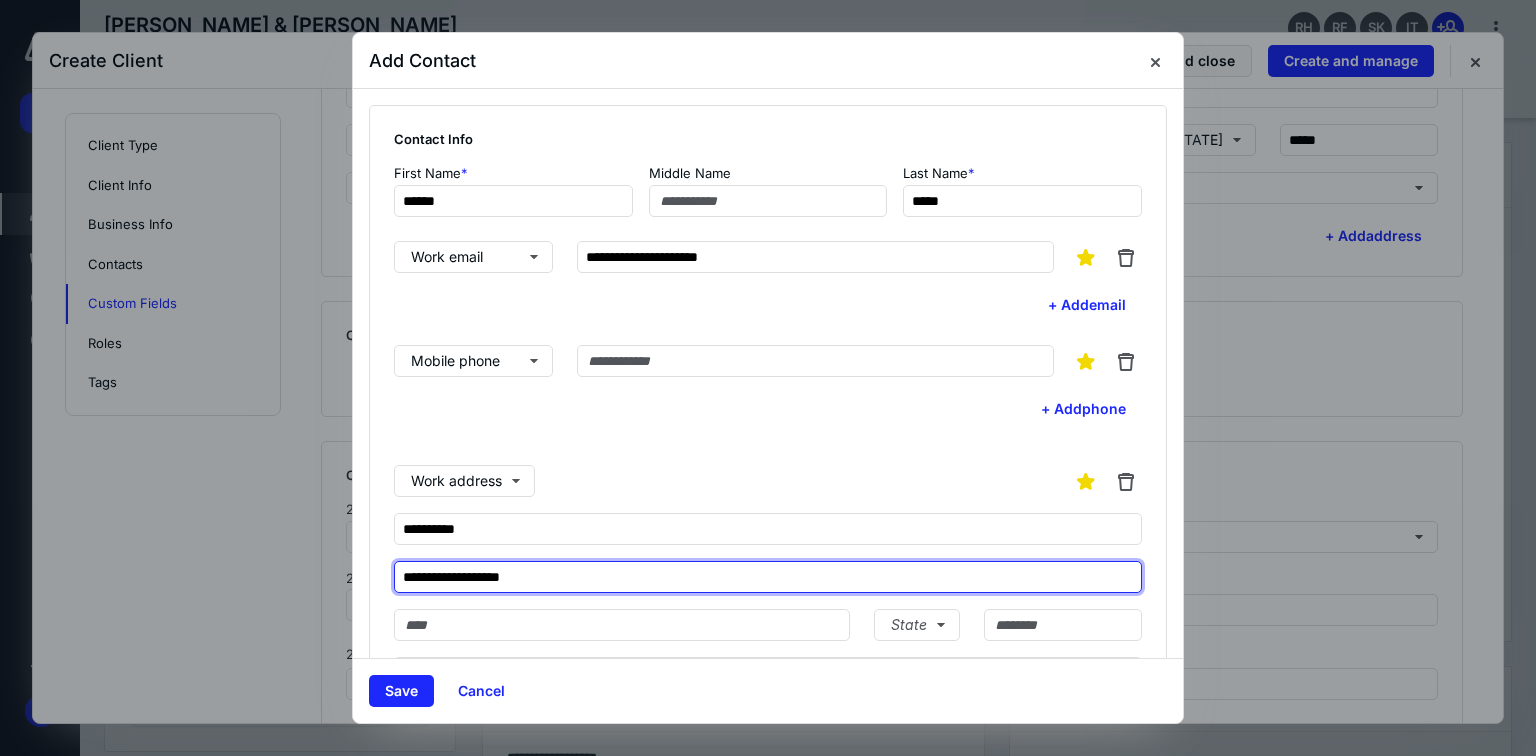type on "**********" 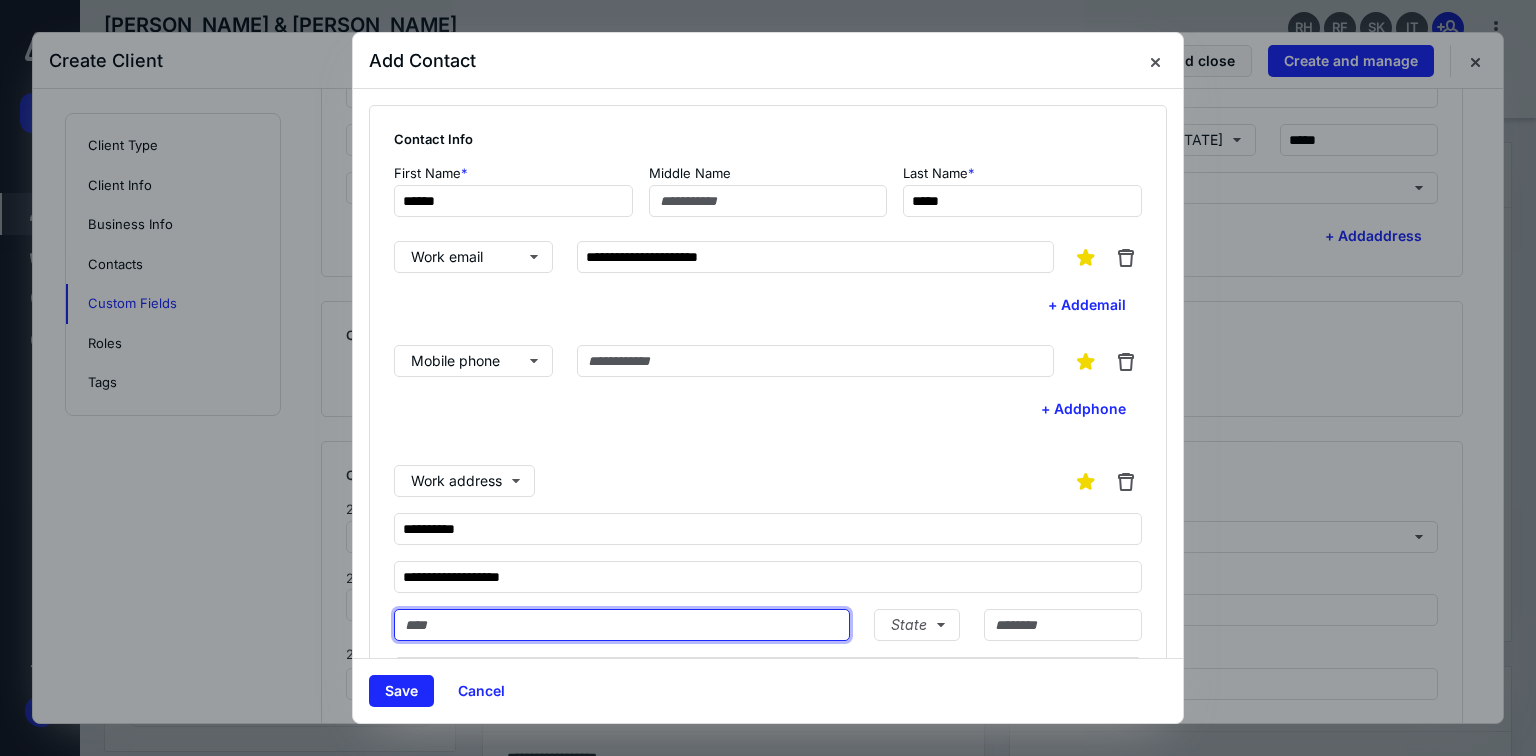 click at bounding box center (622, 625) 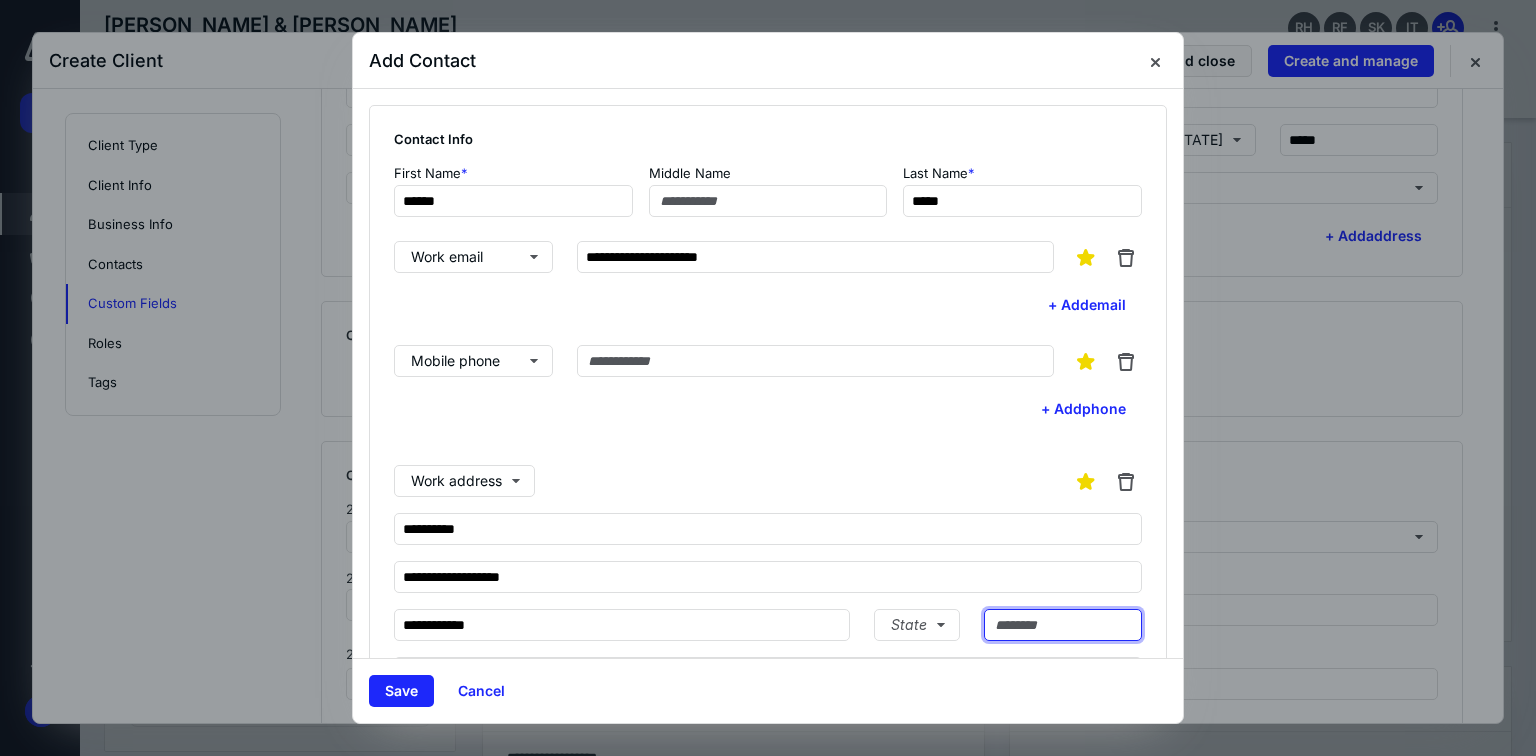 type on "*****" 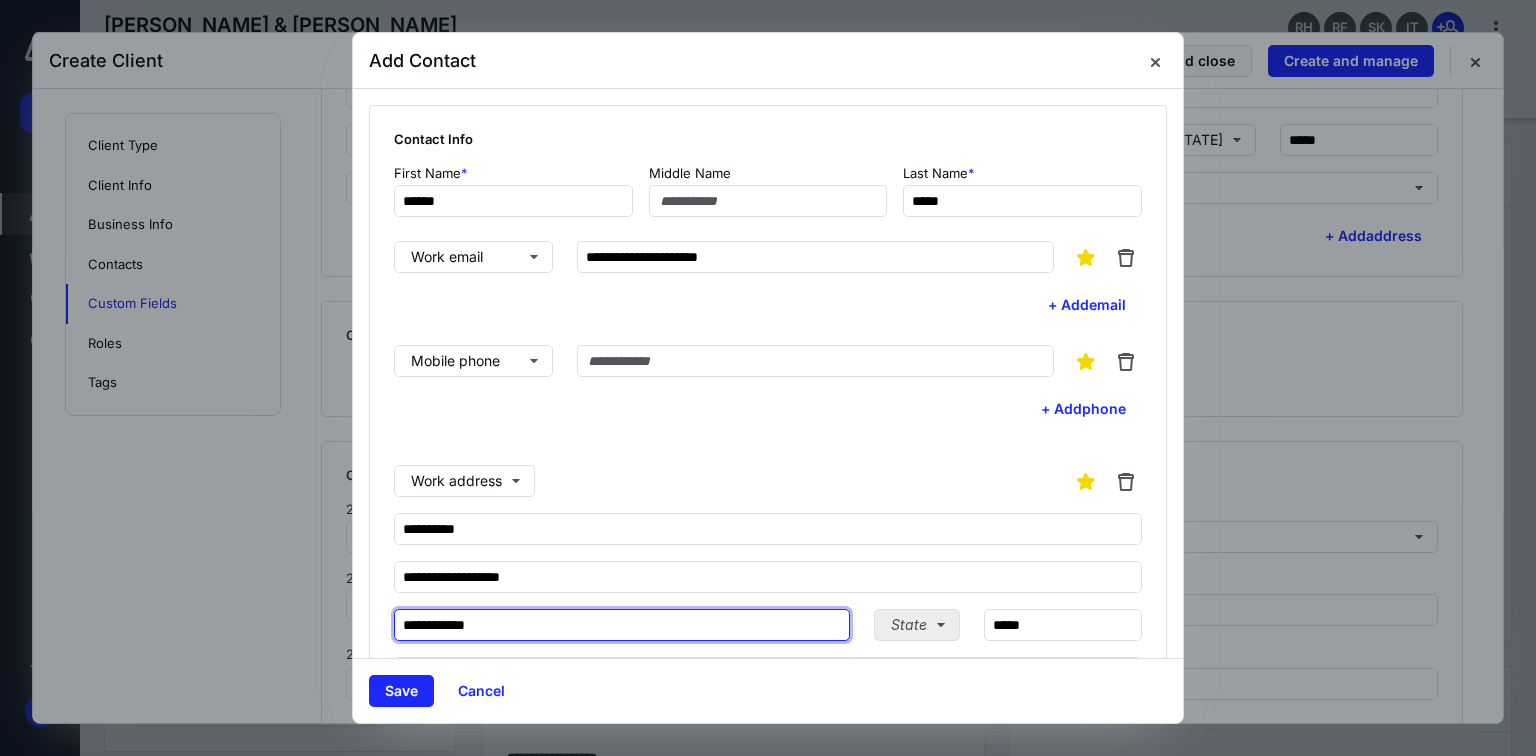 type on "**********" 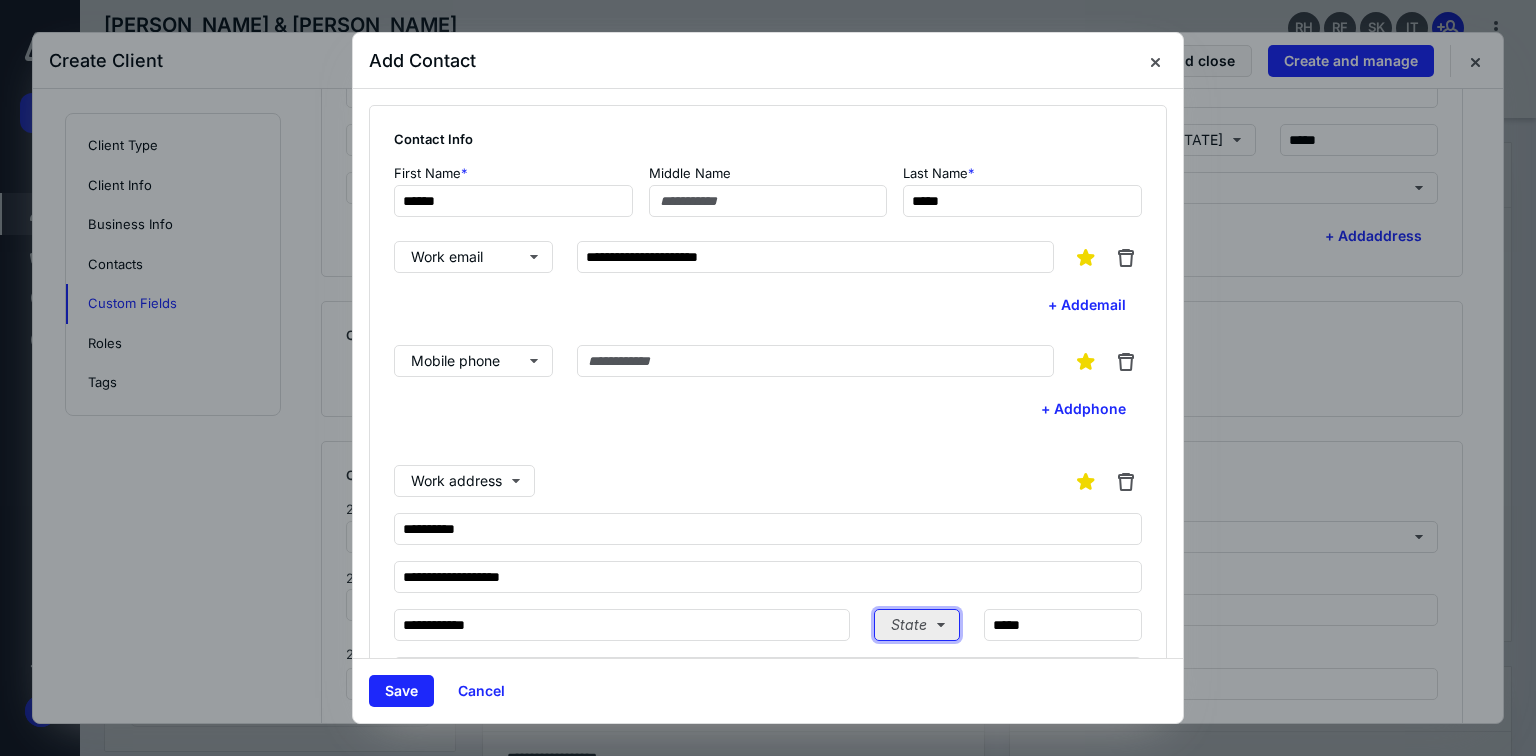 click on "State" at bounding box center [917, 625] 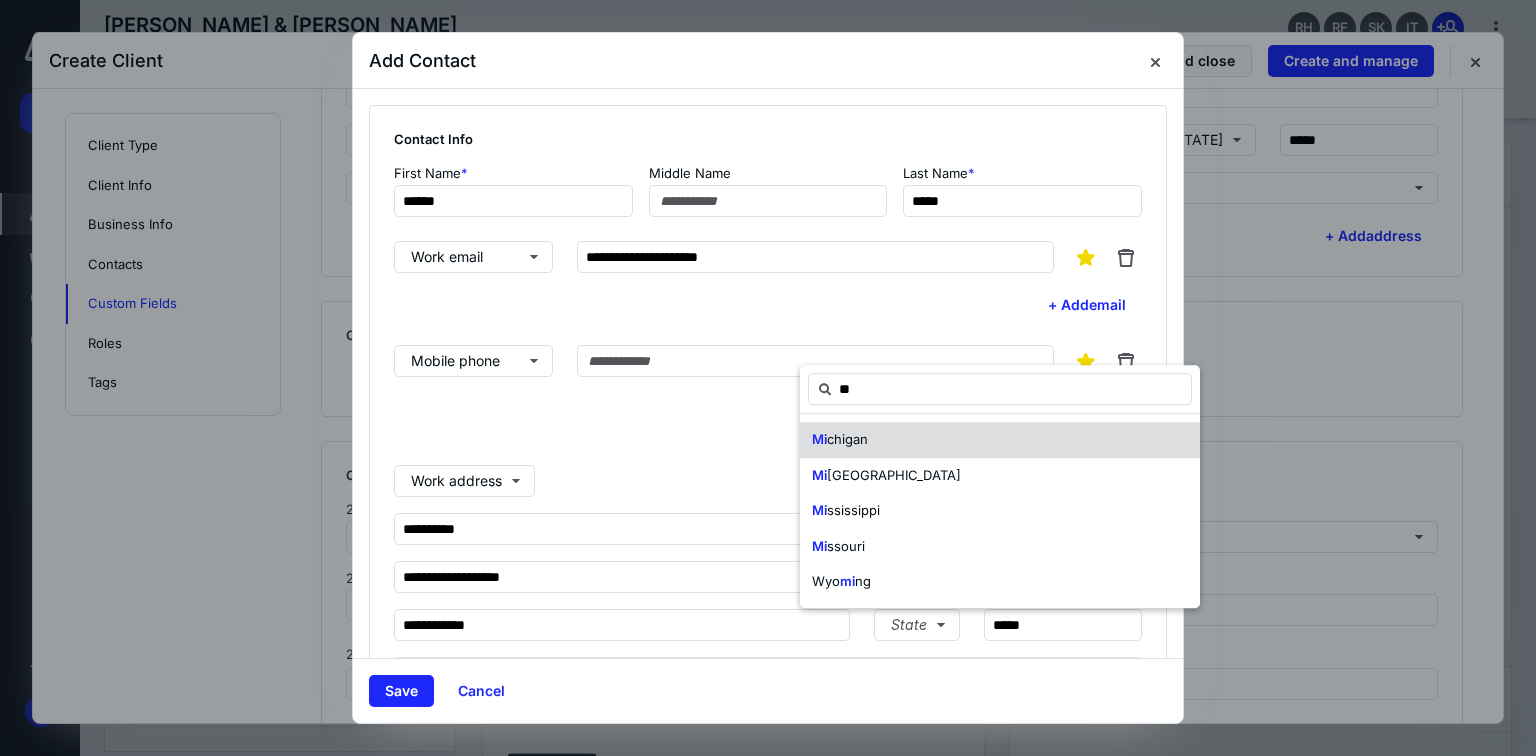 click on "Mi chigan" at bounding box center [1000, 440] 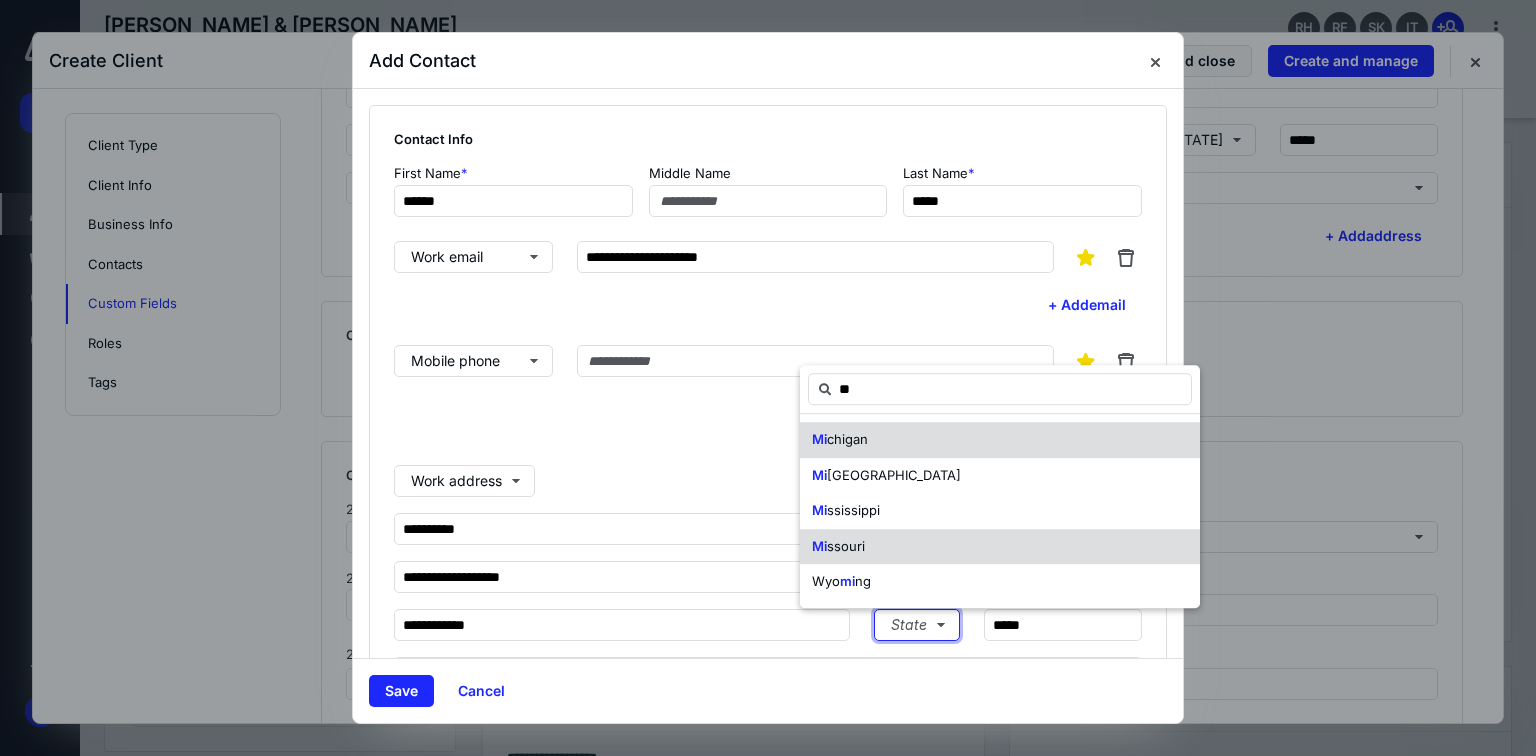 type 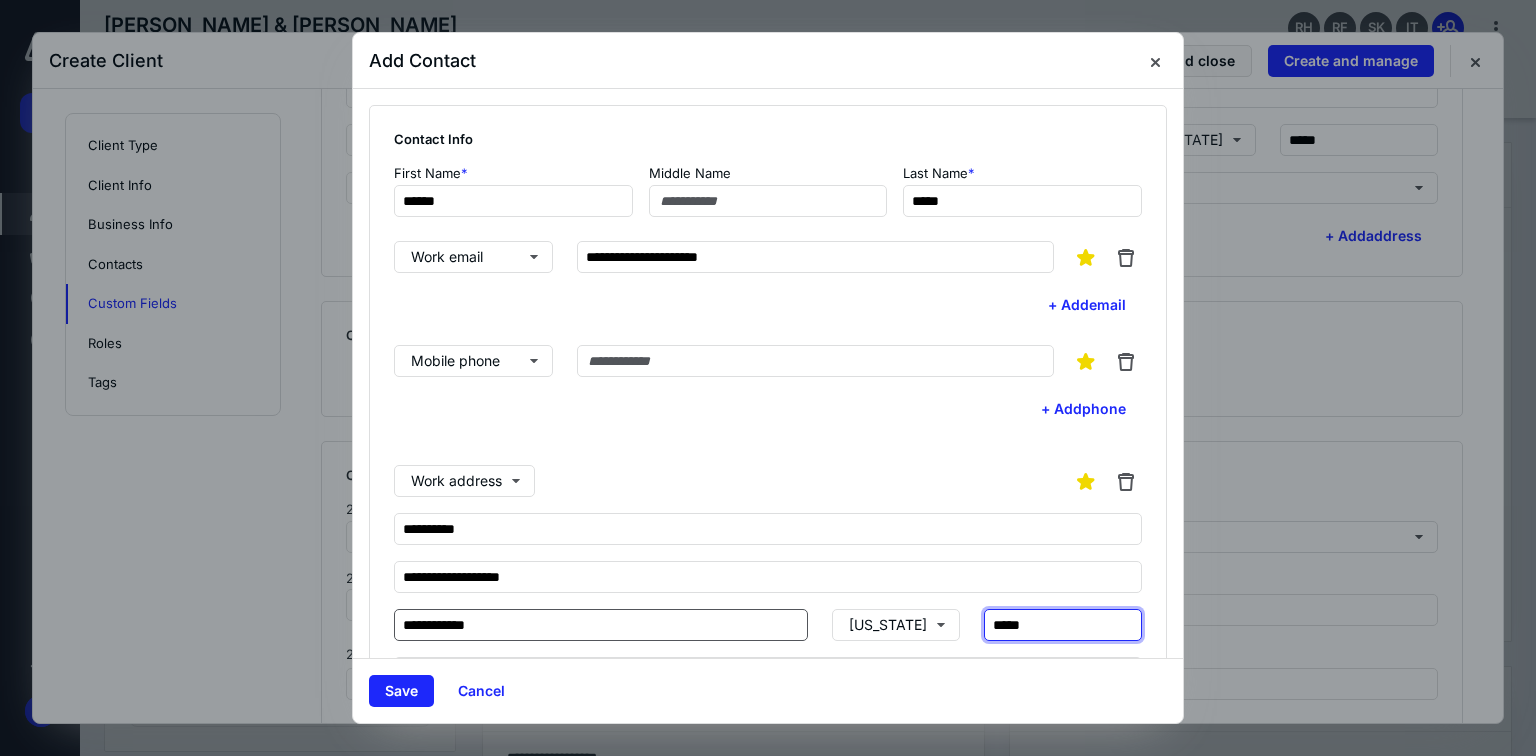 drag, startPoint x: 967, startPoint y: 624, endPoint x: 748, endPoint y: 619, distance: 219.05707 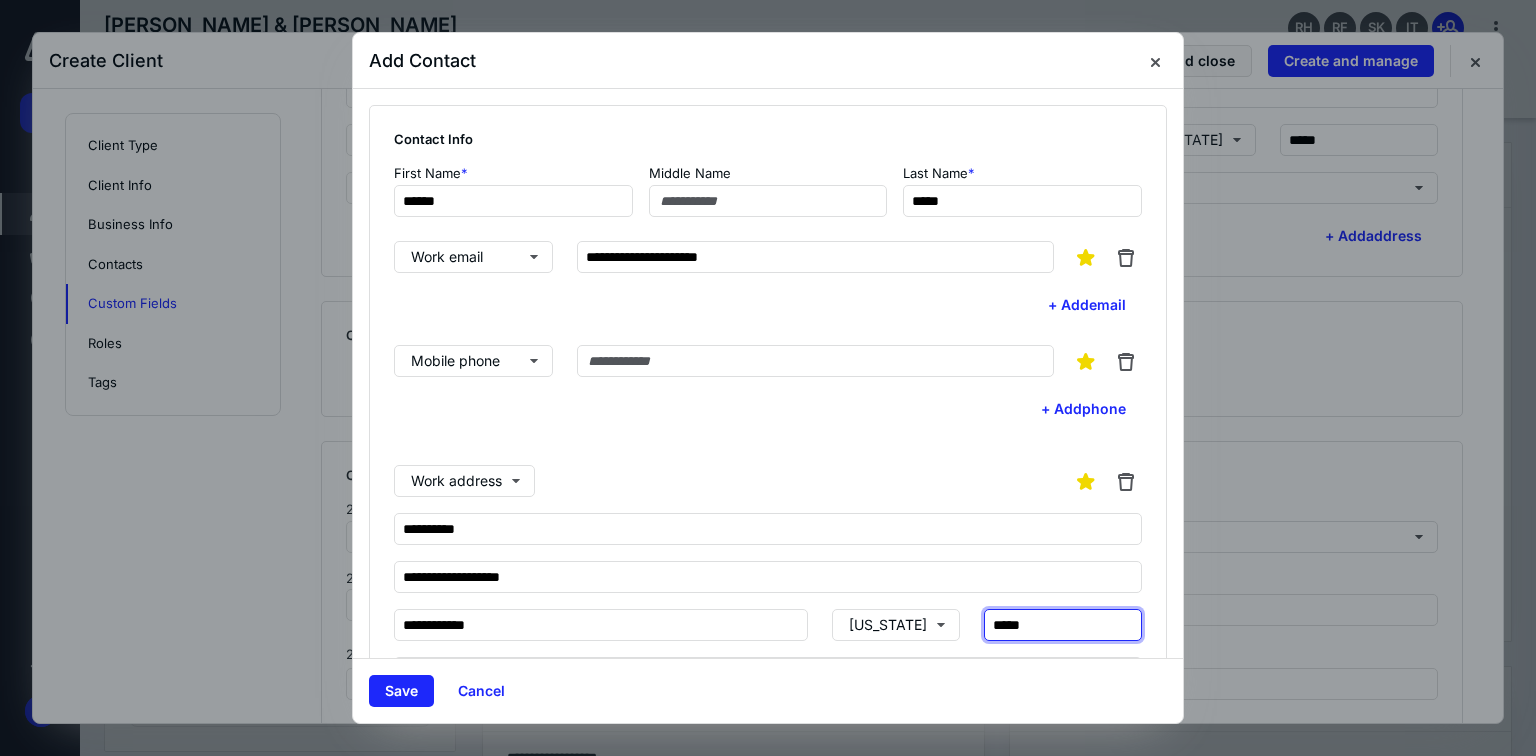 type on "*****" 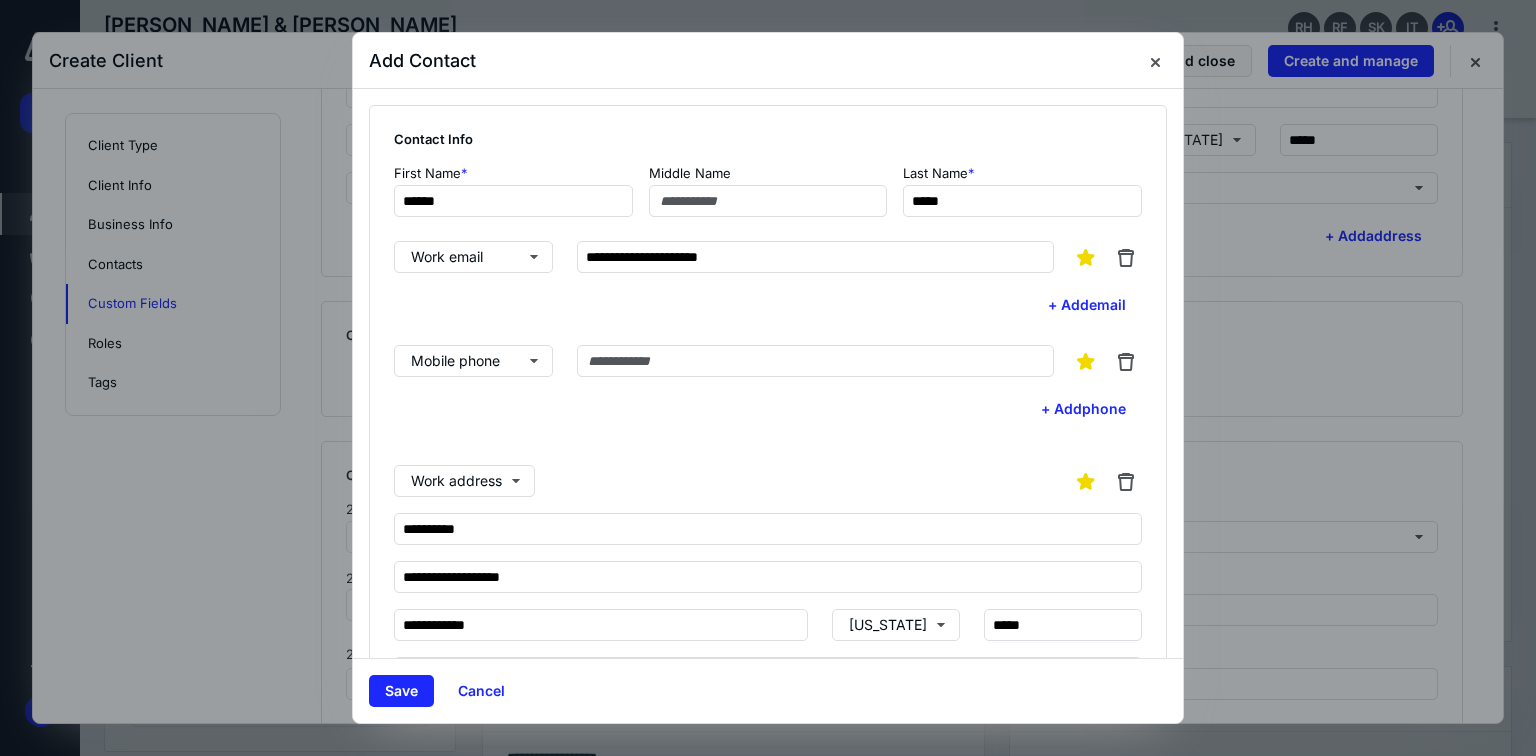 click on "Work address" at bounding box center (768, 481) 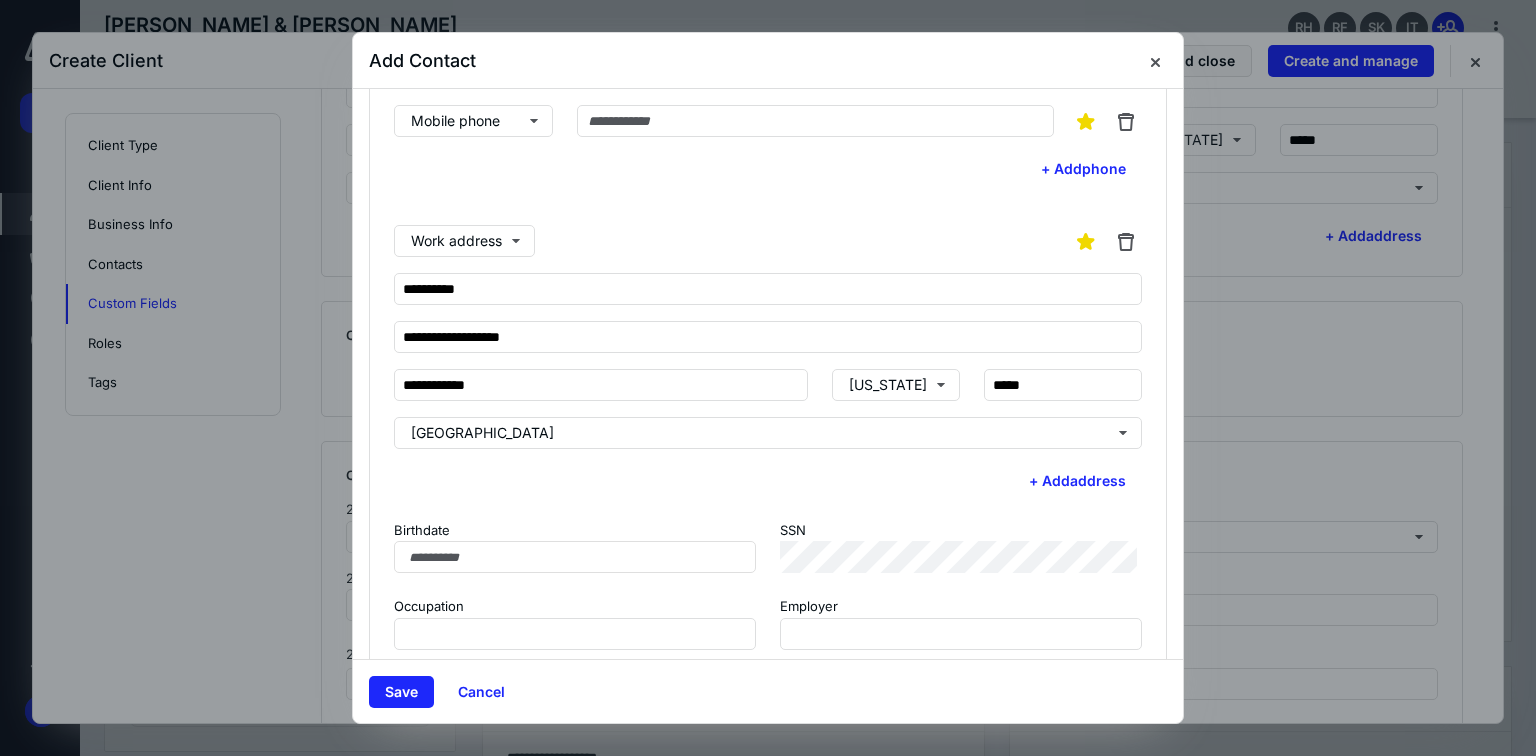 scroll, scrollTop: 271, scrollLeft: 0, axis: vertical 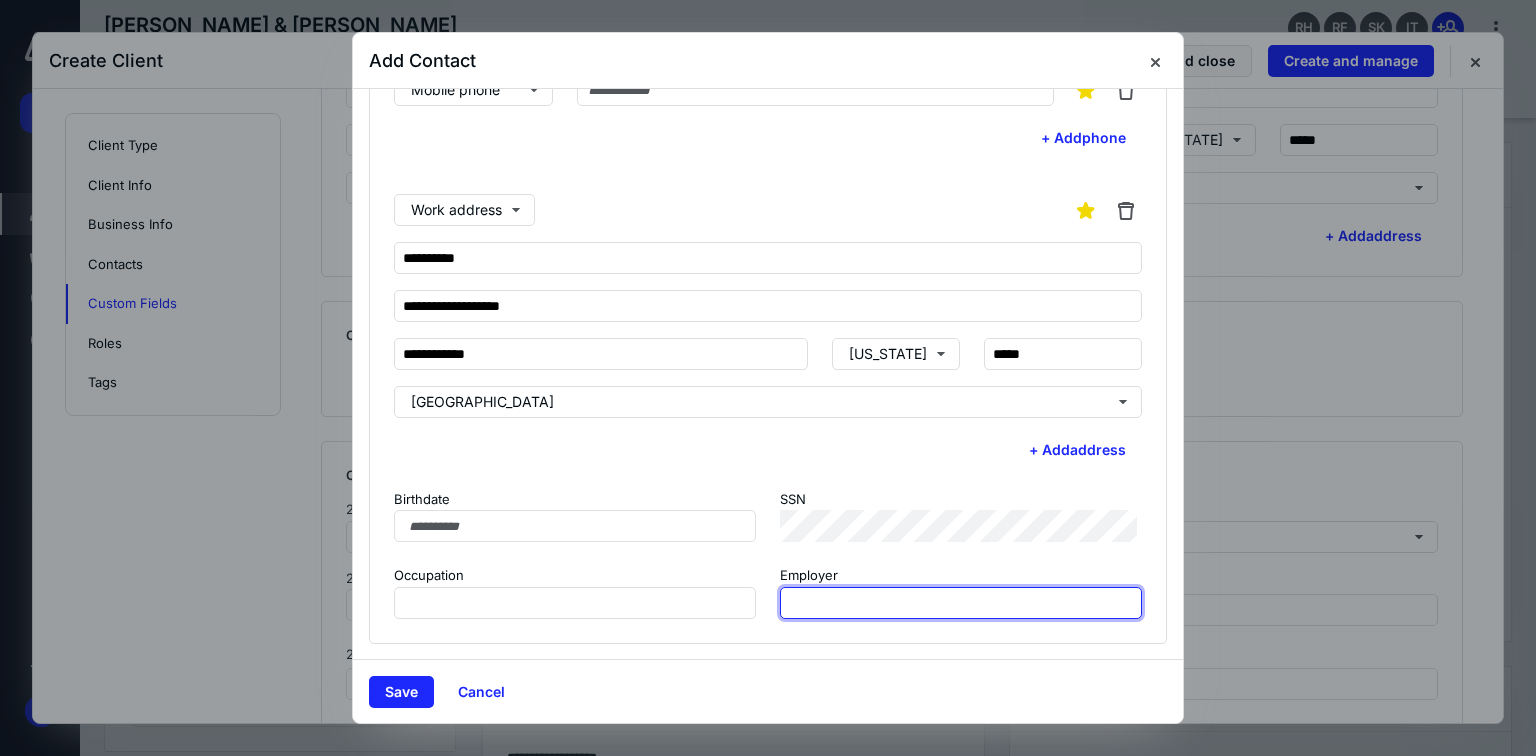 click at bounding box center [961, 603] 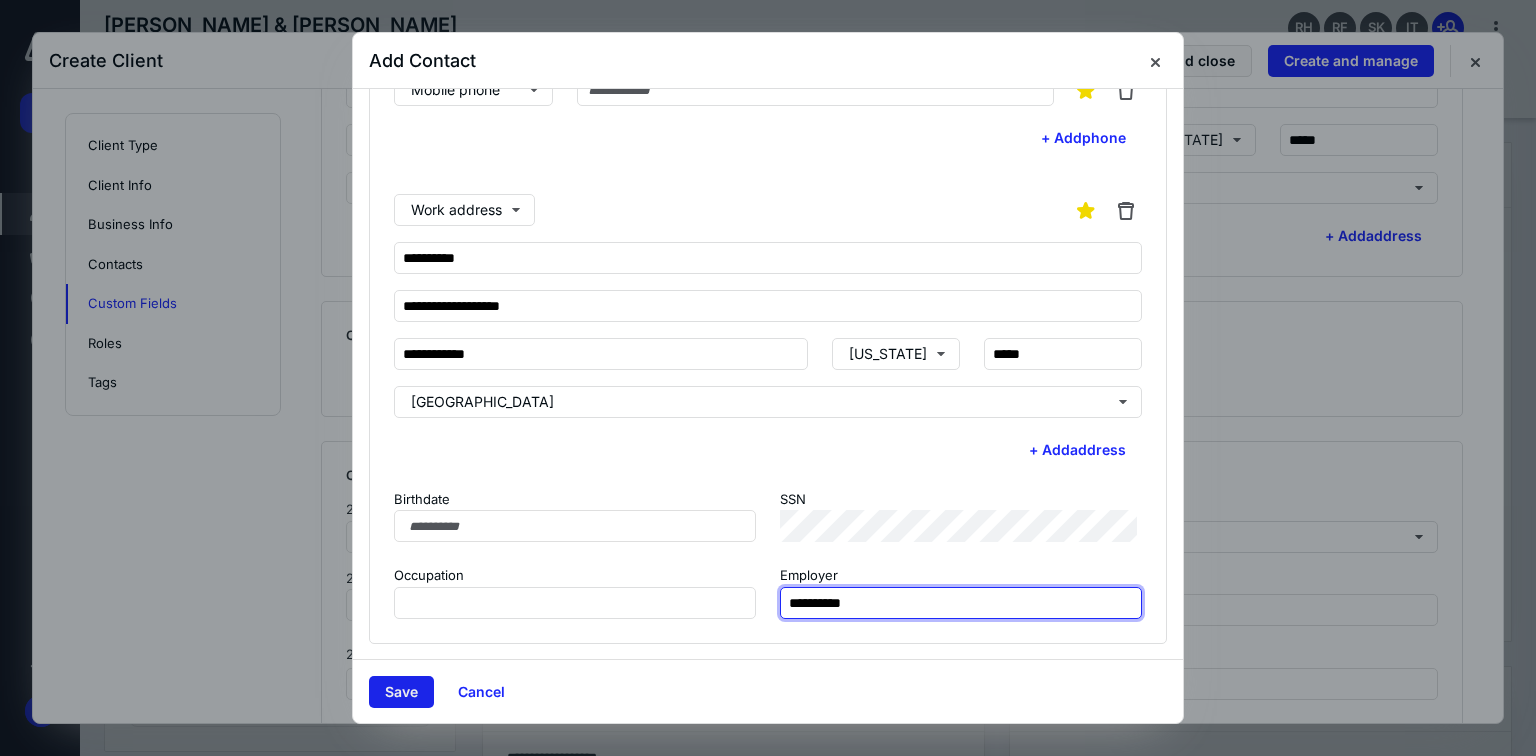 type on "**********" 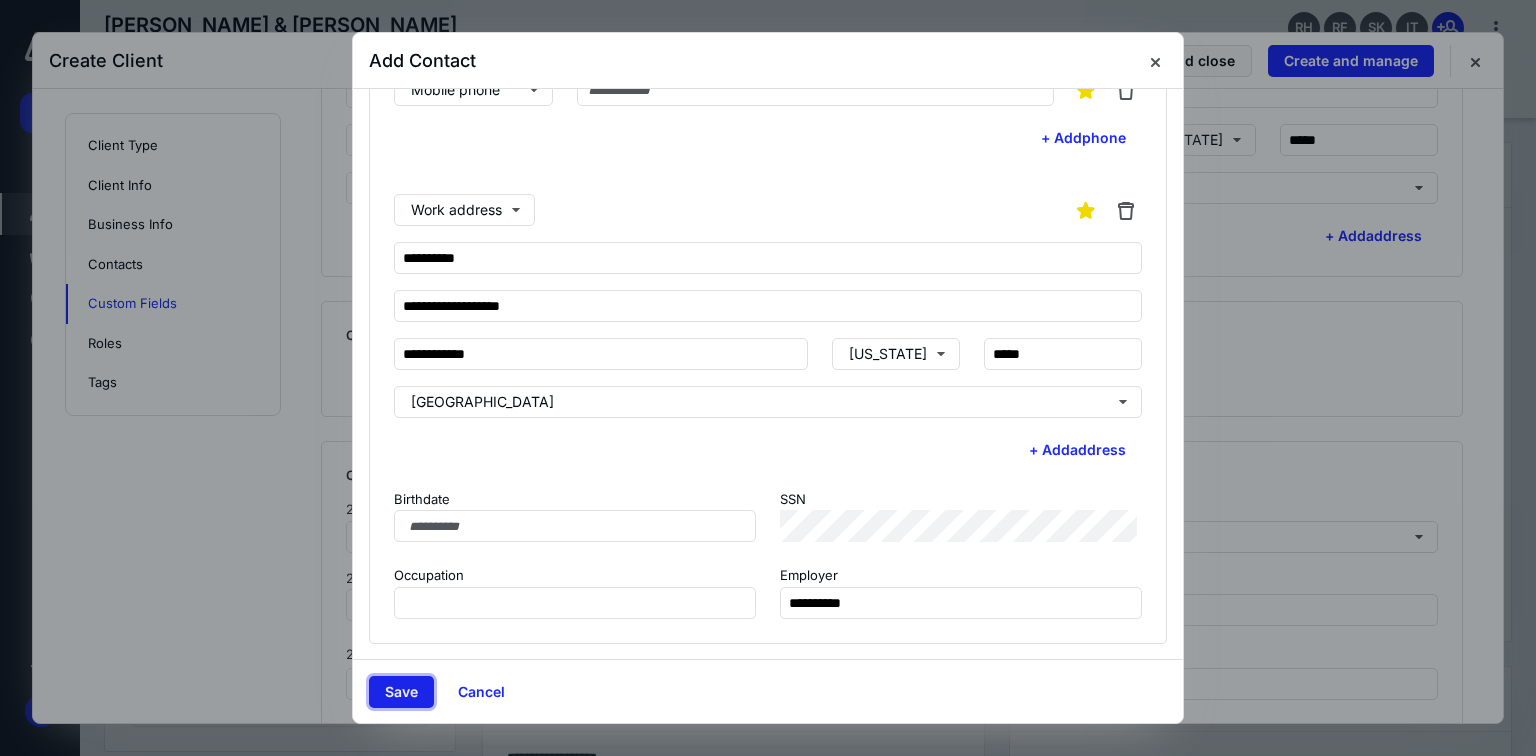 click on "Save" at bounding box center (401, 692) 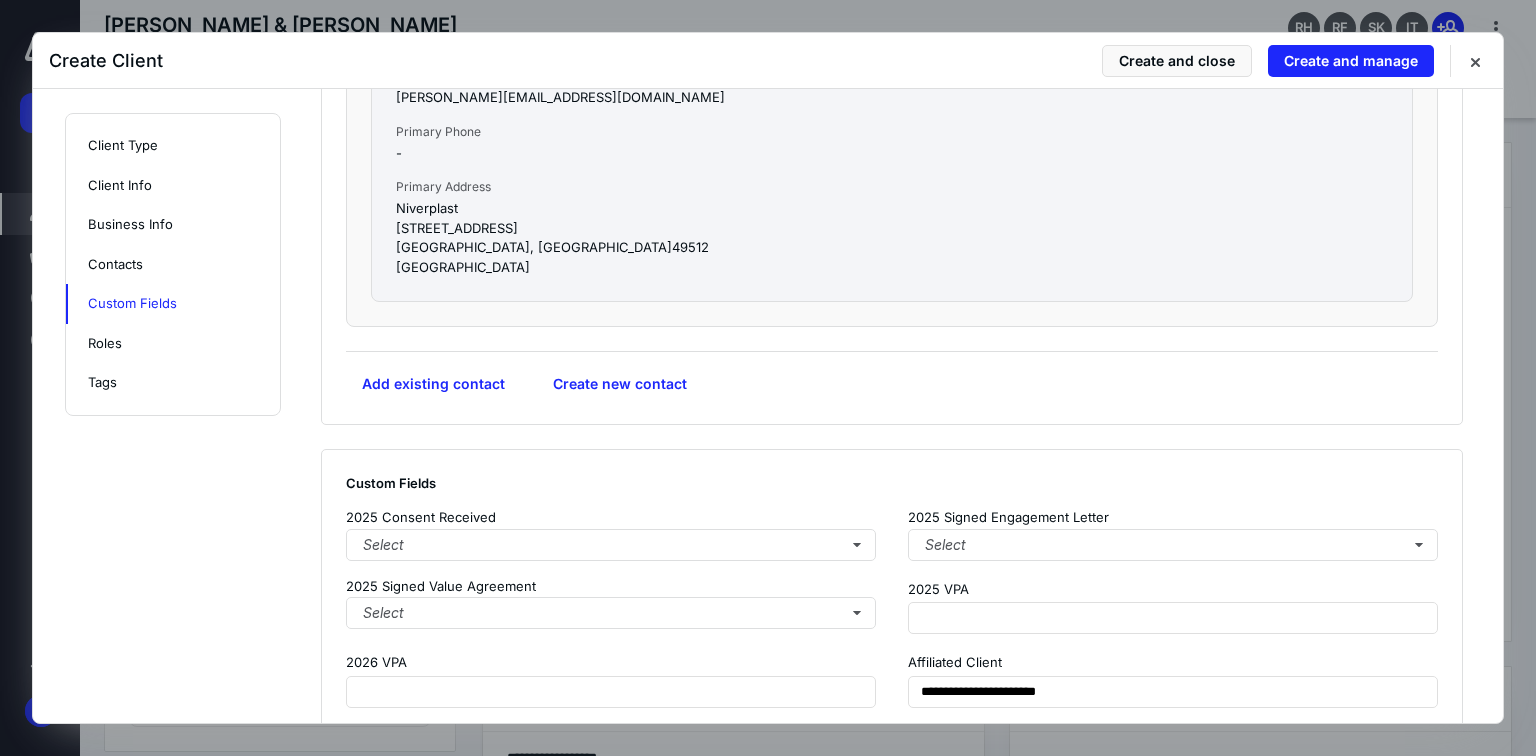 scroll, scrollTop: 1972, scrollLeft: 0, axis: vertical 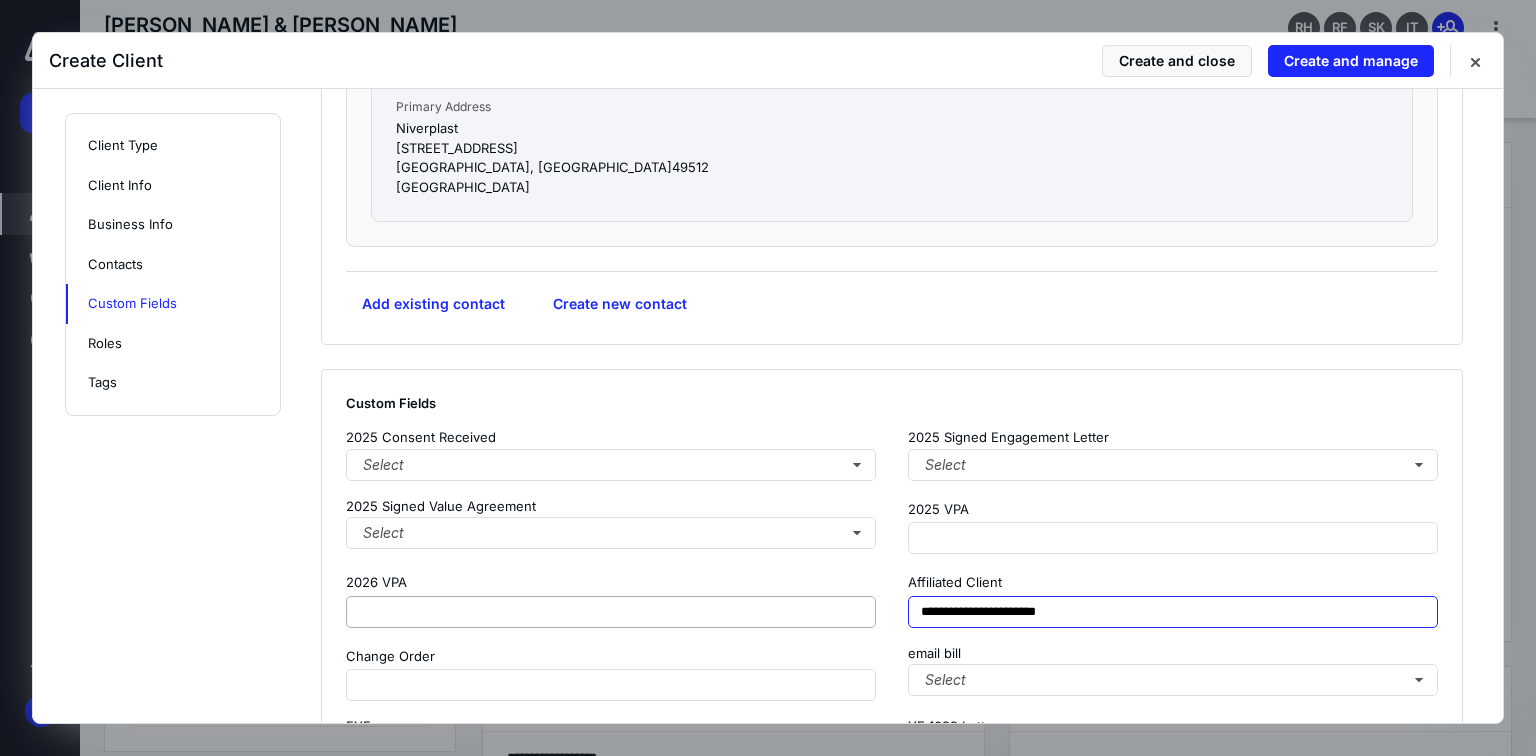 drag, startPoint x: 1091, startPoint y: 612, endPoint x: 726, endPoint y: 614, distance: 365.0055 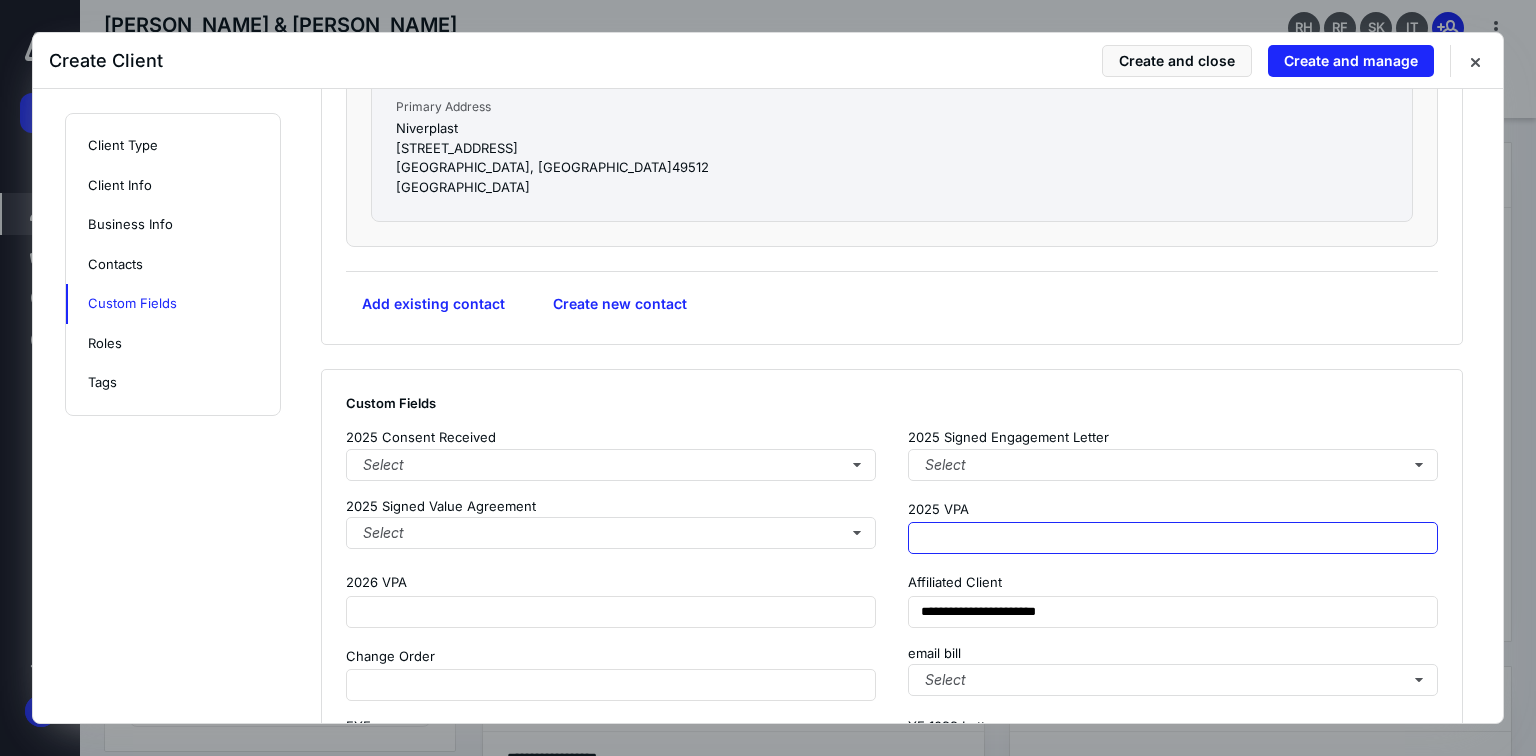 click at bounding box center (1173, 538) 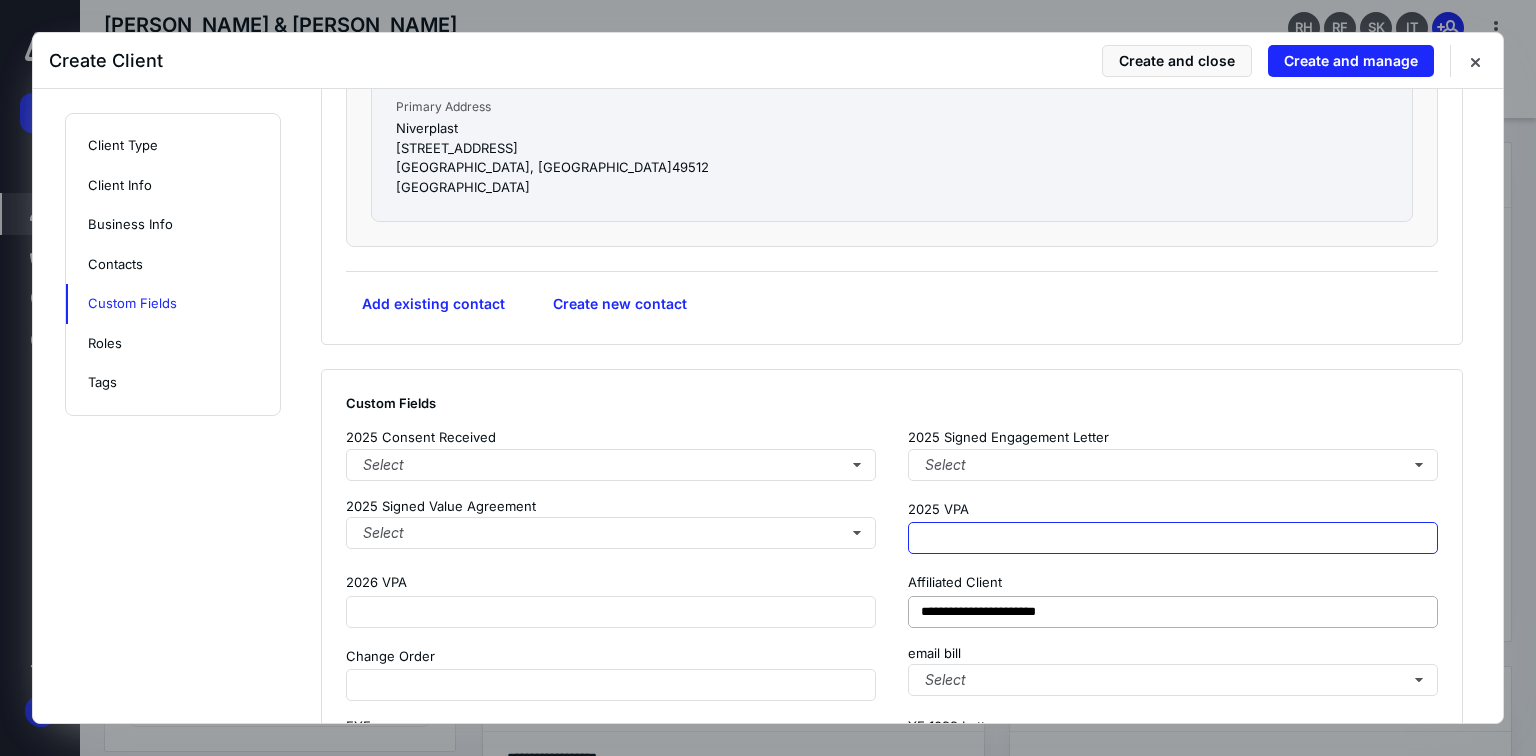 paste on "**********" 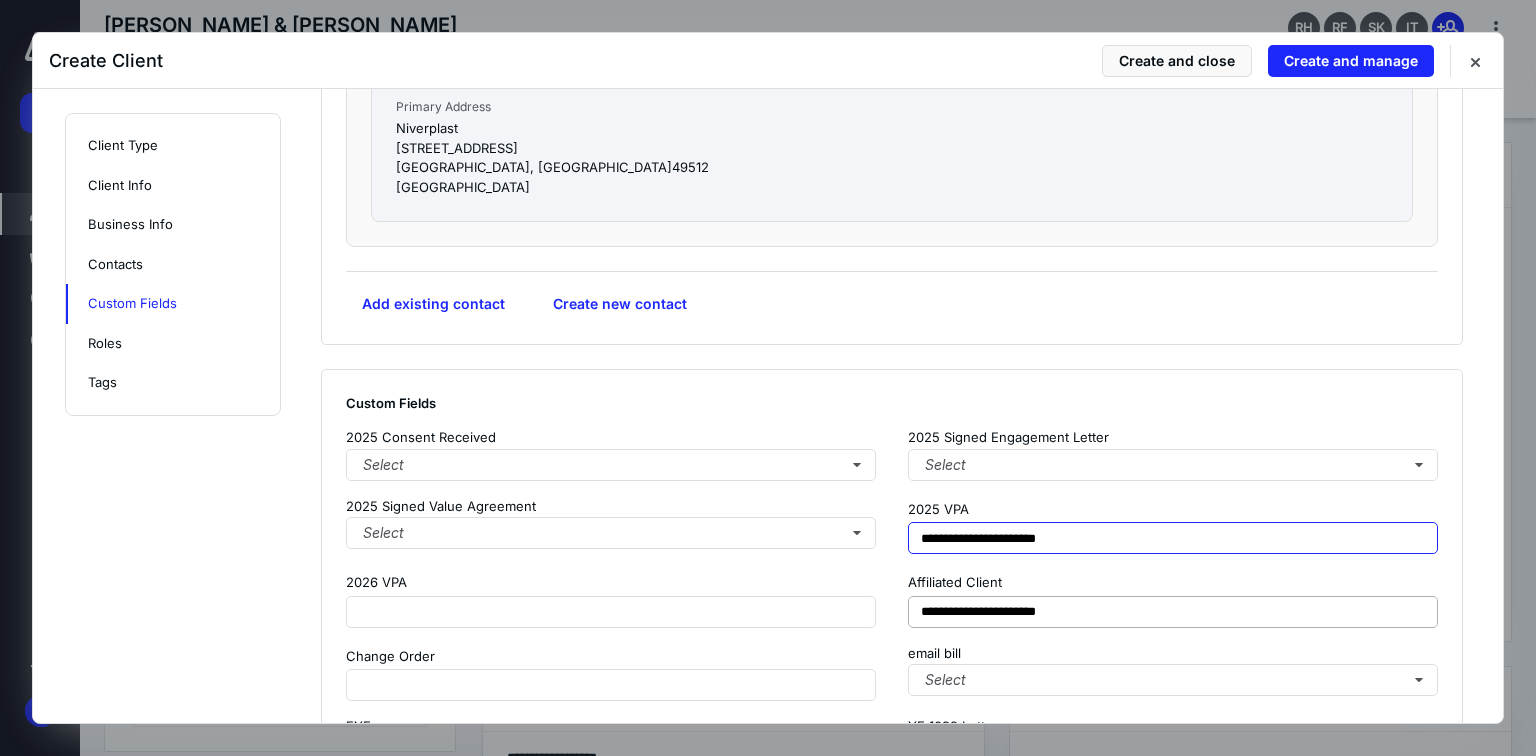 type on "**********" 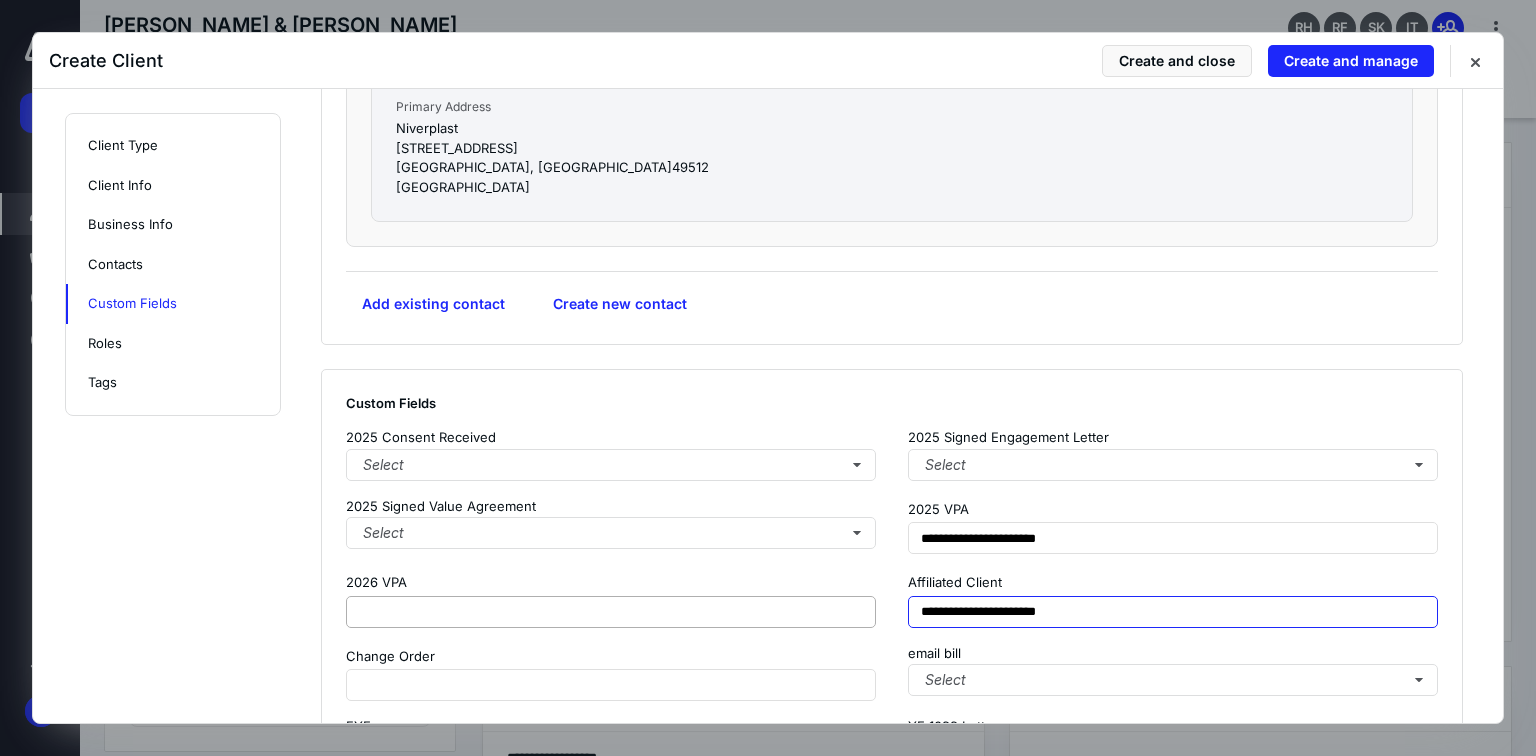 drag, startPoint x: 1099, startPoint y: 608, endPoint x: 628, endPoint y: 592, distance: 471.2717 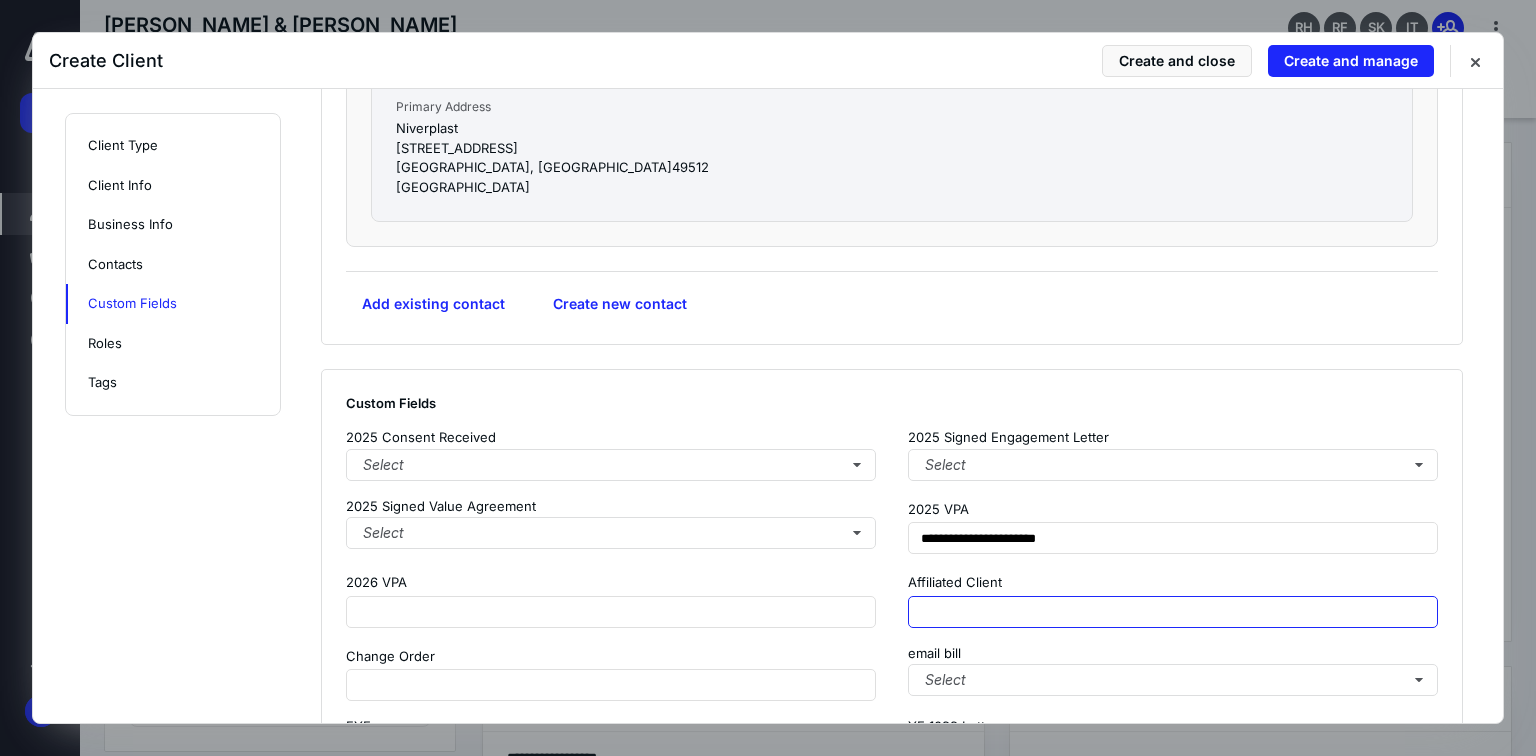 type 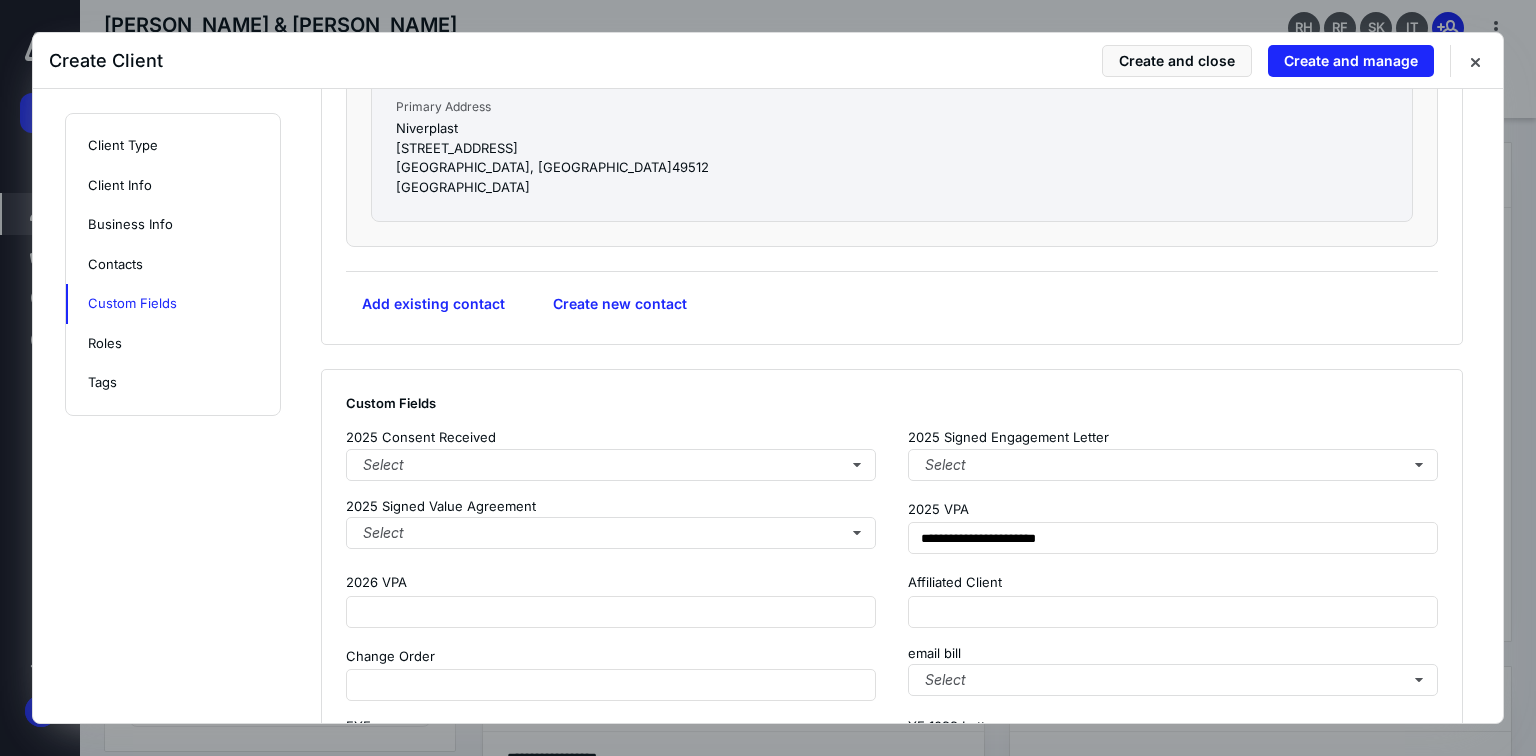 click on "email bill" at bounding box center [1173, 654] 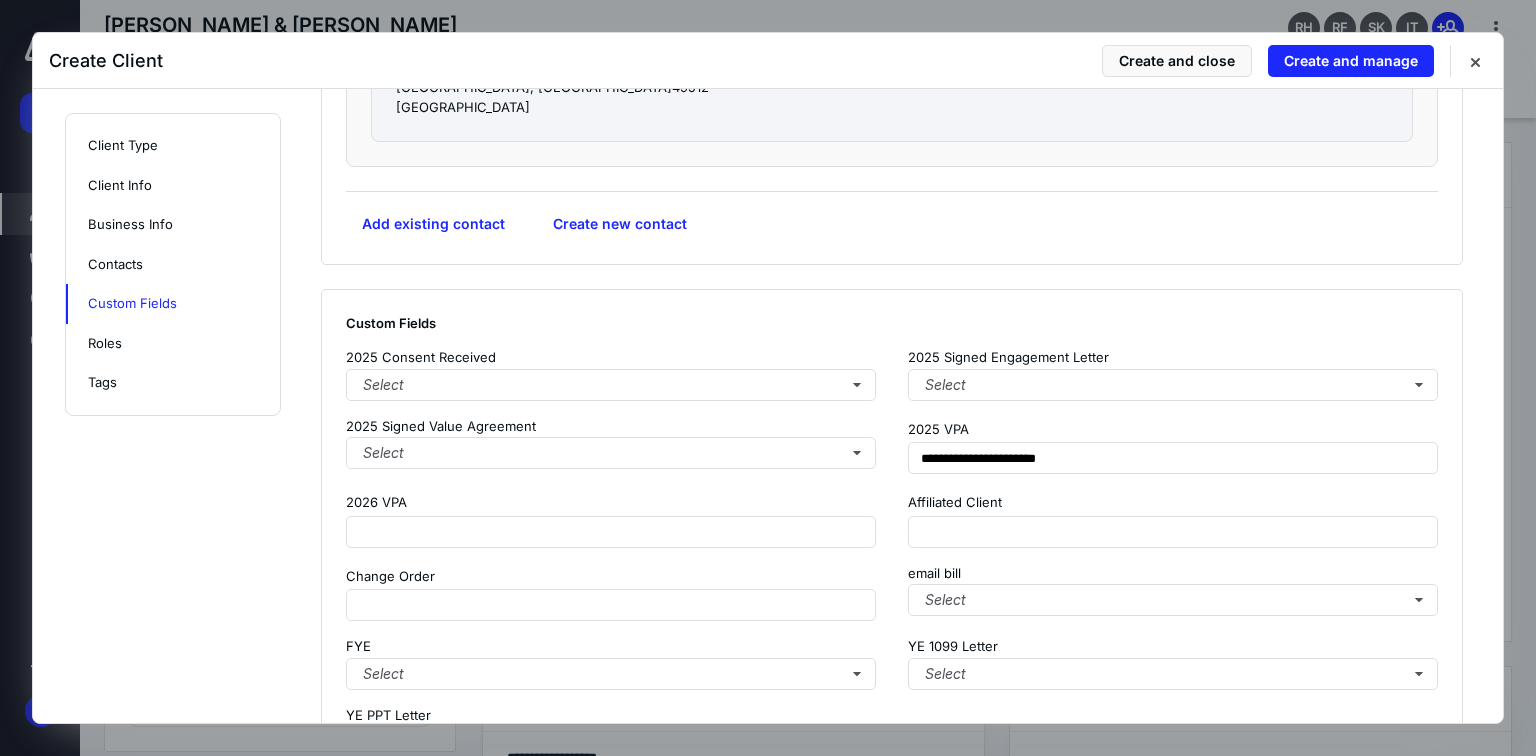scroll, scrollTop: 2132, scrollLeft: 0, axis: vertical 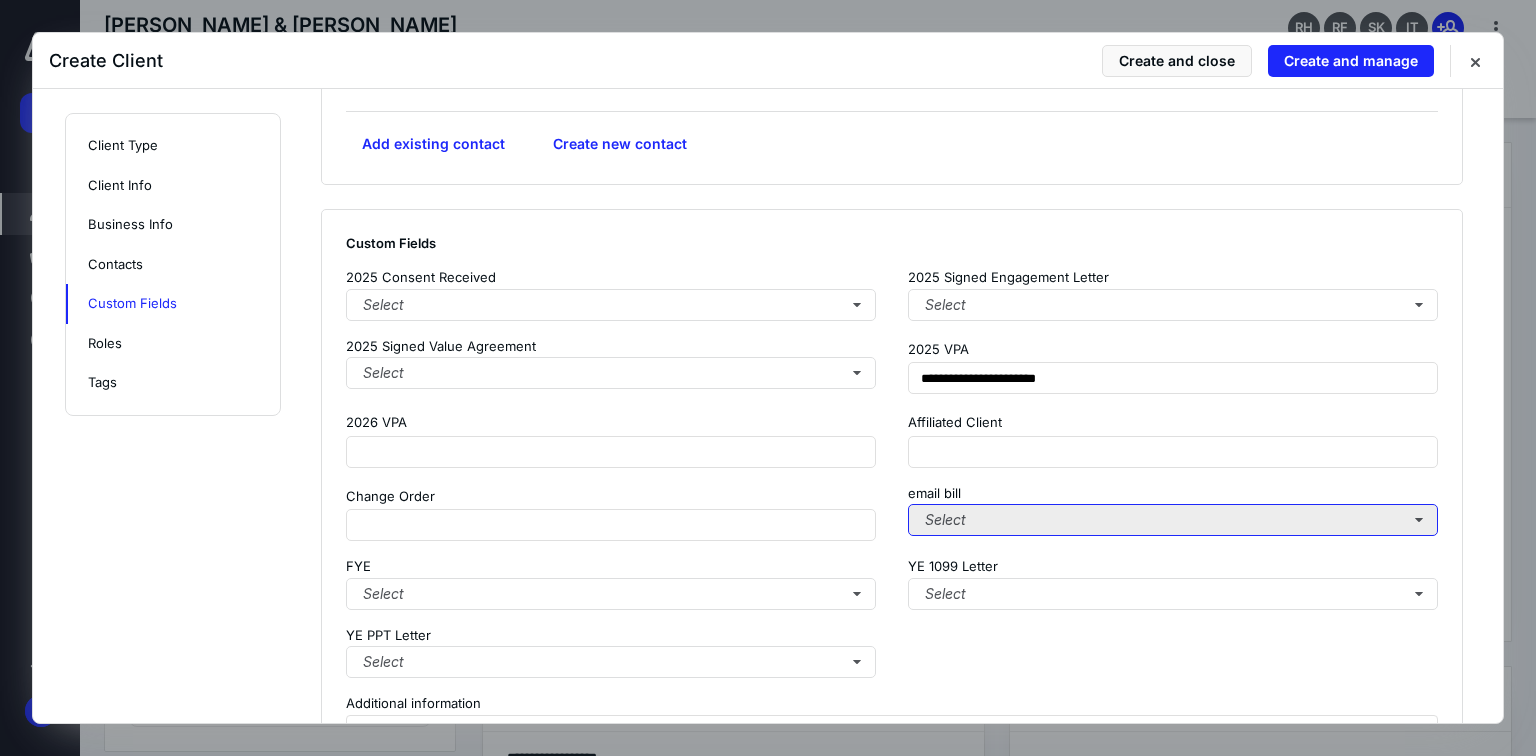click on "Select" at bounding box center (1173, 520) 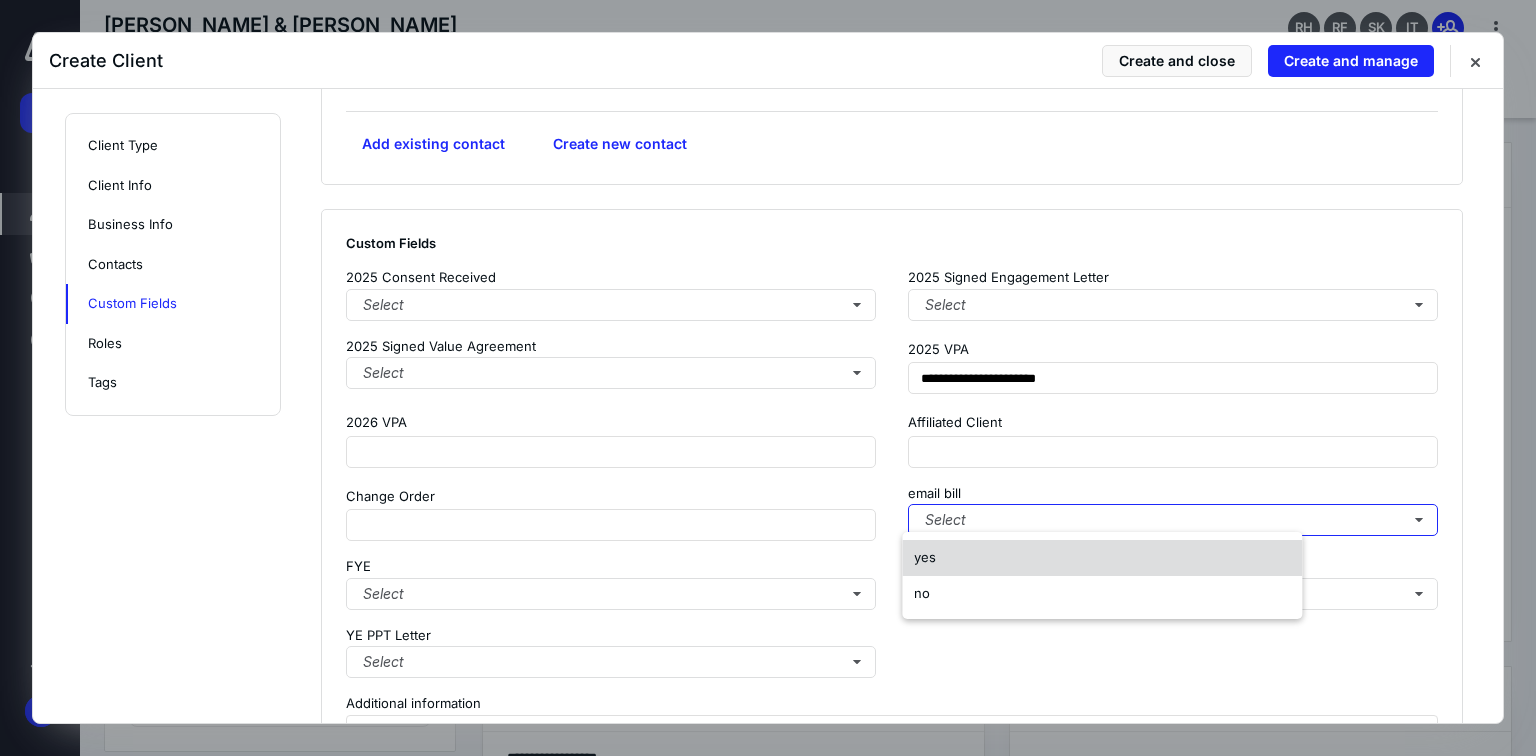 click on "yes" at bounding box center [1102, 558] 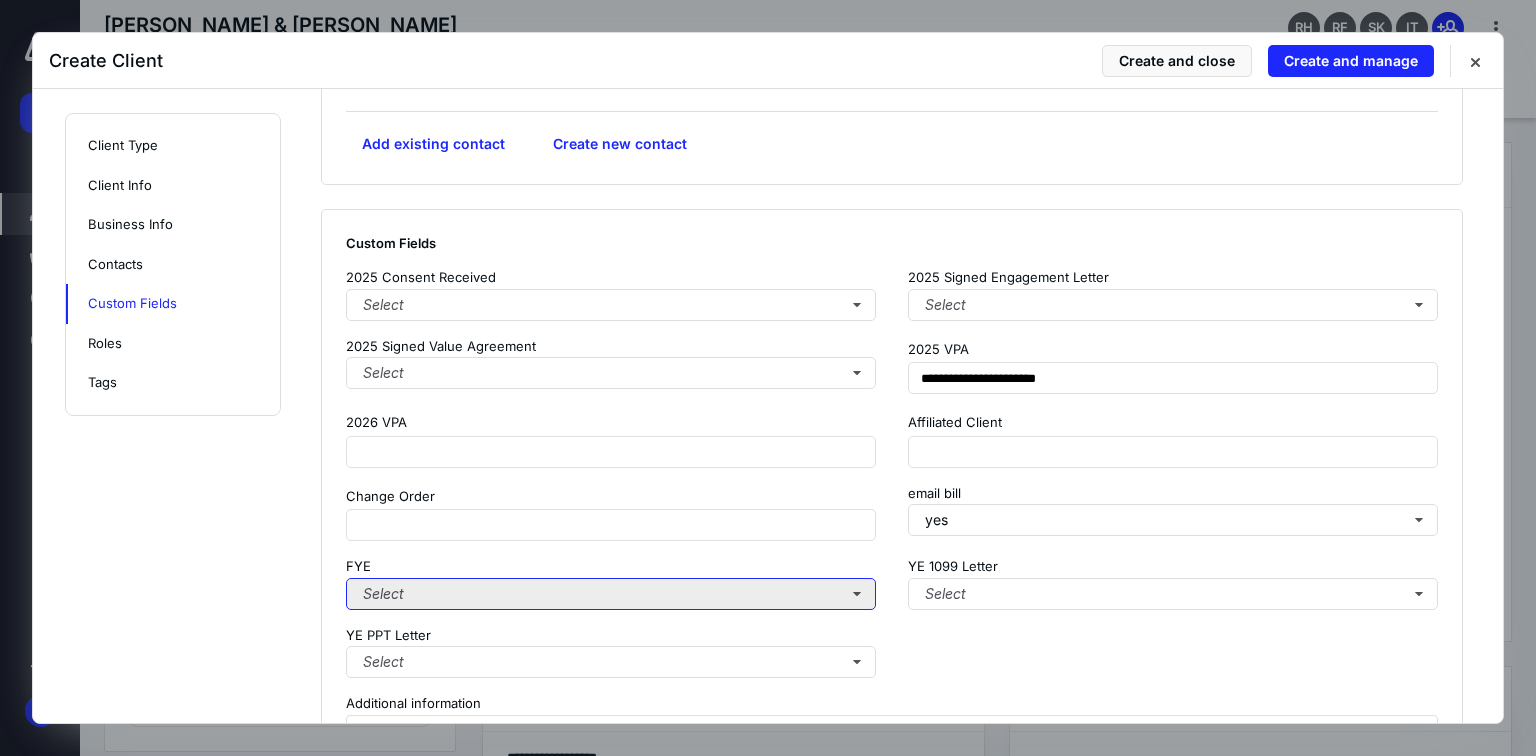 click on "Select" at bounding box center (611, 594) 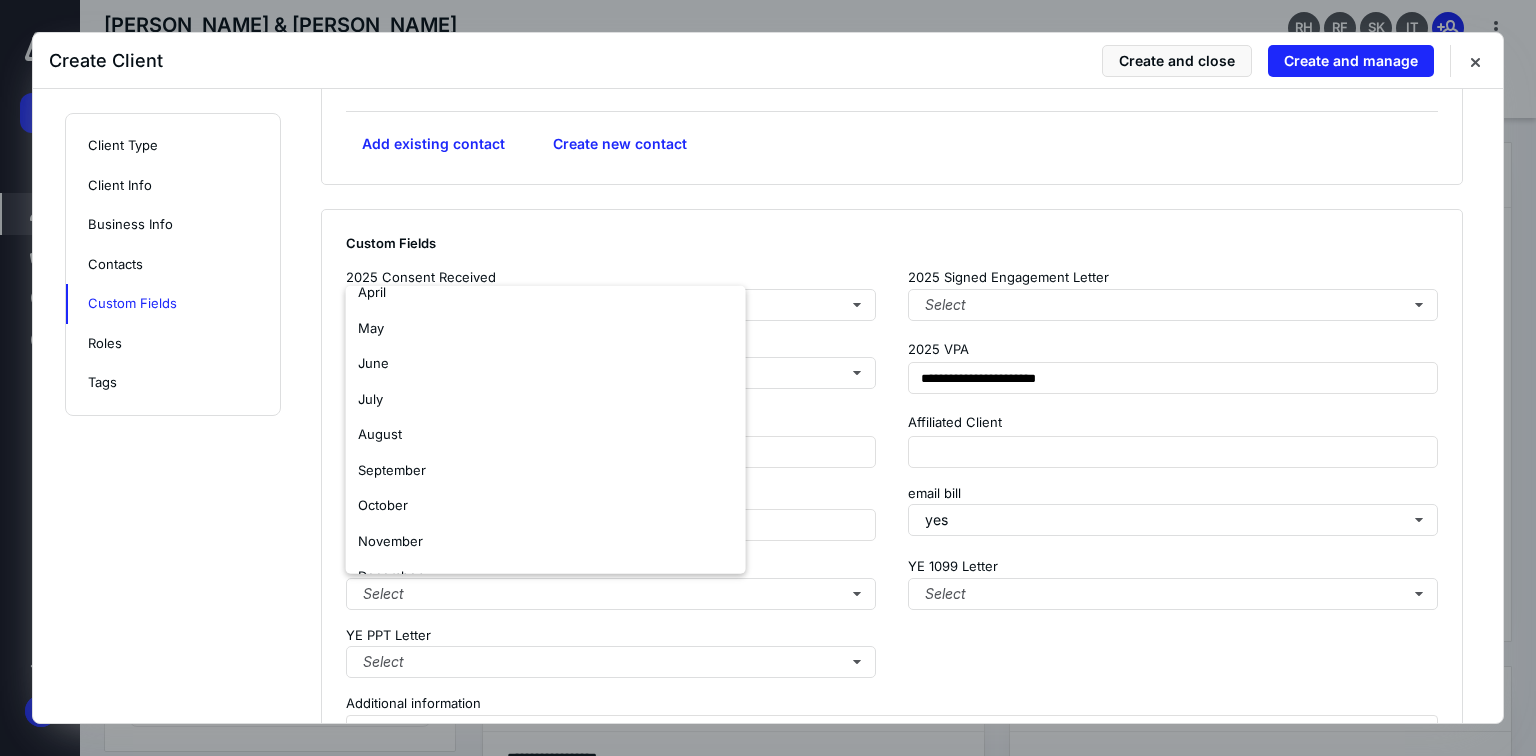 scroll, scrollTop: 154, scrollLeft: 0, axis: vertical 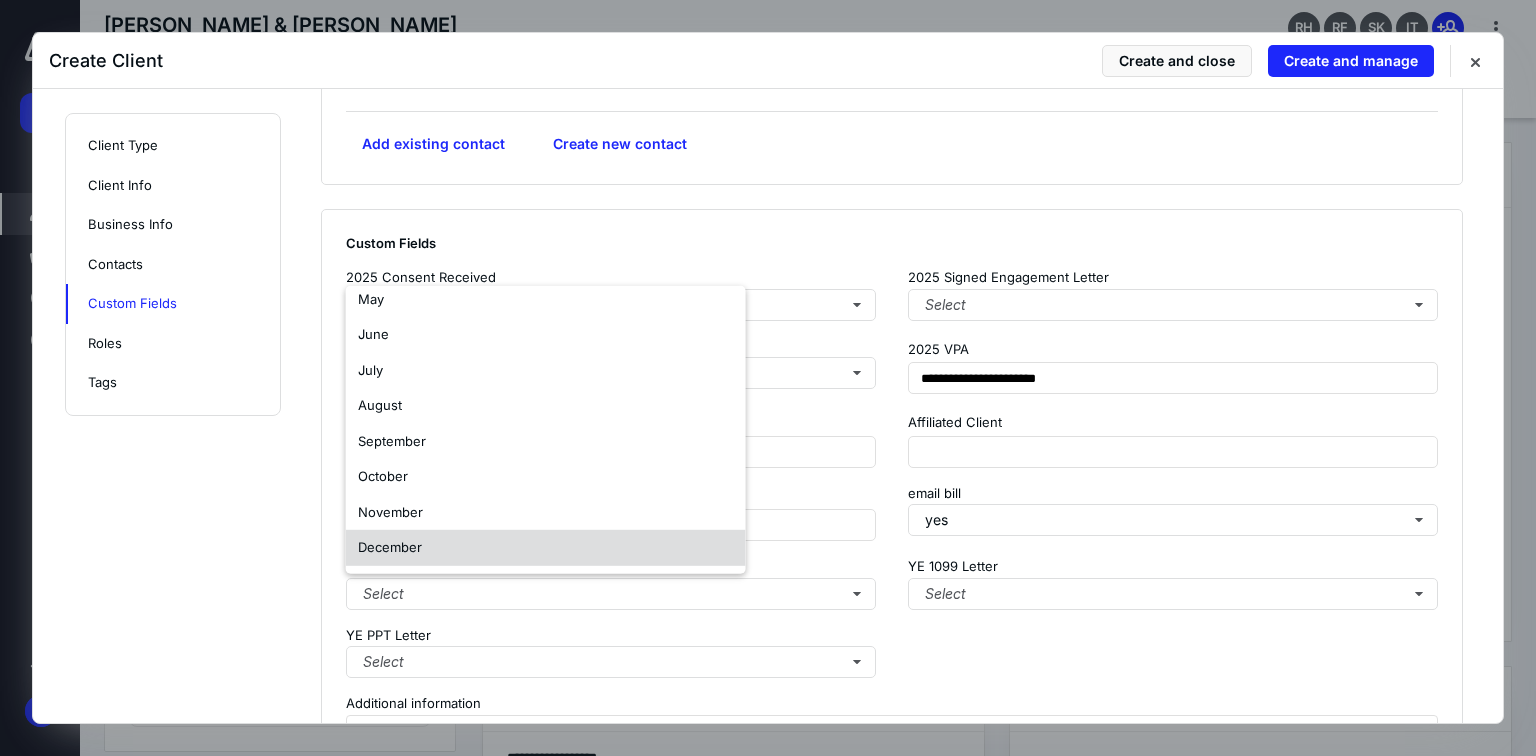 click on "December" at bounding box center (546, 548) 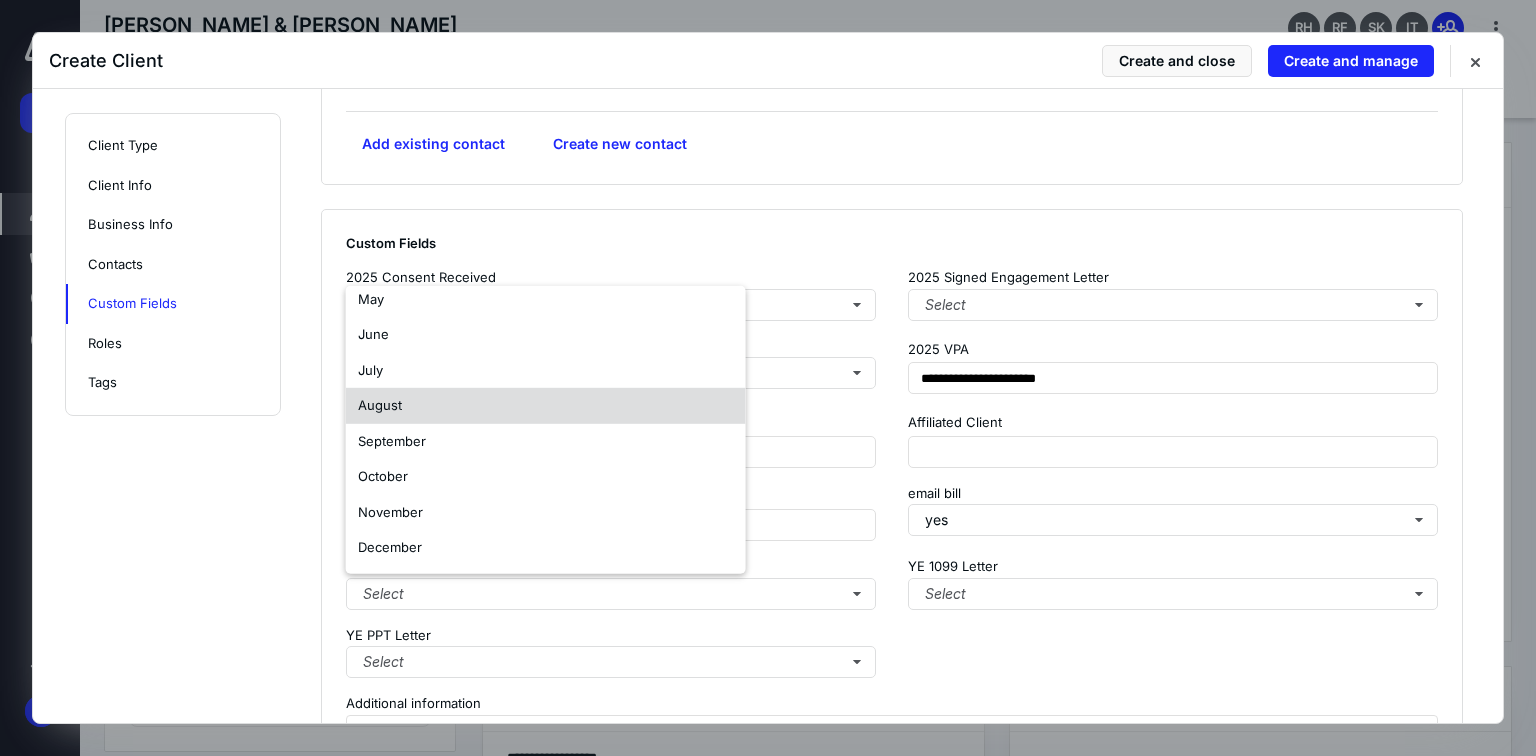 scroll, scrollTop: 0, scrollLeft: 0, axis: both 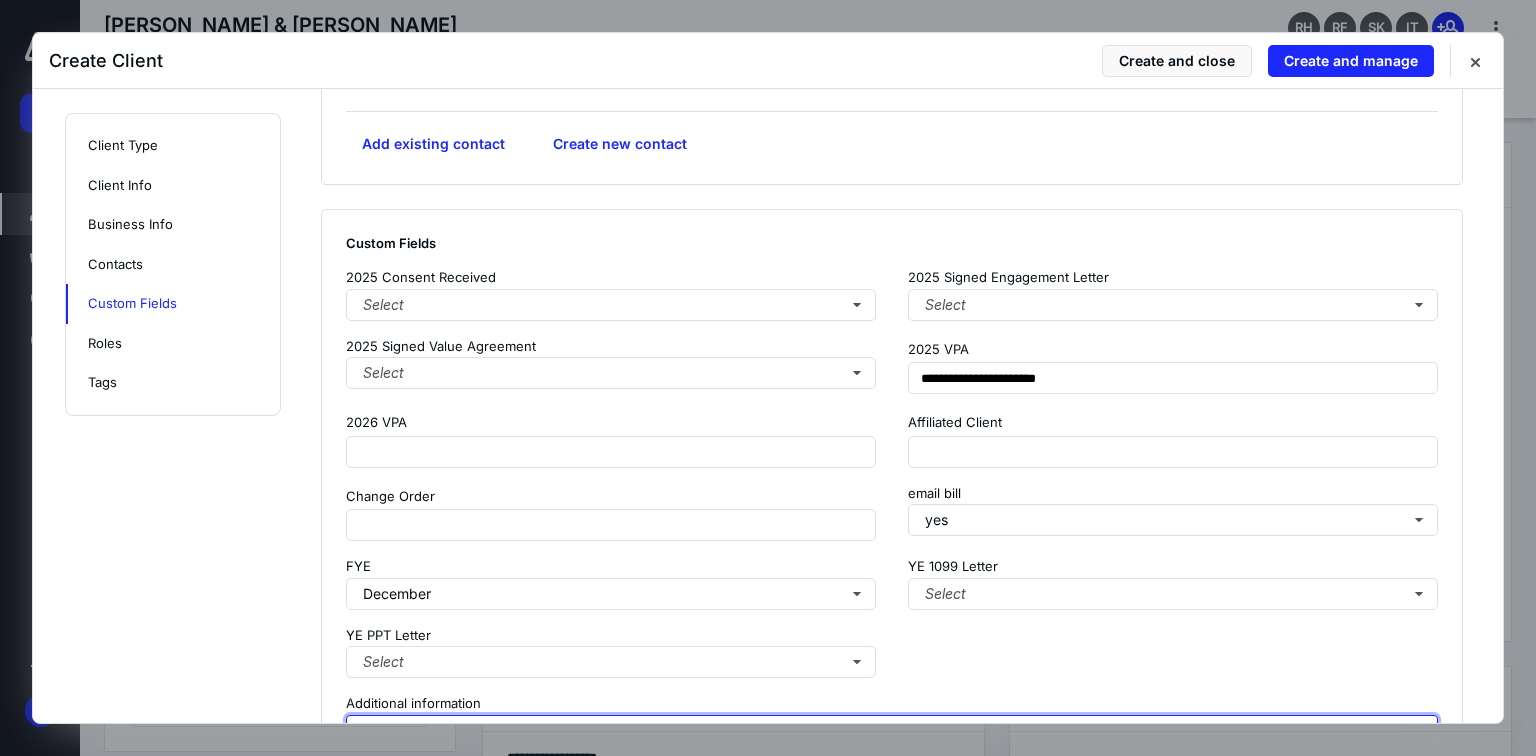 click at bounding box center (892, 739) 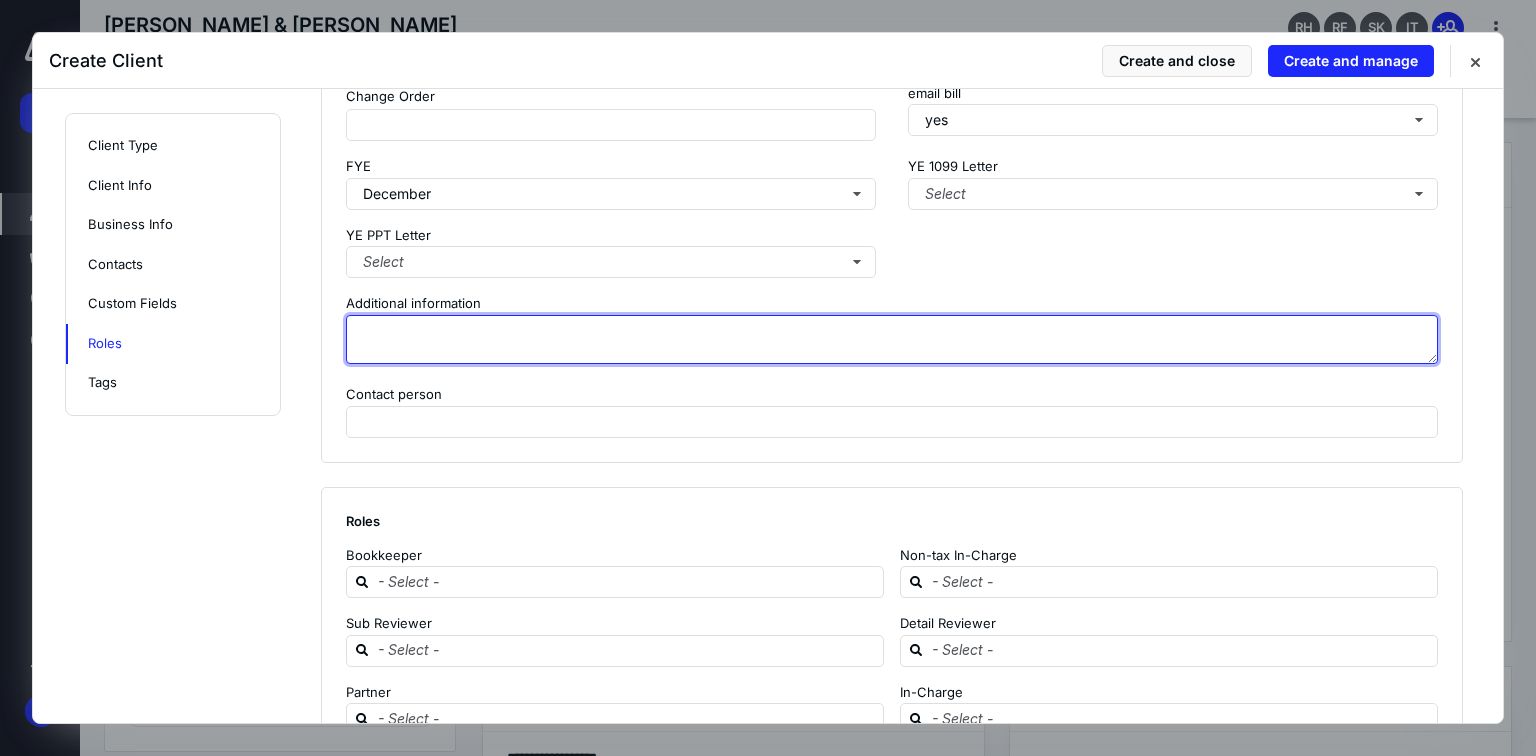 scroll, scrollTop: 2852, scrollLeft: 0, axis: vertical 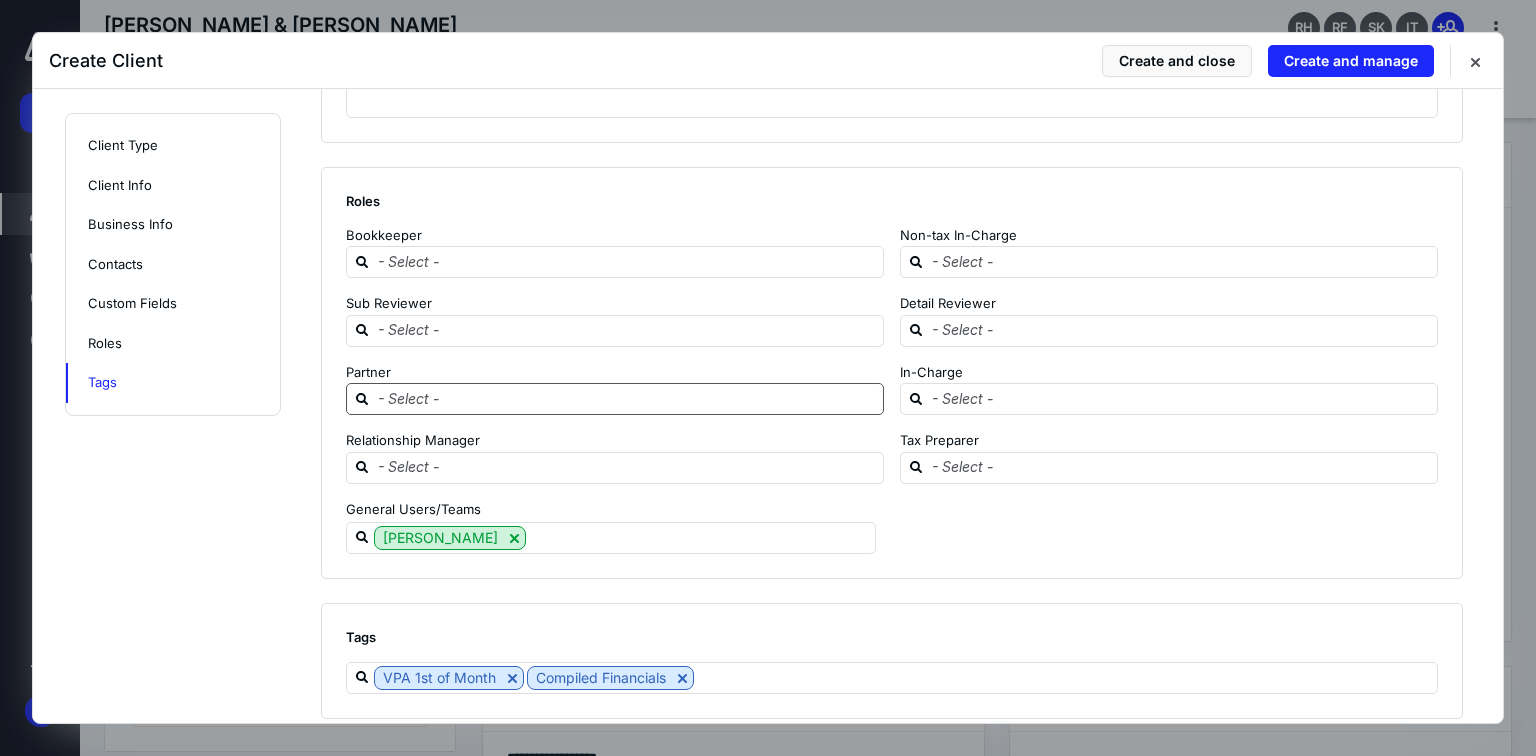 click at bounding box center [627, 398] 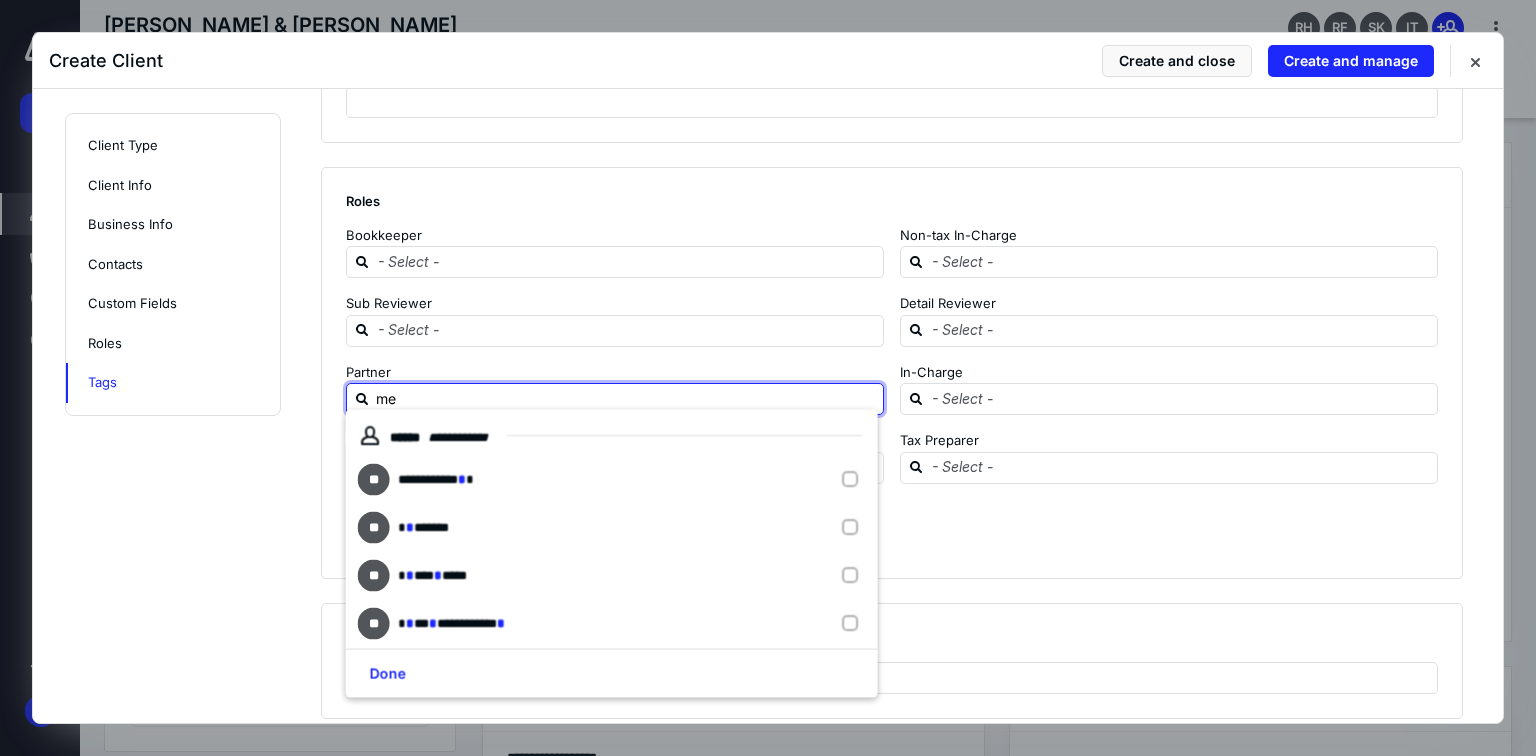 type on "[PERSON_NAME]" 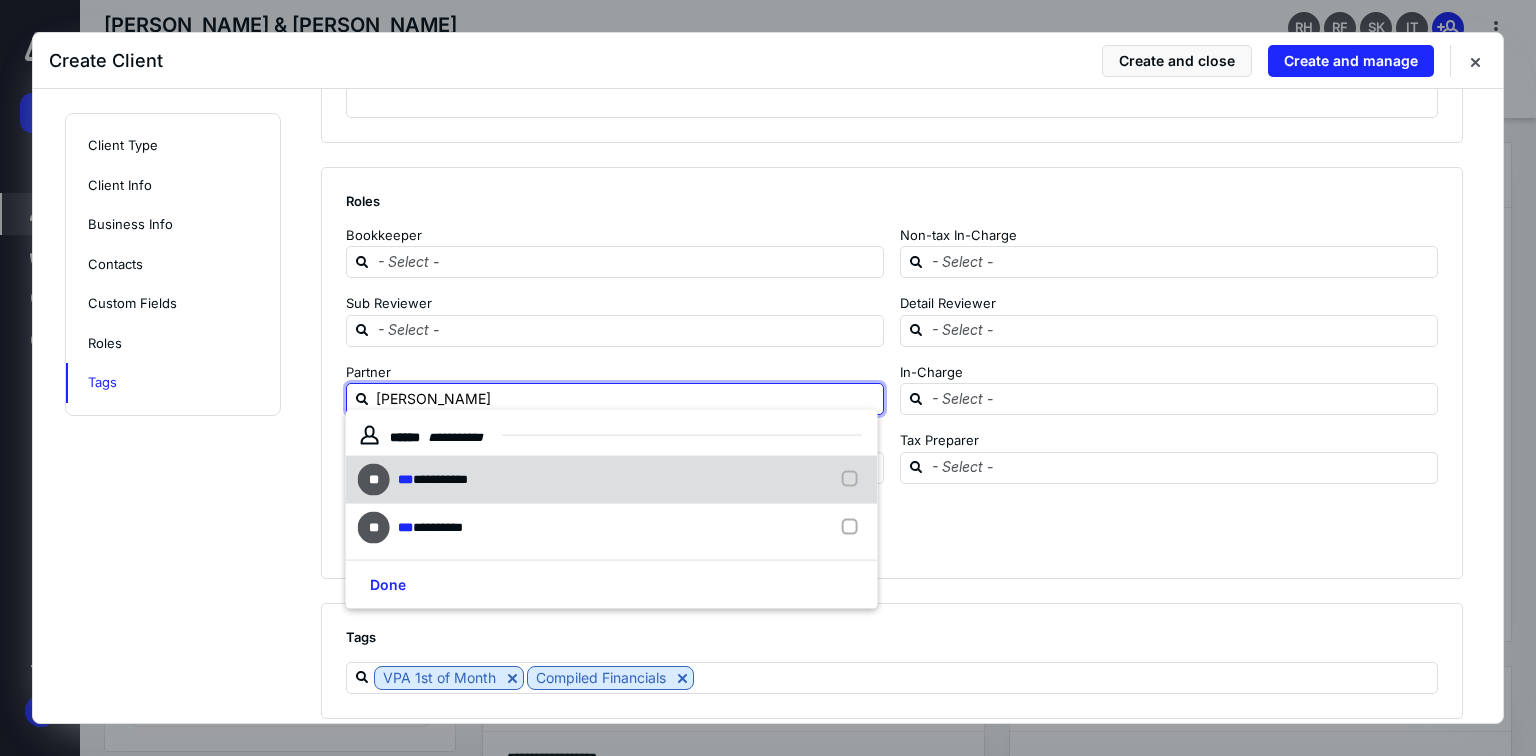 click on "**********" at bounding box center (440, 479) 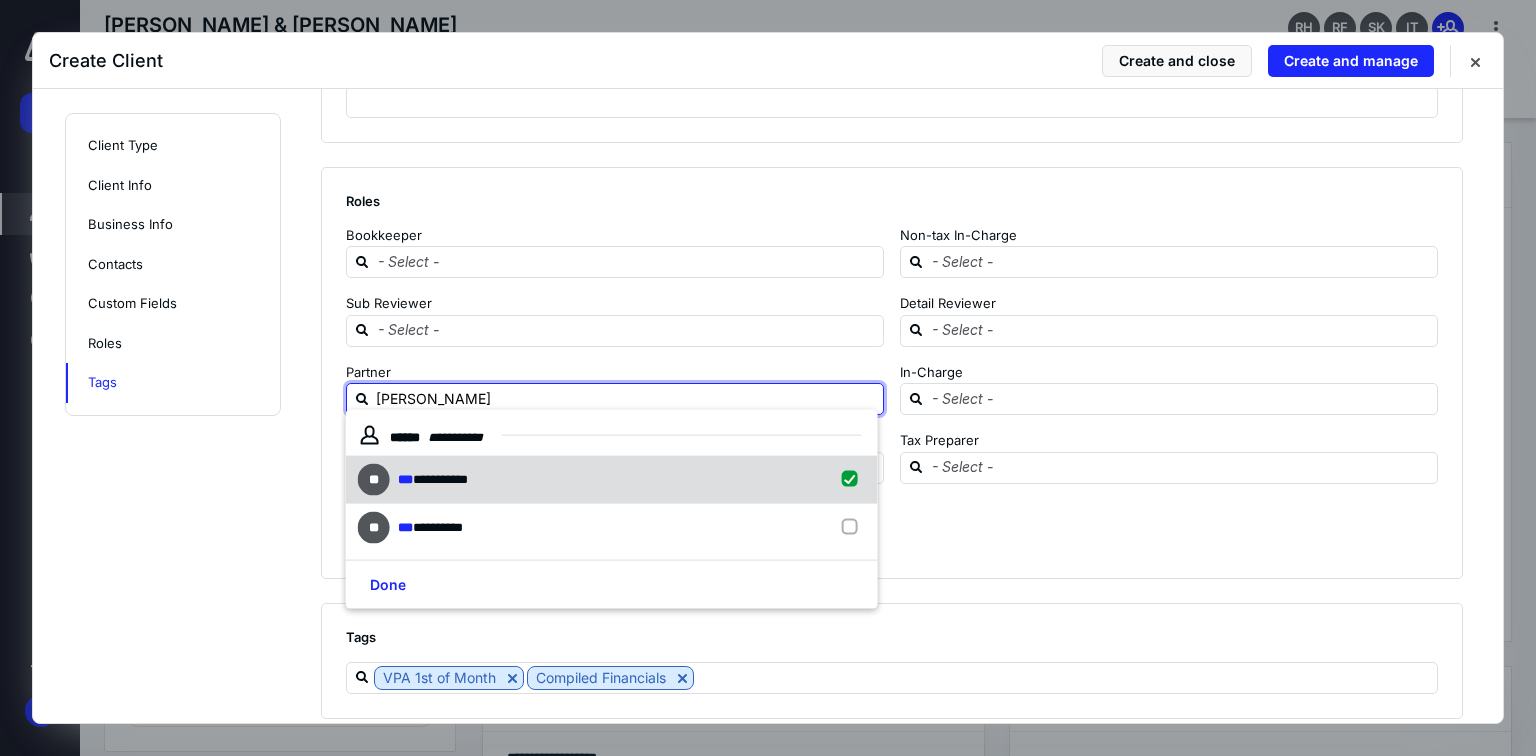 checkbox on "true" 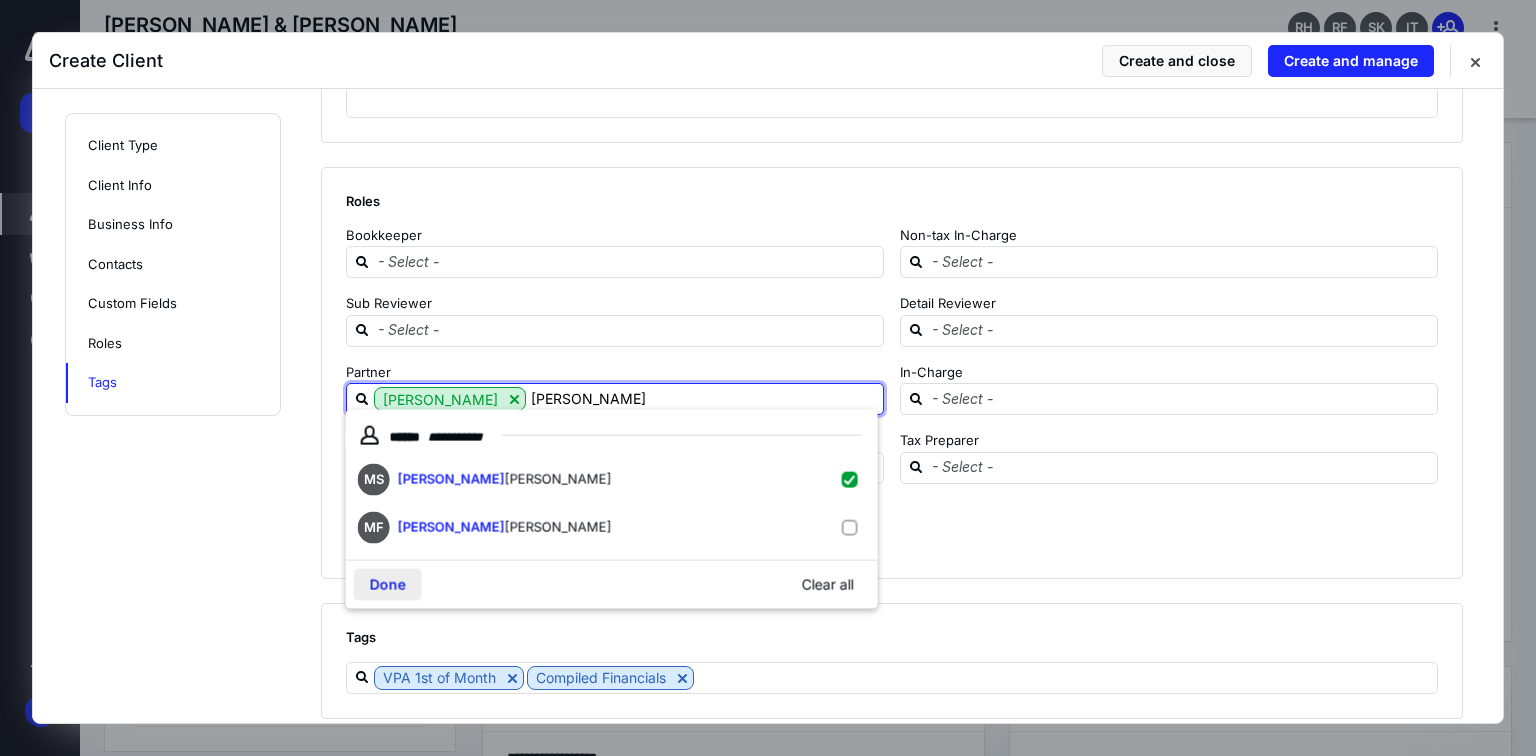 type on "[PERSON_NAME]" 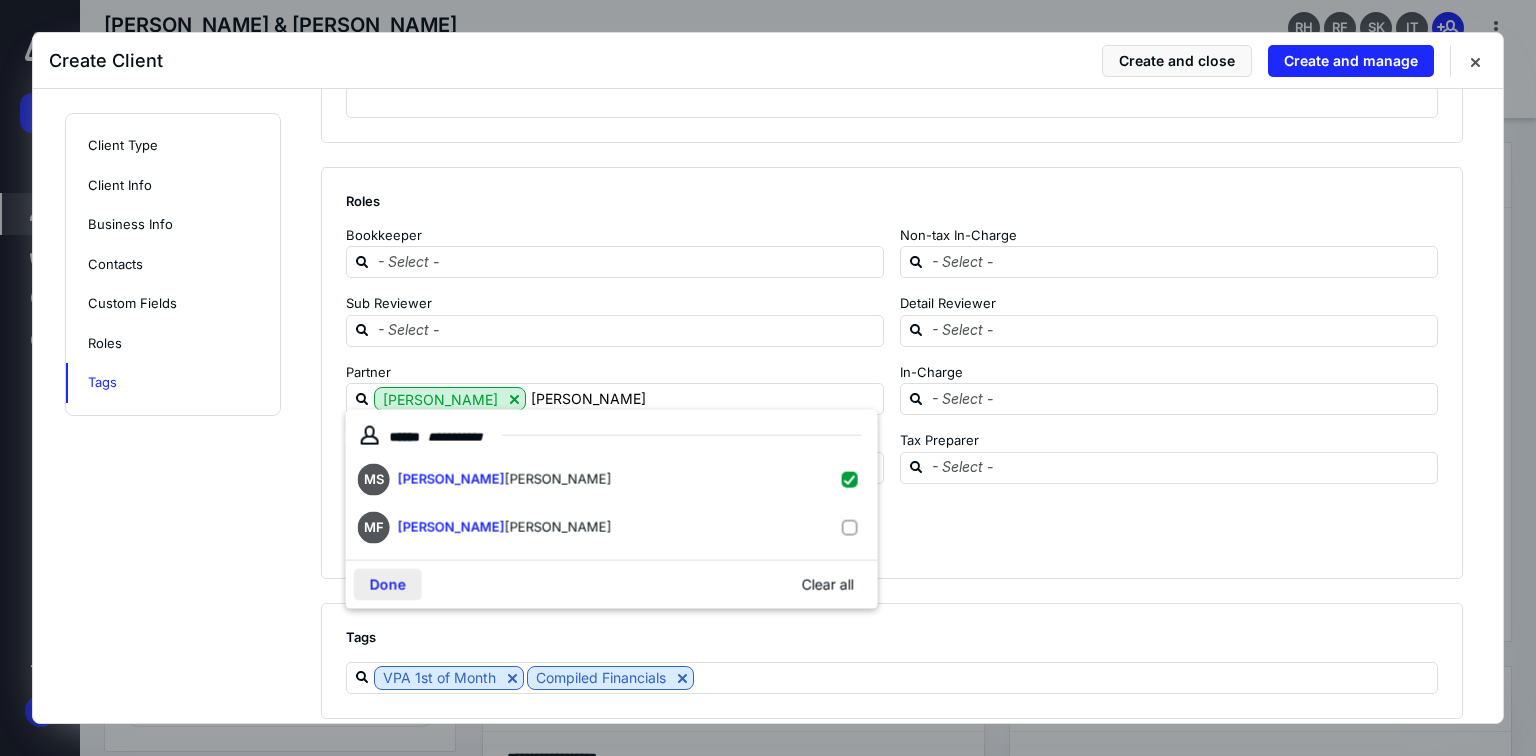 click on "Done" at bounding box center (388, 585) 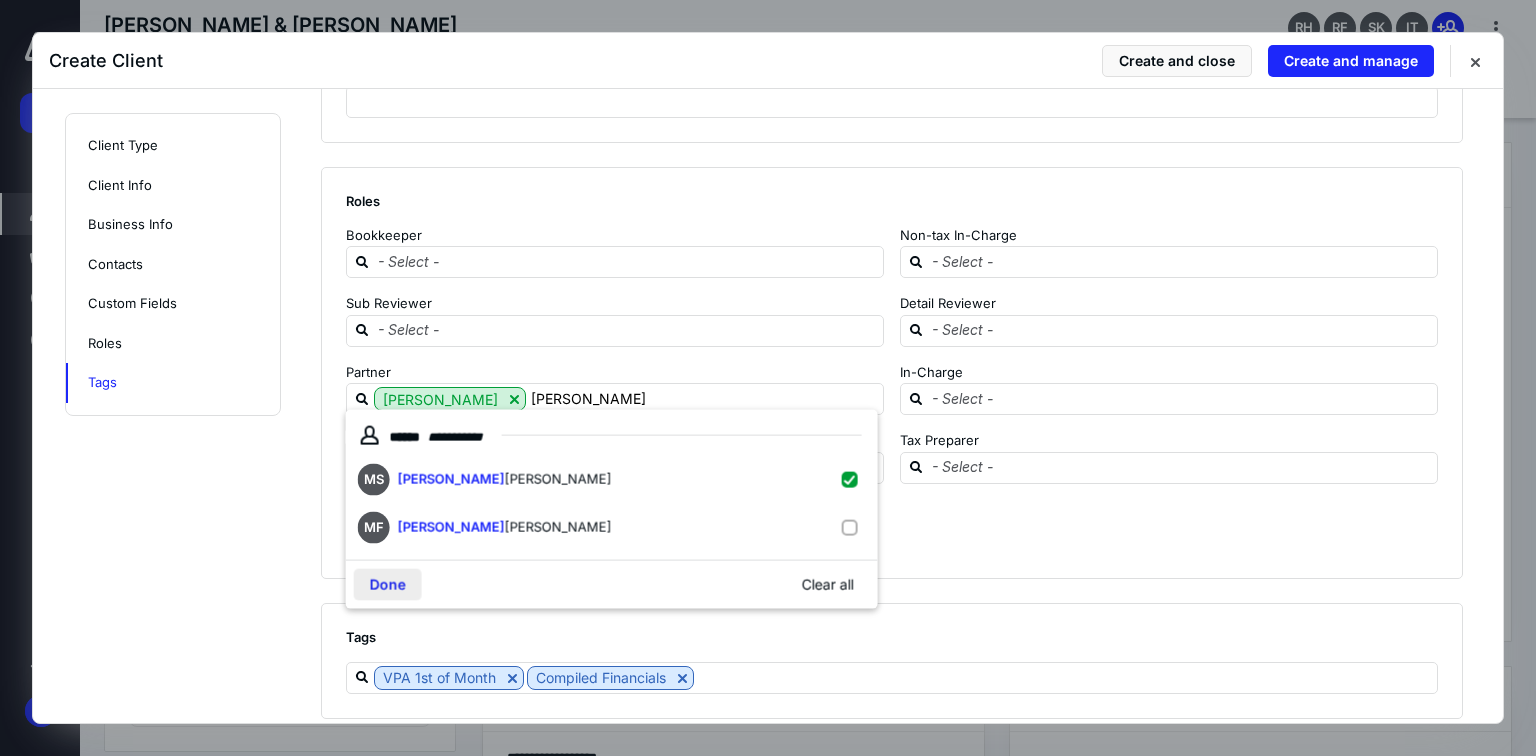 type 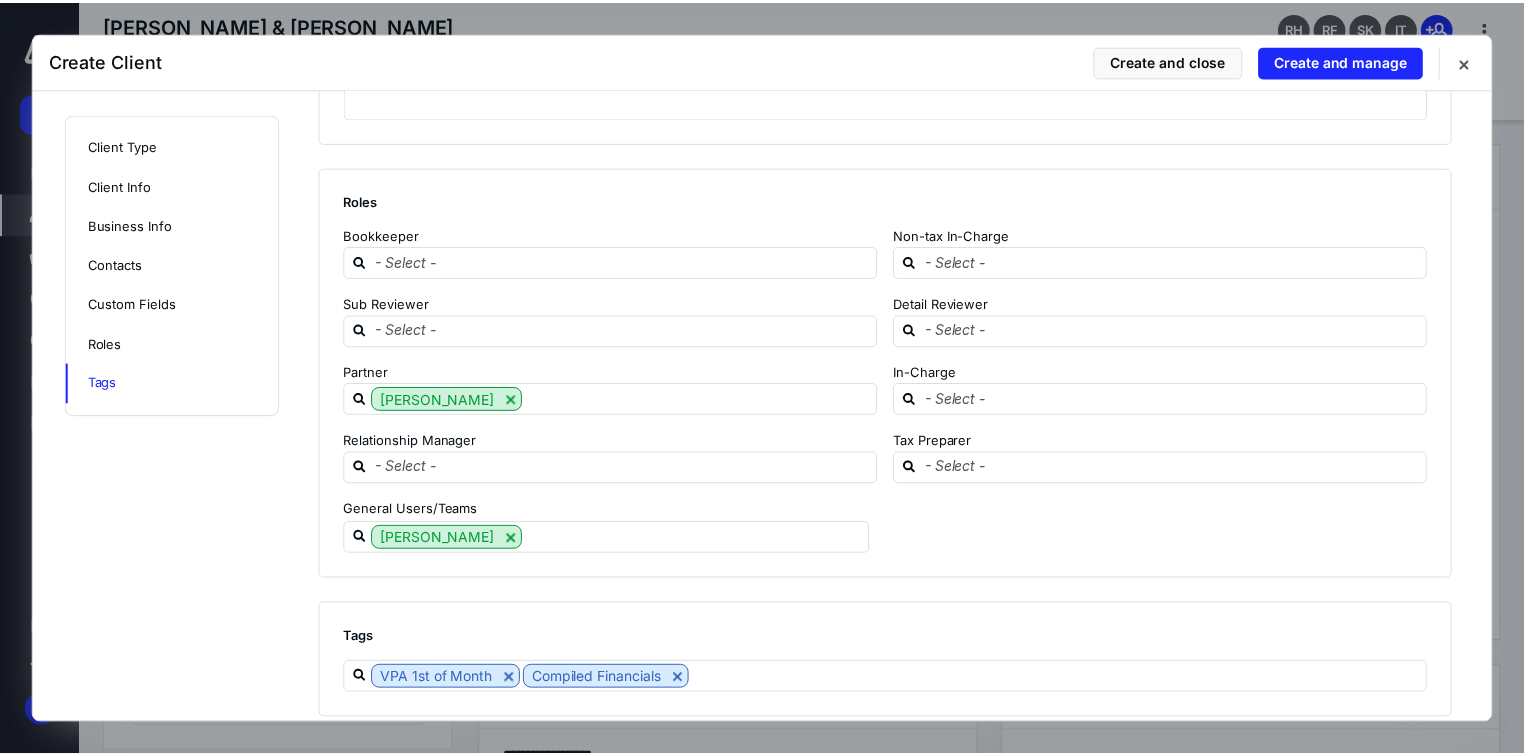 scroll, scrollTop: 2857, scrollLeft: 0, axis: vertical 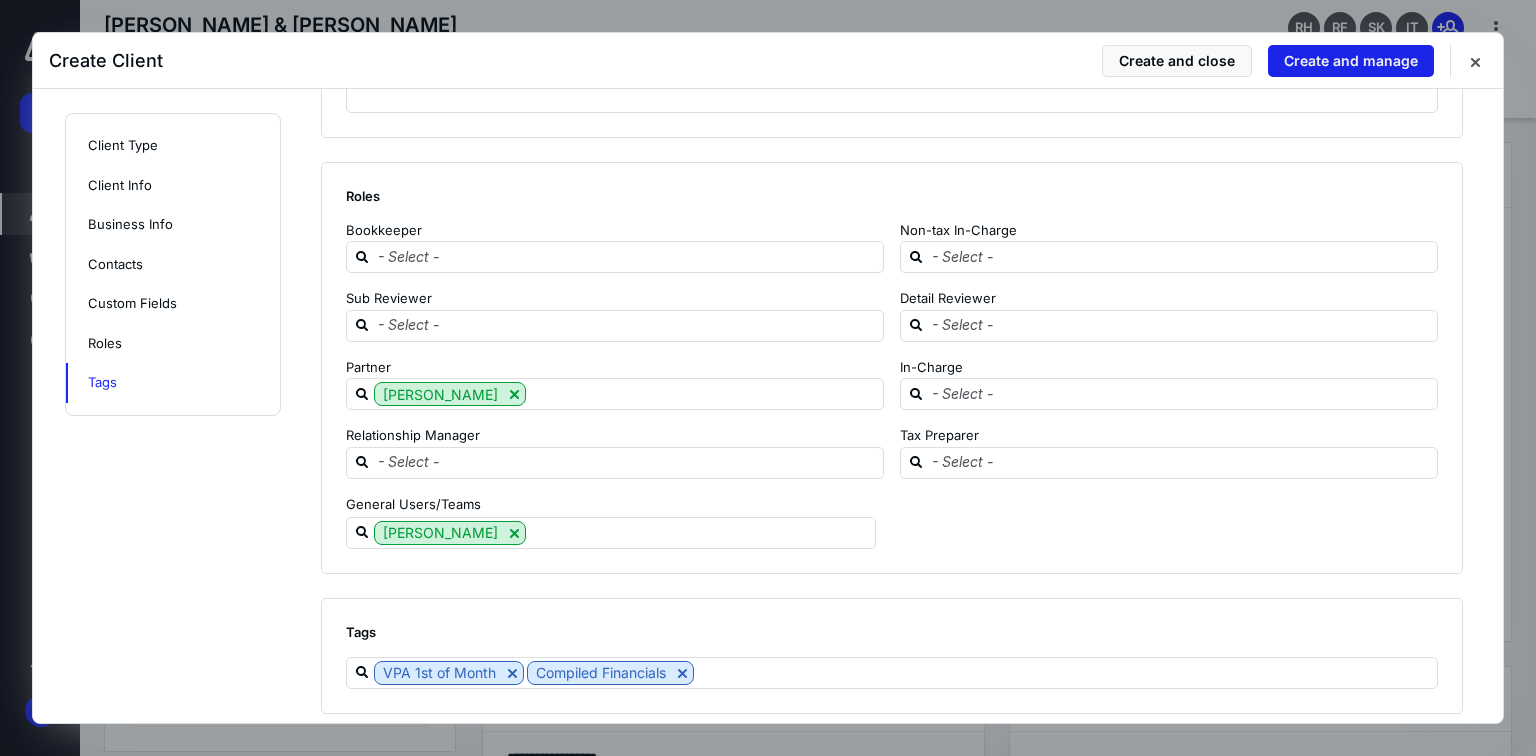 click on "Create and manage" at bounding box center (1351, 61) 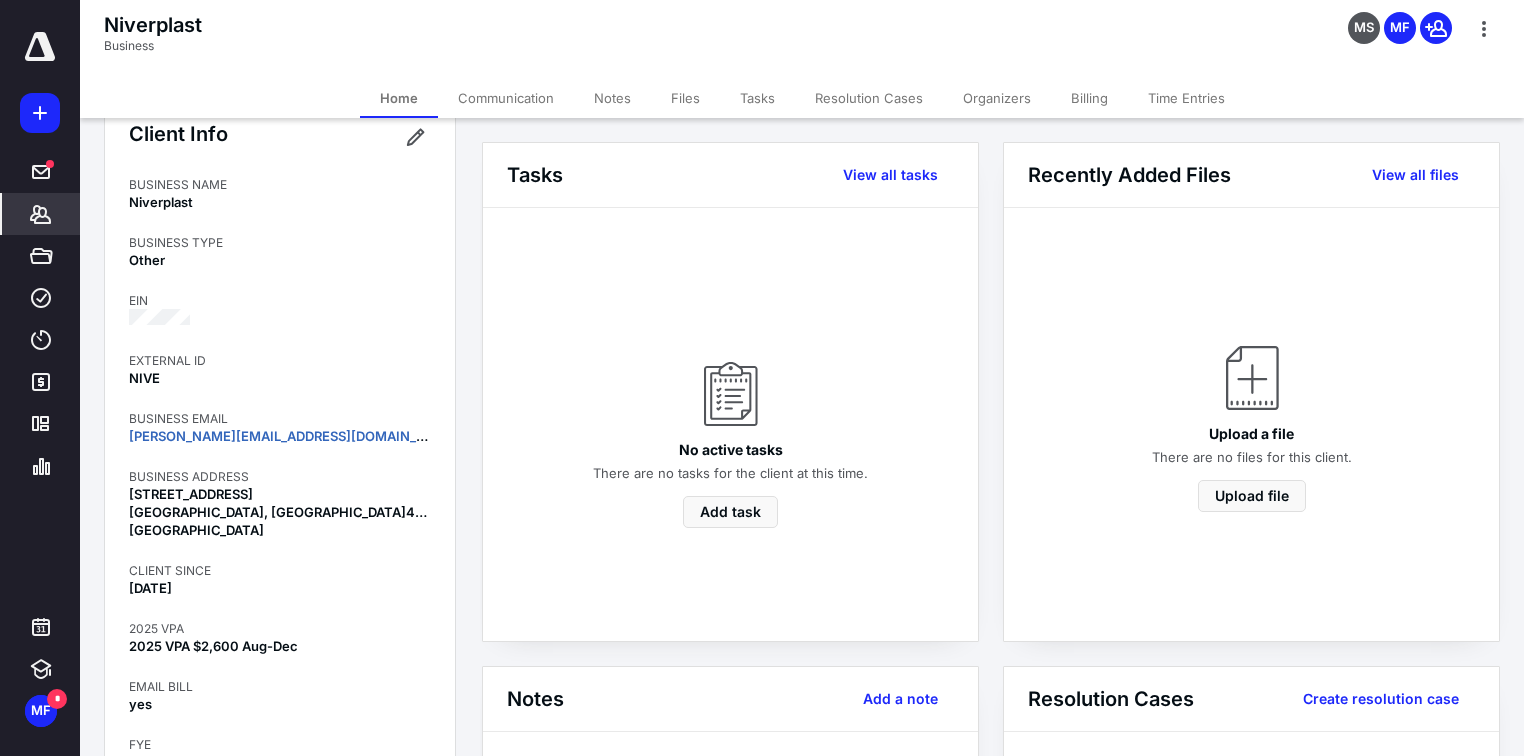 scroll, scrollTop: 0, scrollLeft: 0, axis: both 